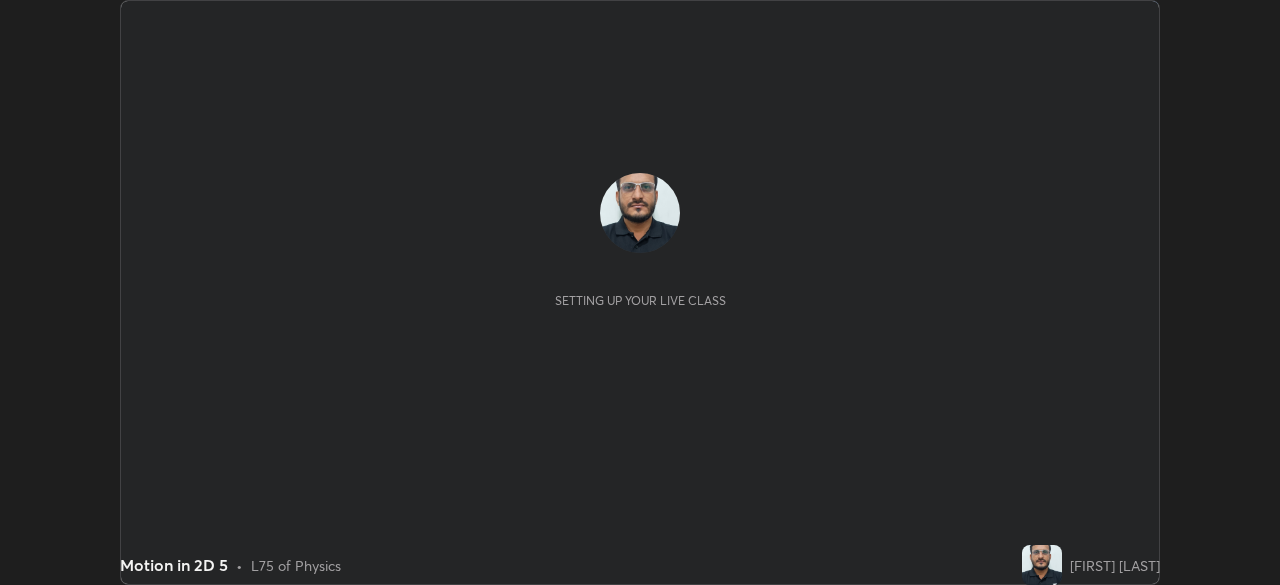 scroll, scrollTop: 0, scrollLeft: 0, axis: both 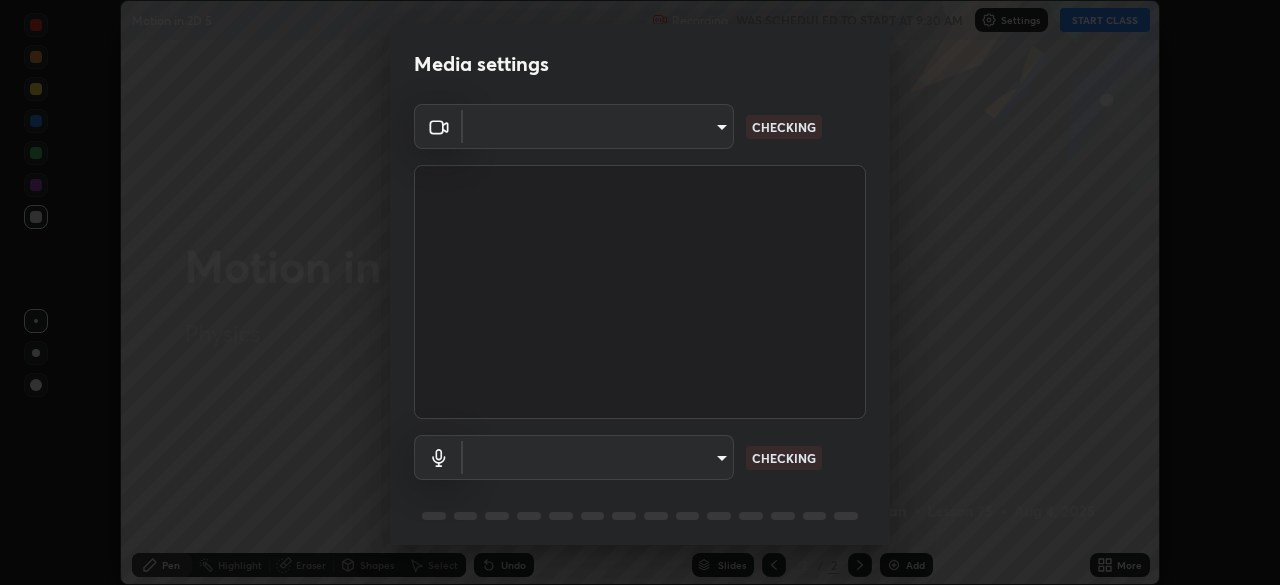type on "219a49c928e9c0b46faffe4f39ef64d047ff4b9bef24b59344cfd42c927ef79e" 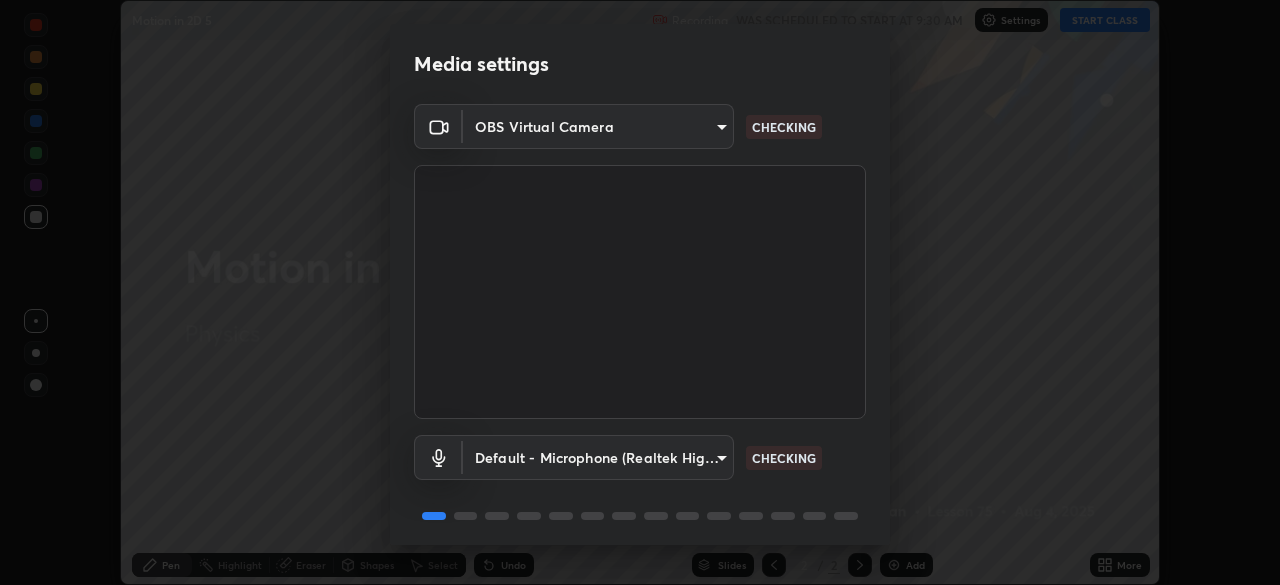 click at bounding box center [640, 292] 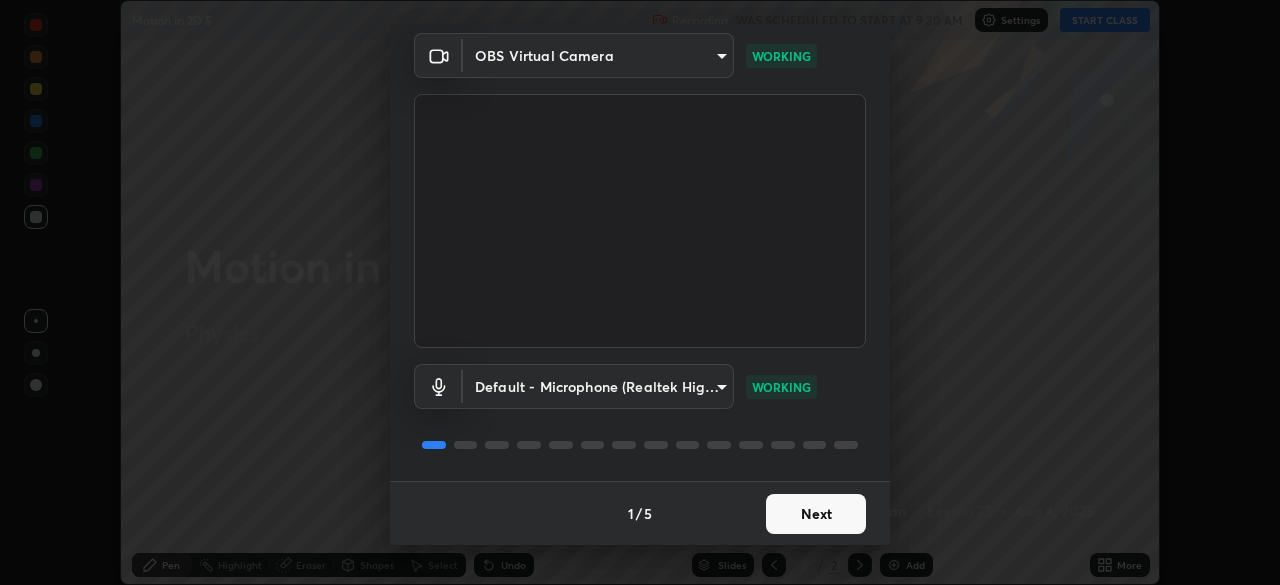 click on "Next" at bounding box center [816, 514] 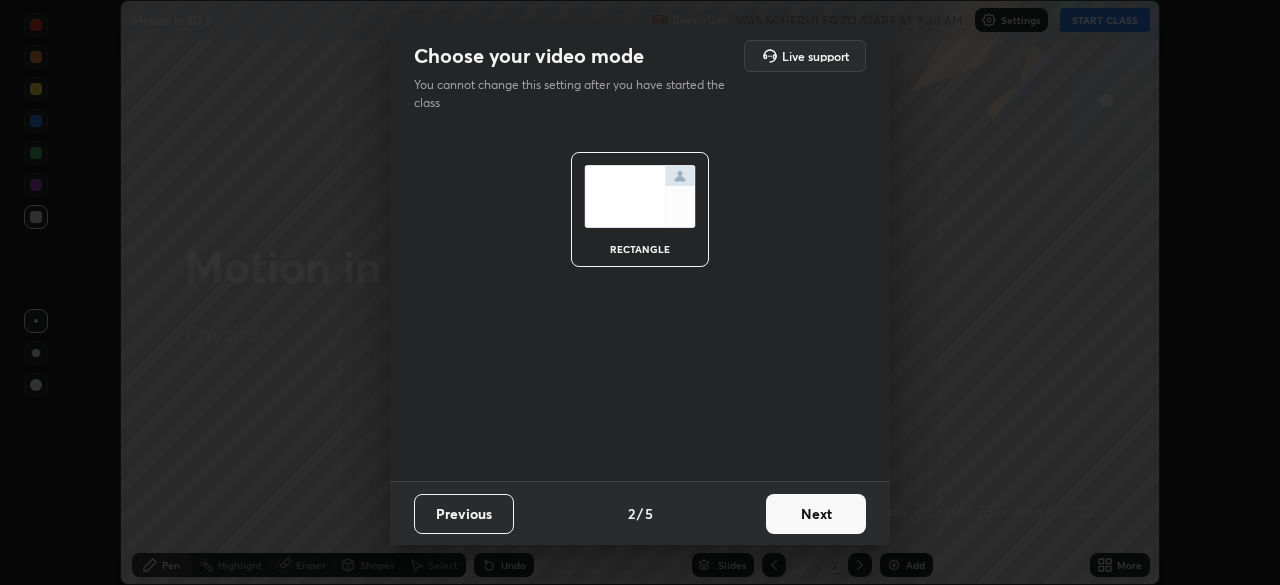 scroll, scrollTop: 0, scrollLeft: 0, axis: both 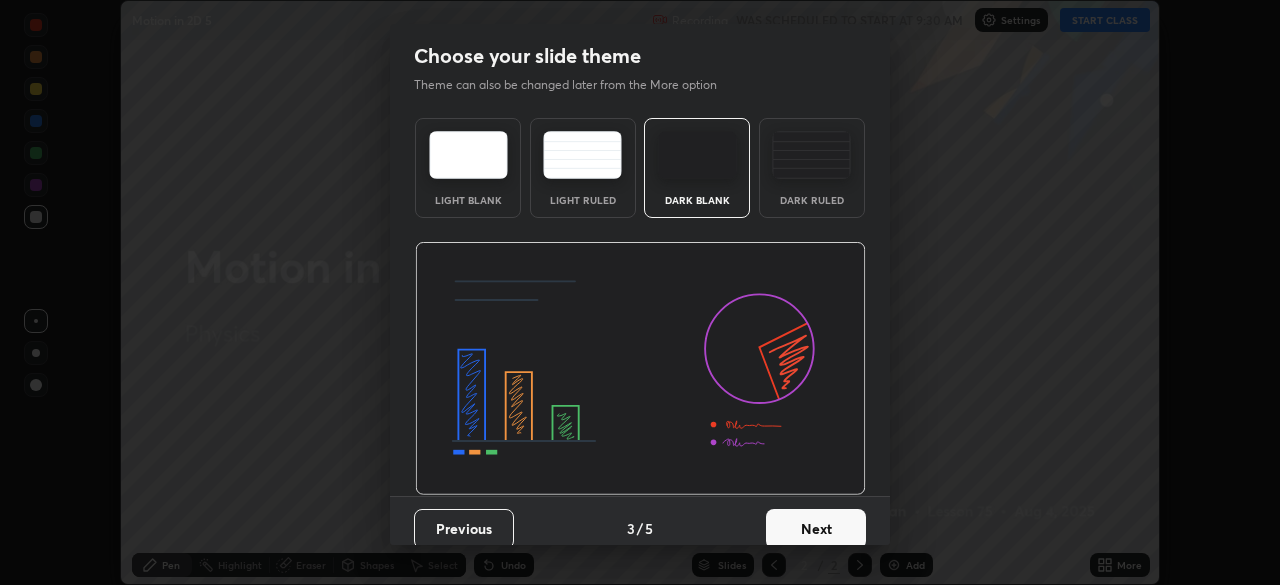 click on "Next" at bounding box center (816, 529) 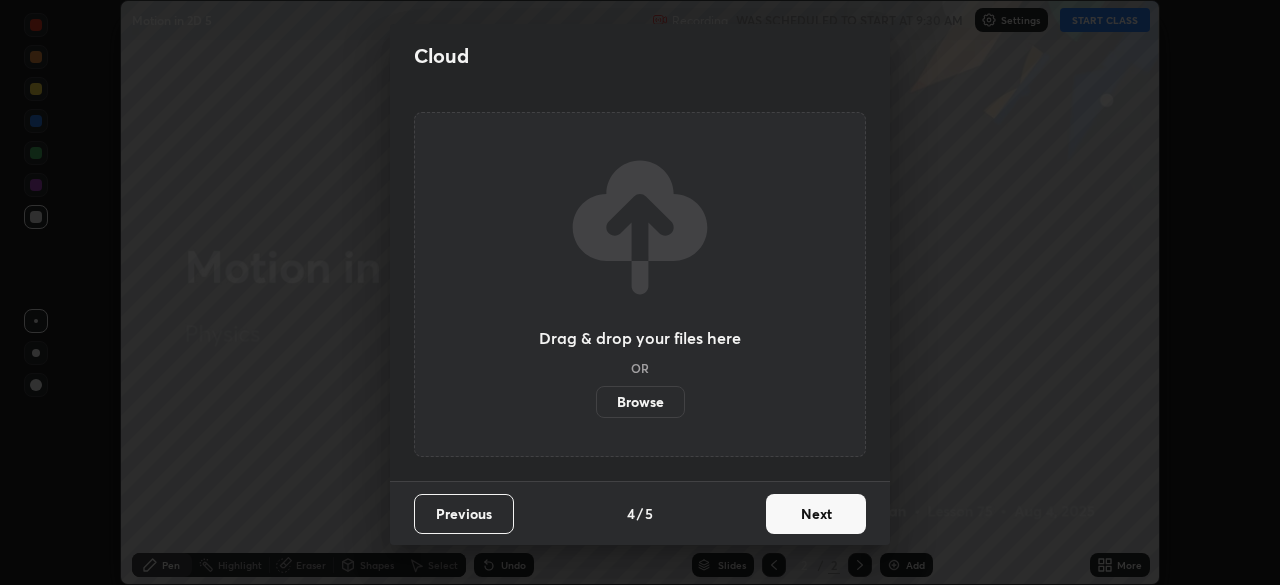 click on "Next" at bounding box center [816, 514] 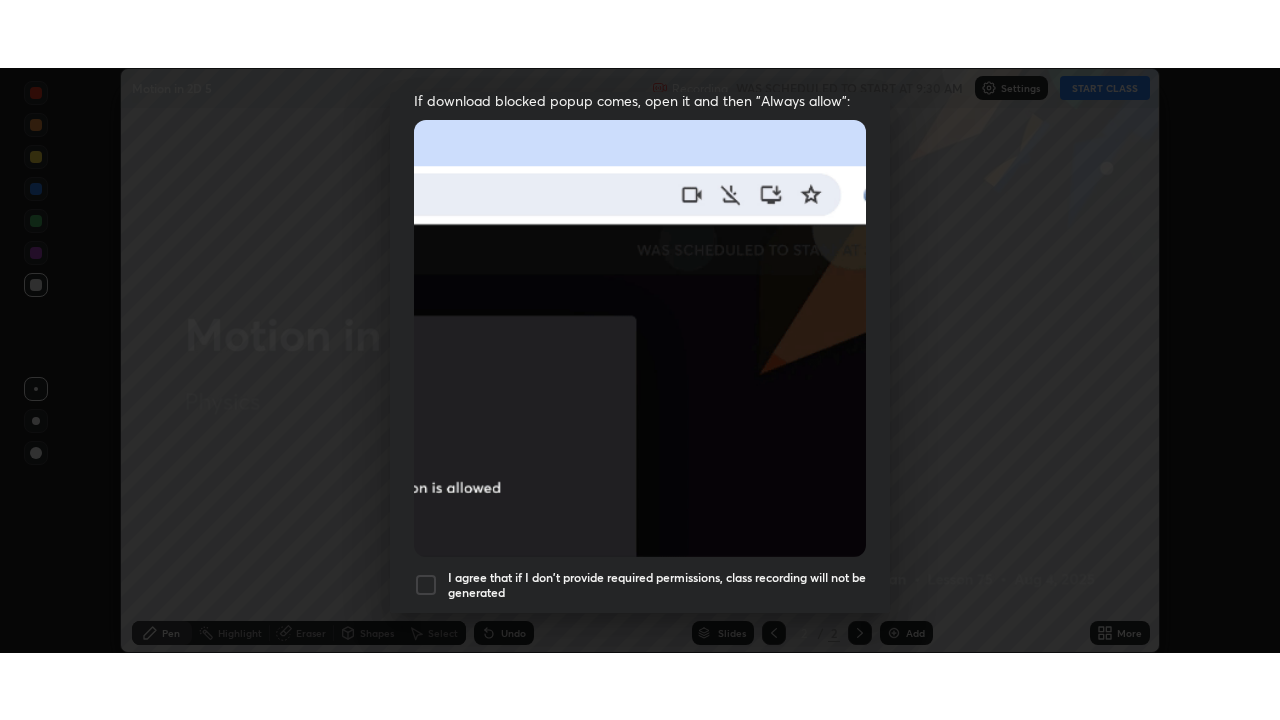 scroll, scrollTop: 479, scrollLeft: 0, axis: vertical 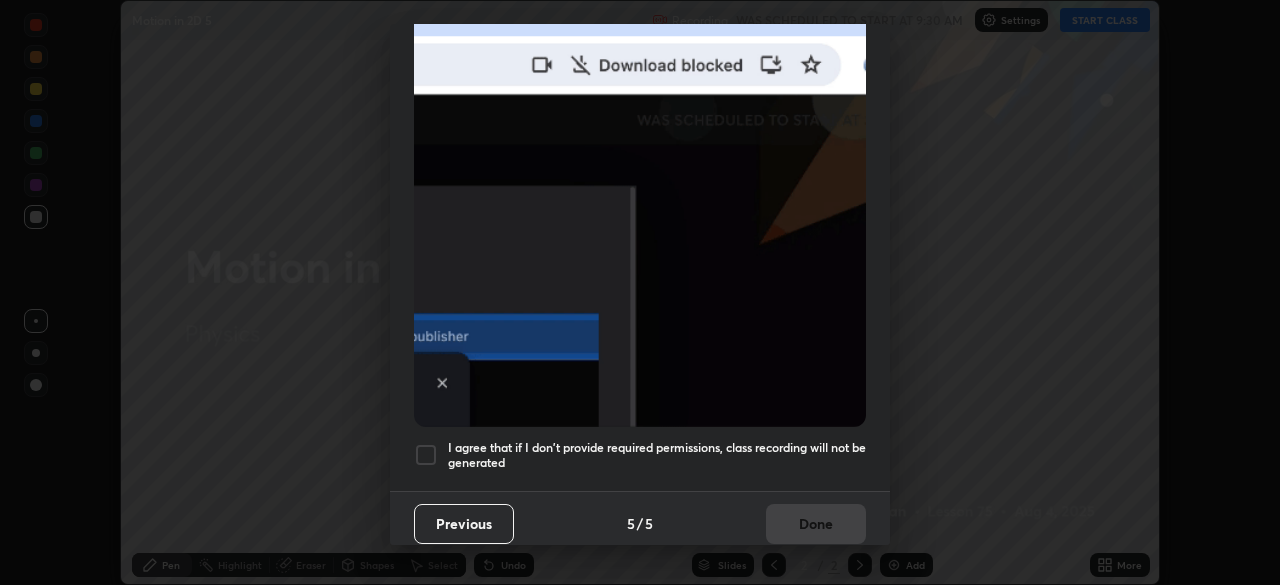 click at bounding box center [426, 455] 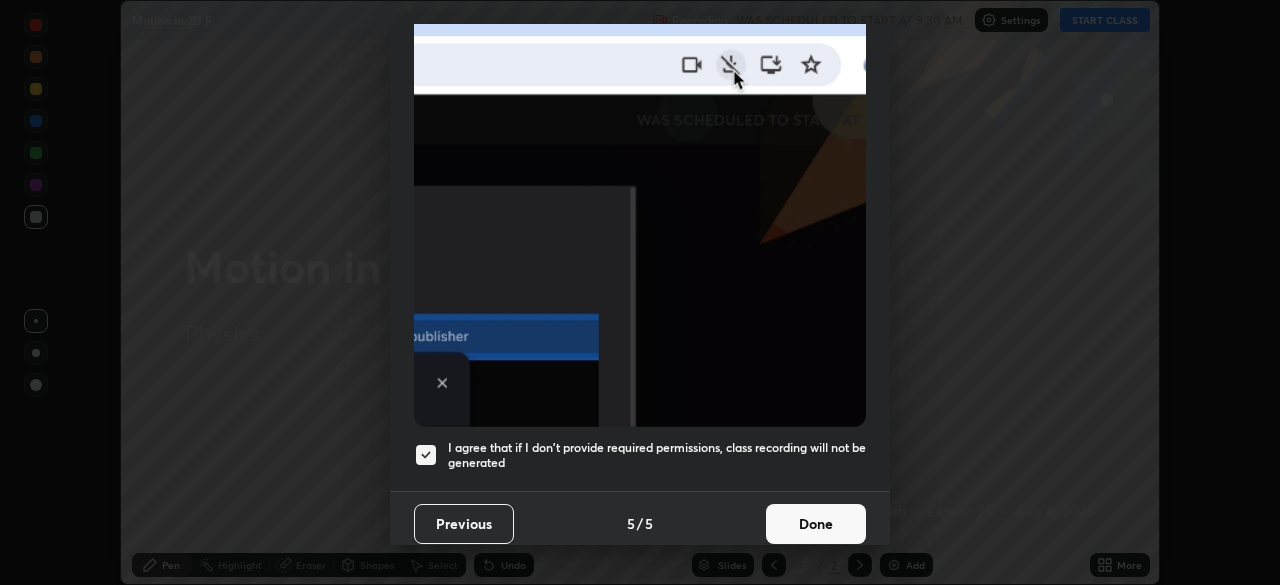 click on "Done" at bounding box center [816, 524] 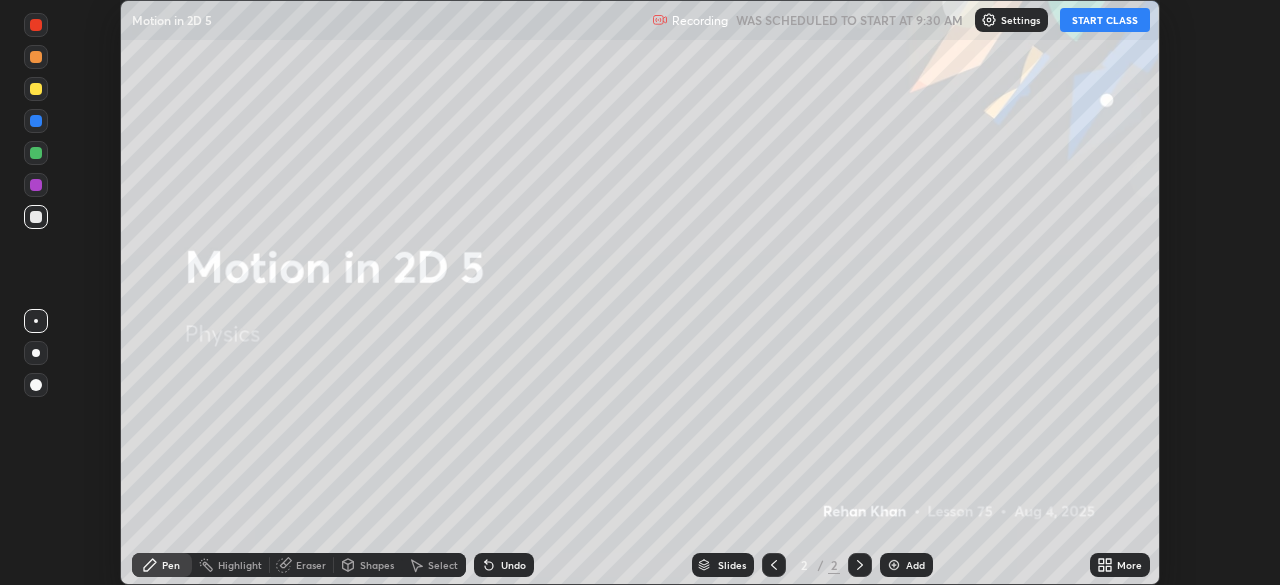 click on "START CLASS" at bounding box center [1105, 20] 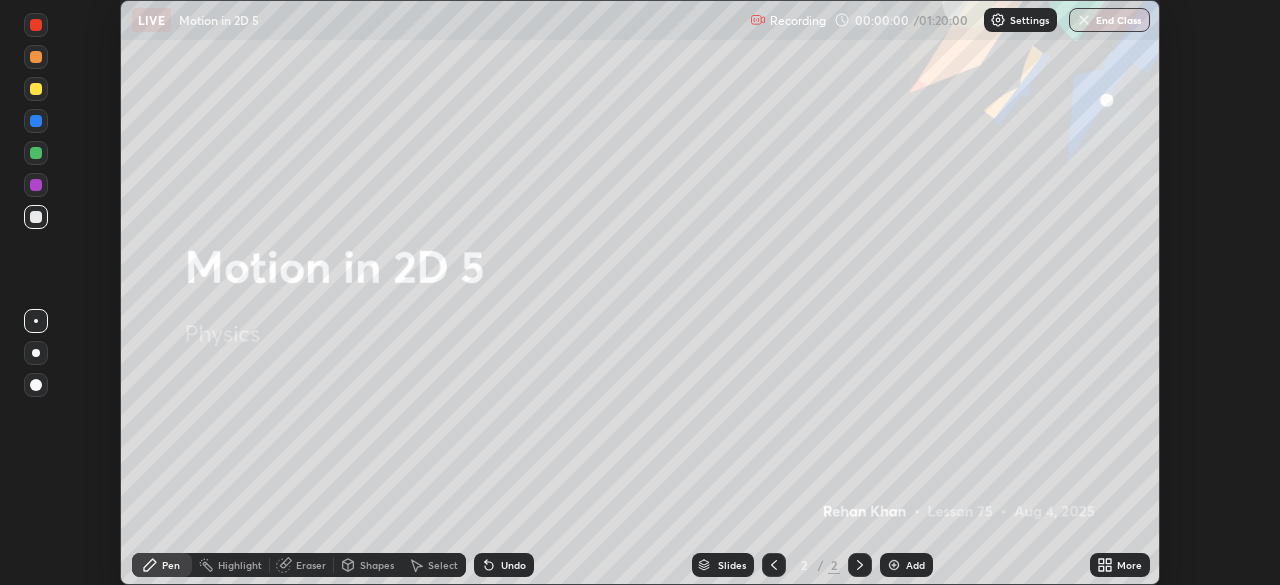 click on "More" at bounding box center (1120, 565) 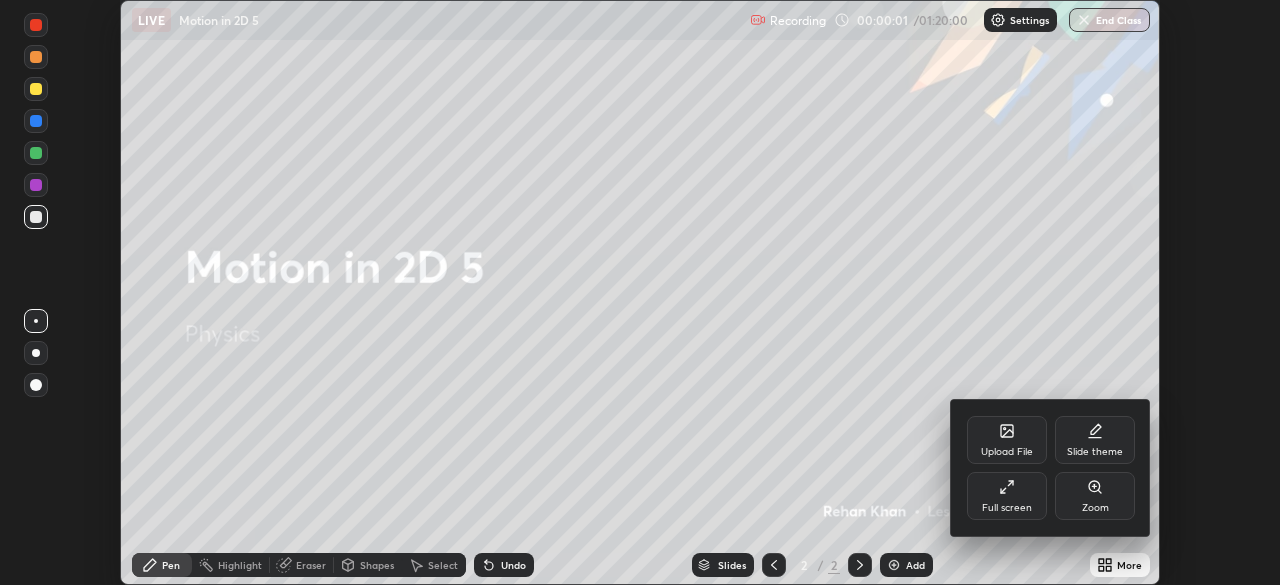 click on "Full screen" at bounding box center [1007, 508] 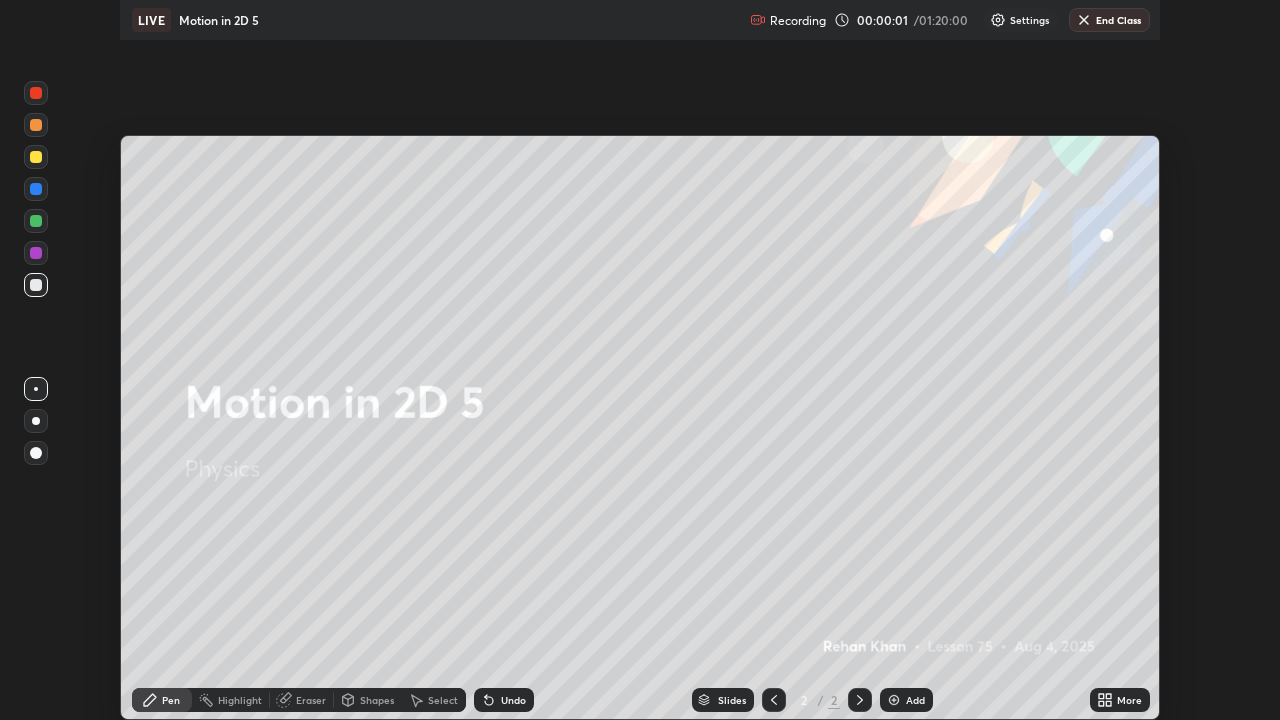 scroll, scrollTop: 99280, scrollLeft: 98720, axis: both 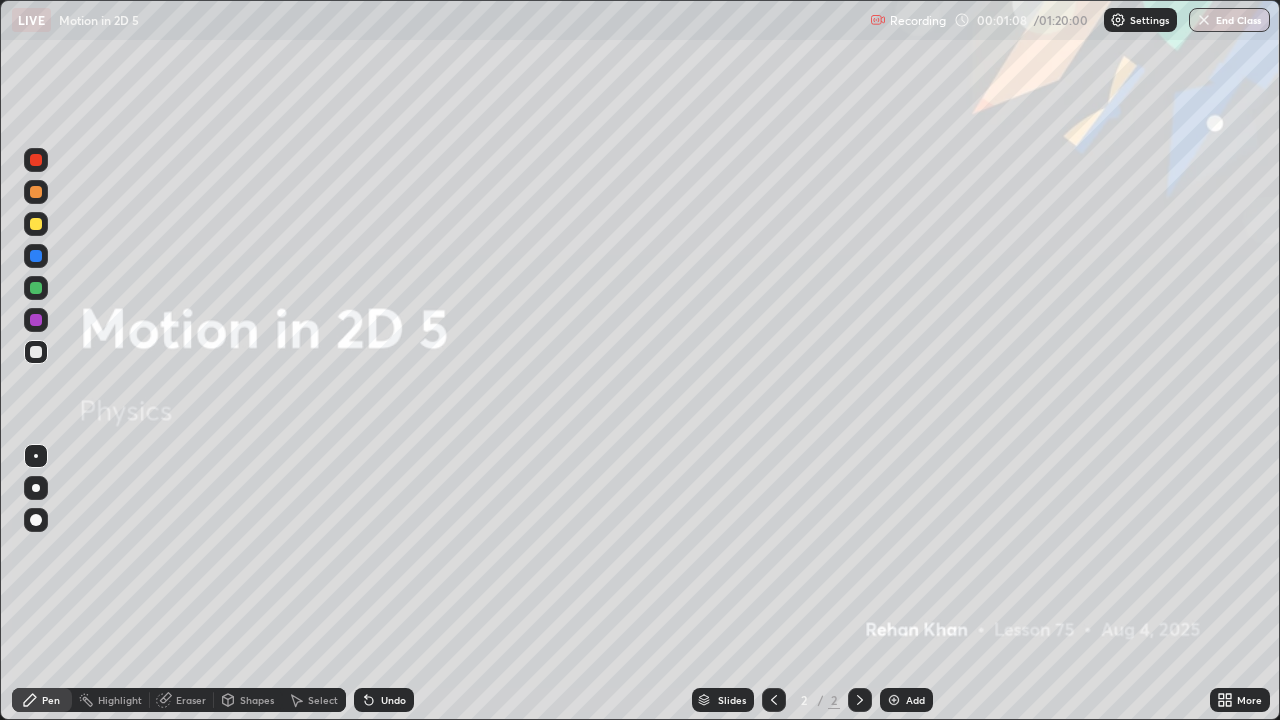 click on "Add" at bounding box center (906, 700) 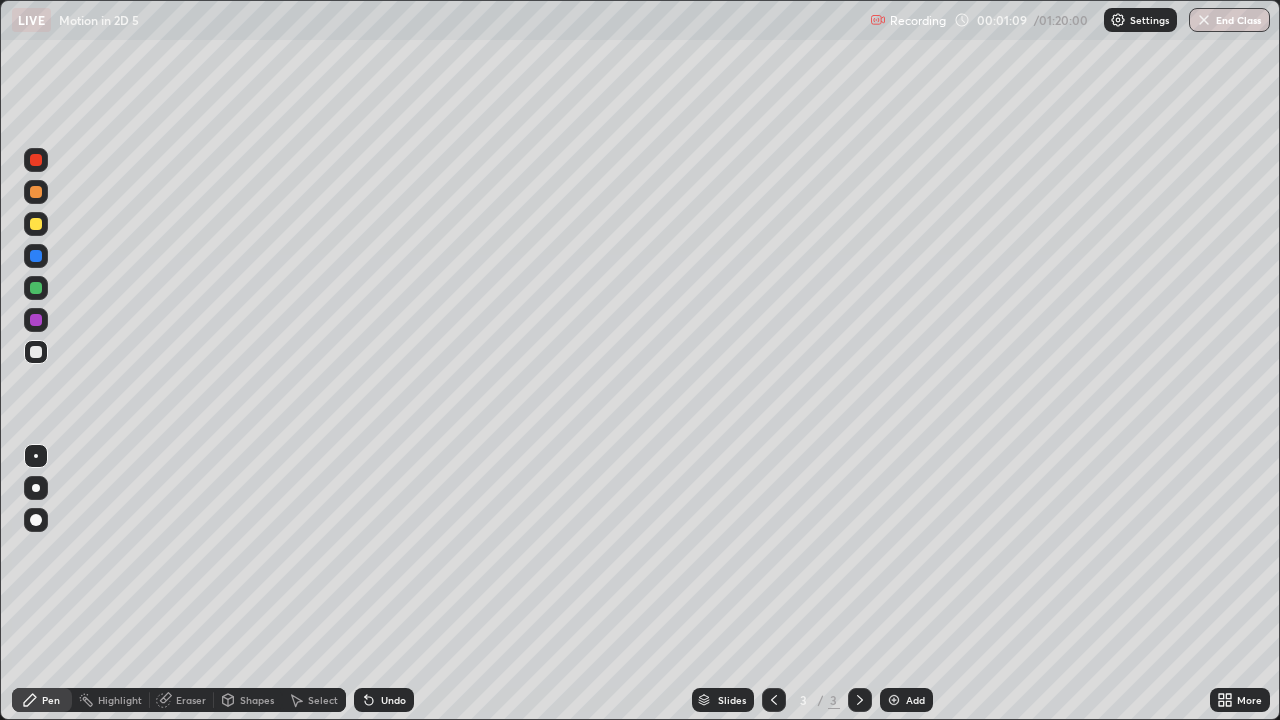 click at bounding box center (36, 488) 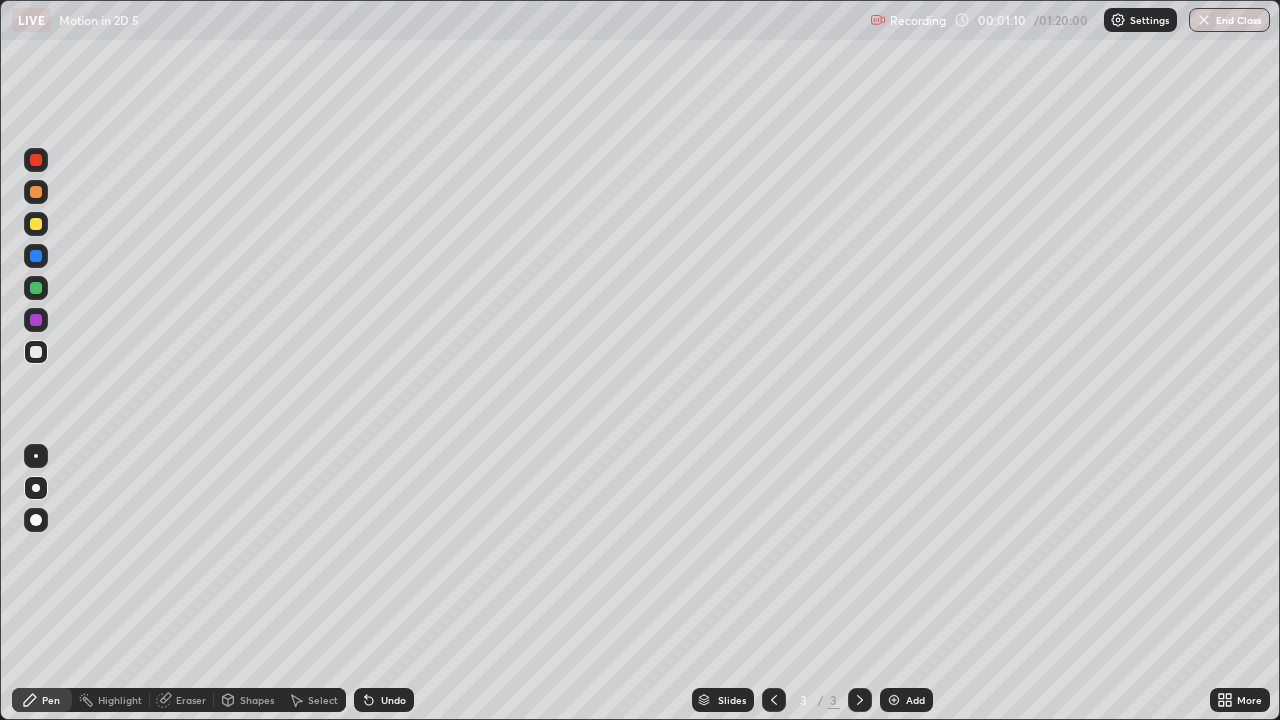 click at bounding box center [36, 352] 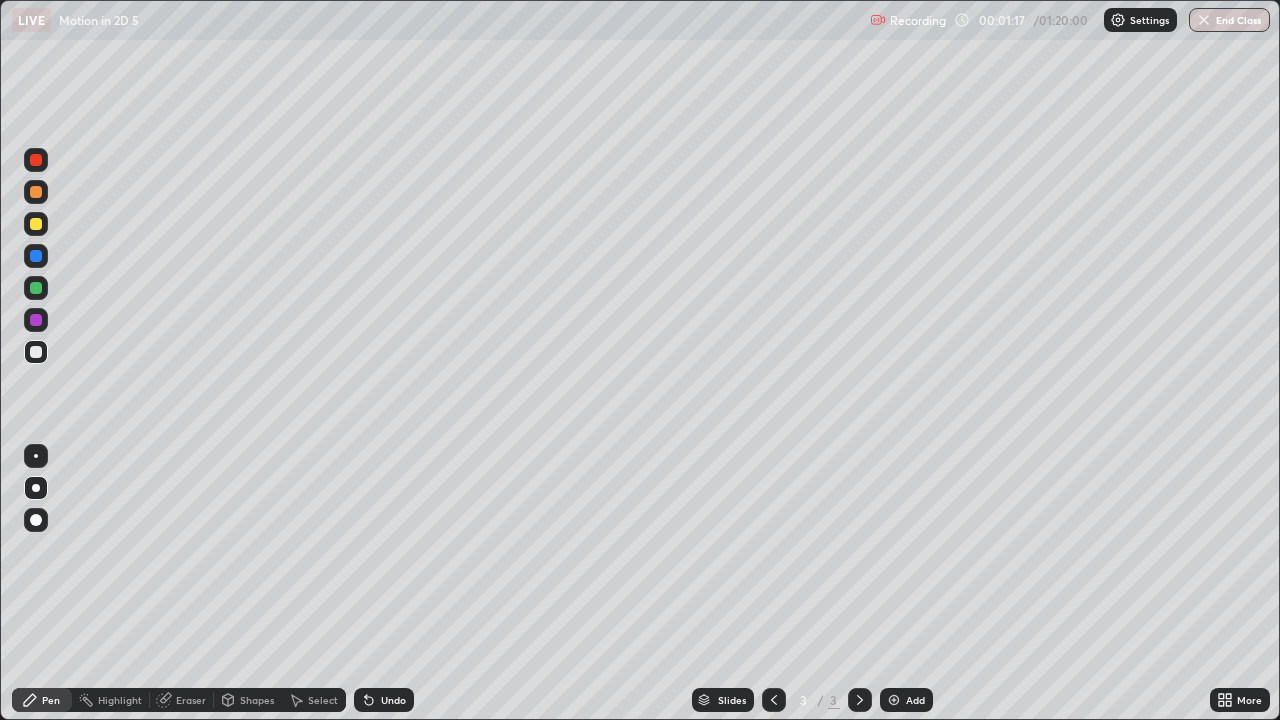 click on "Shapes" at bounding box center [257, 700] 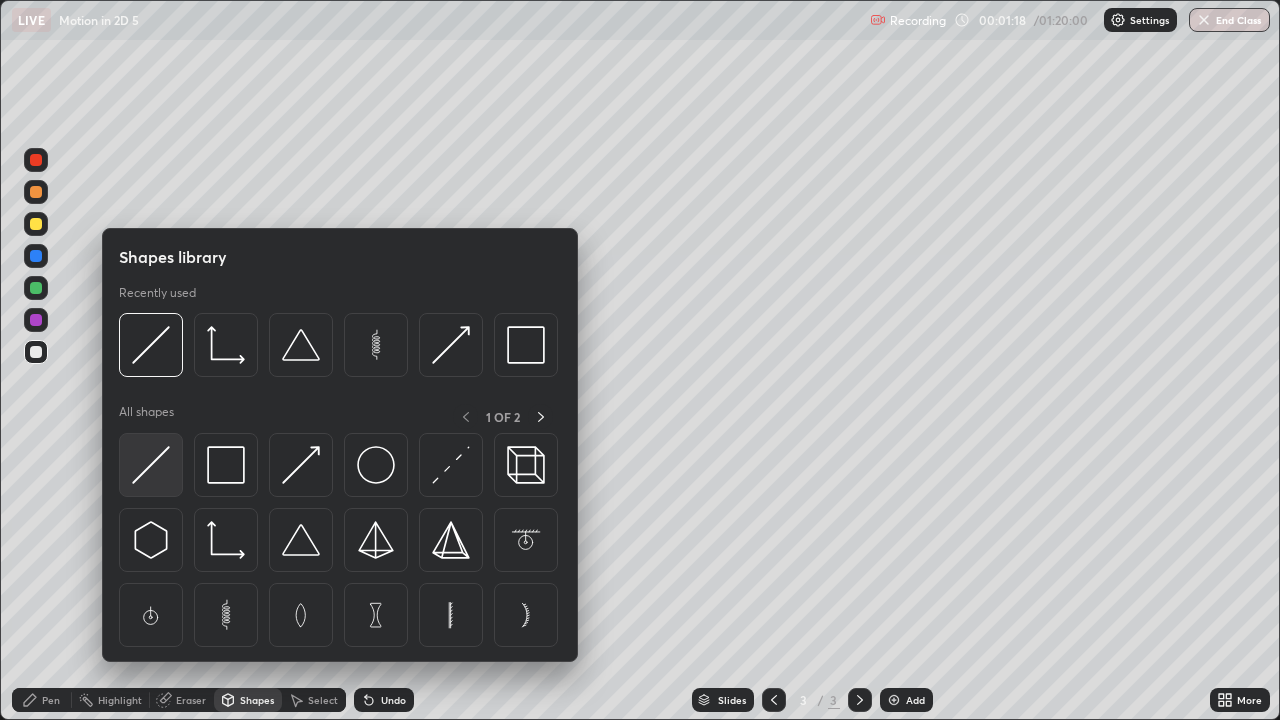click at bounding box center [151, 465] 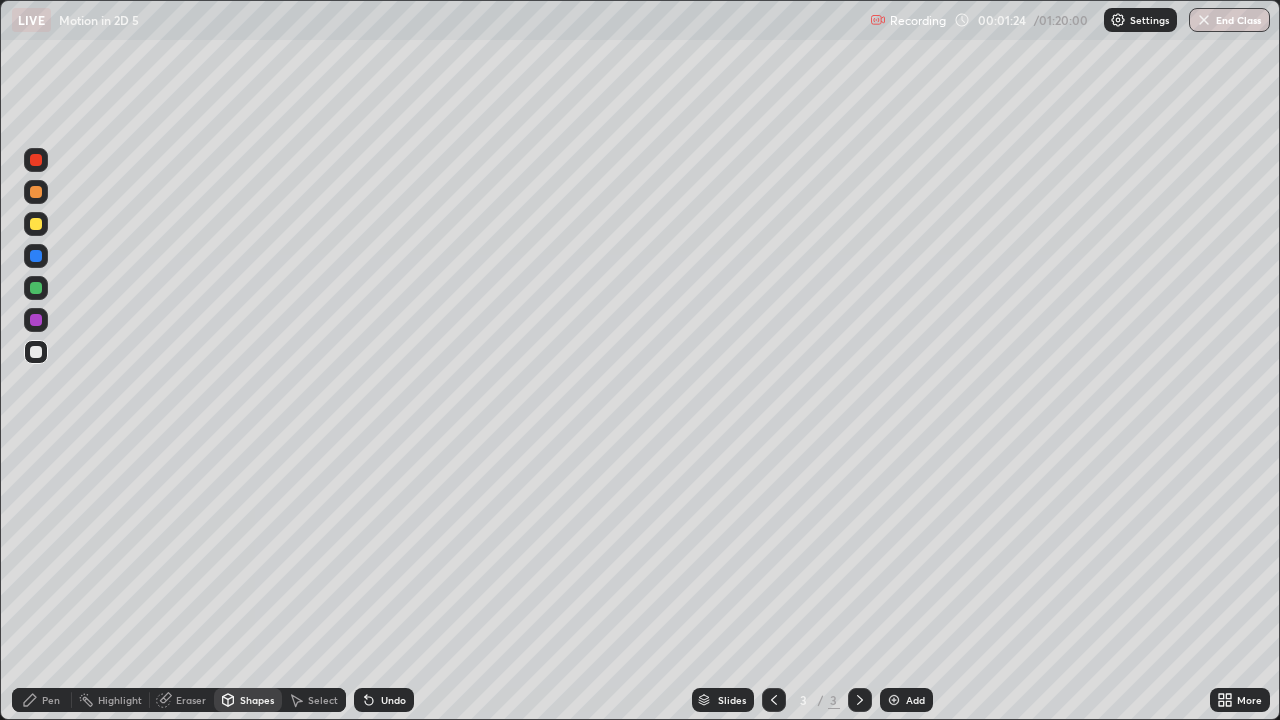 click on "Pen" at bounding box center (42, 700) 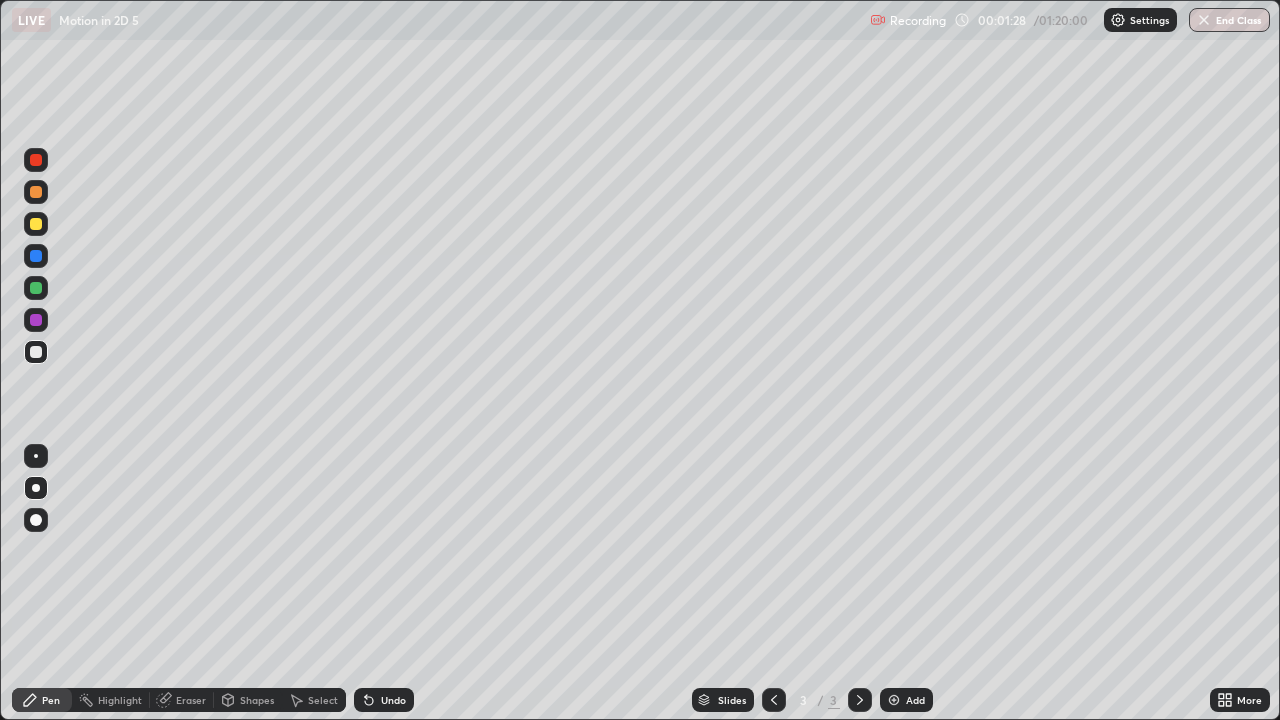 click at bounding box center (36, 224) 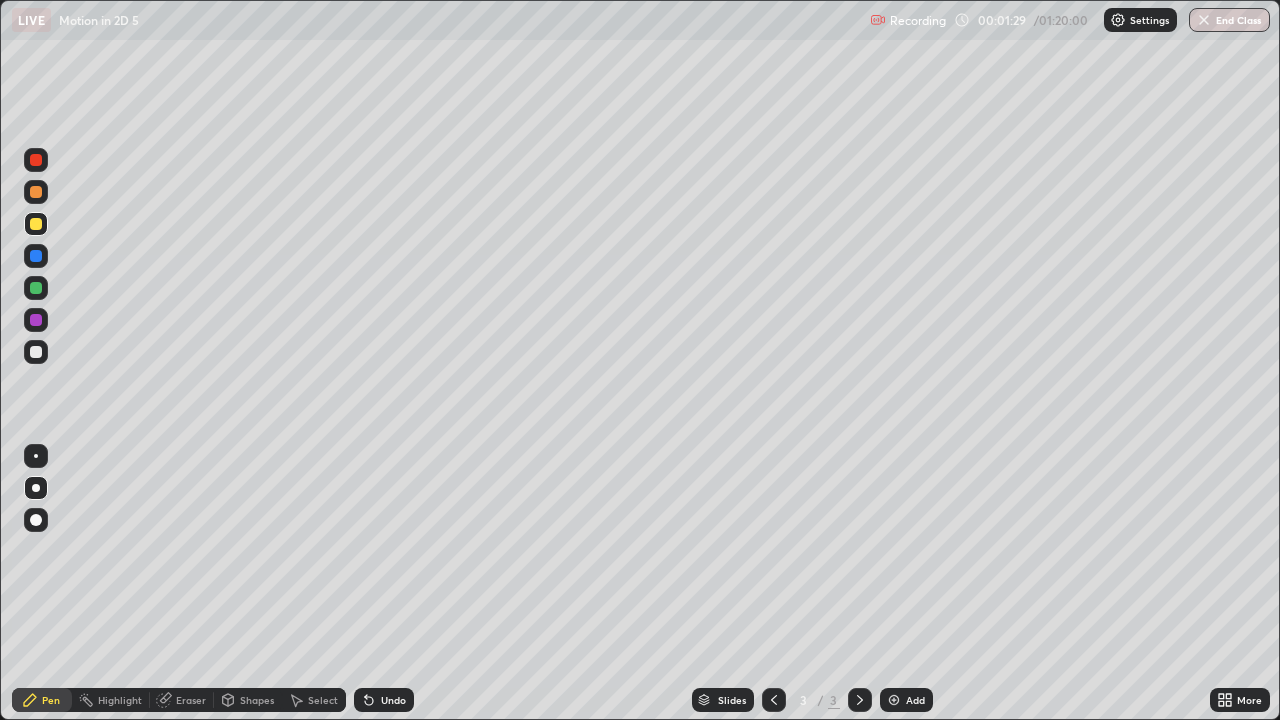 click on "Shapes" at bounding box center [248, 700] 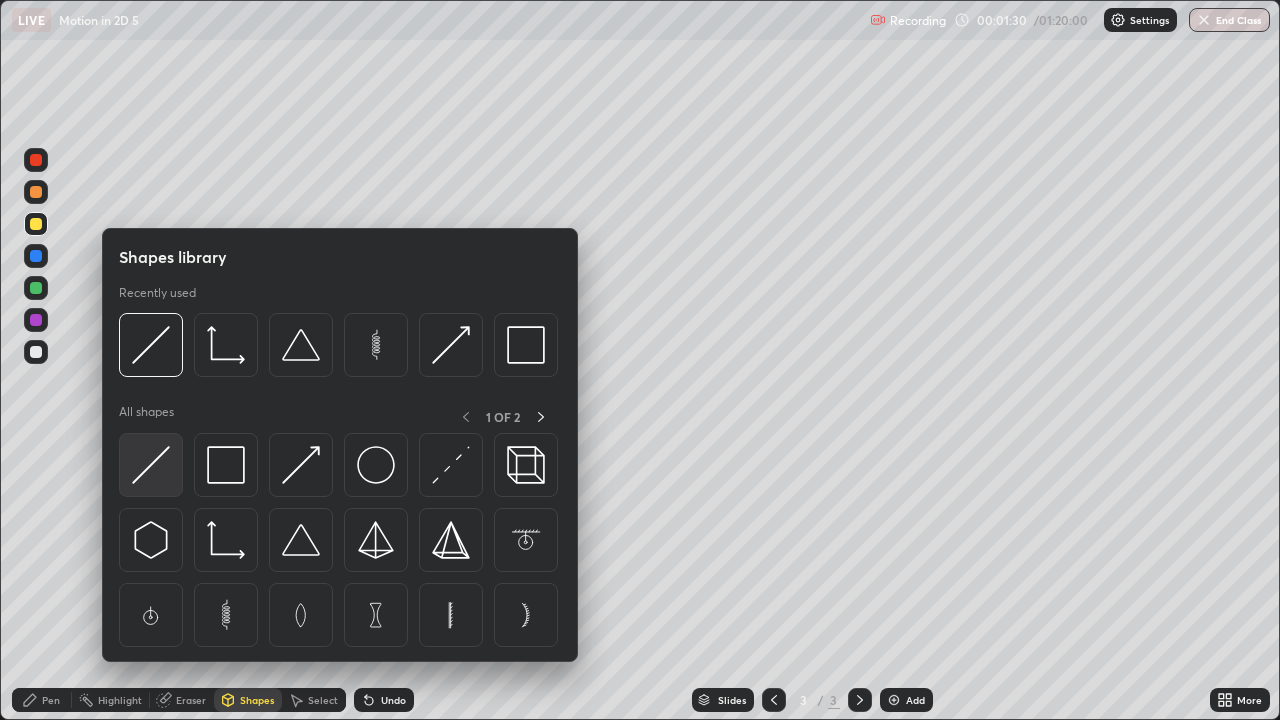 click at bounding box center [151, 465] 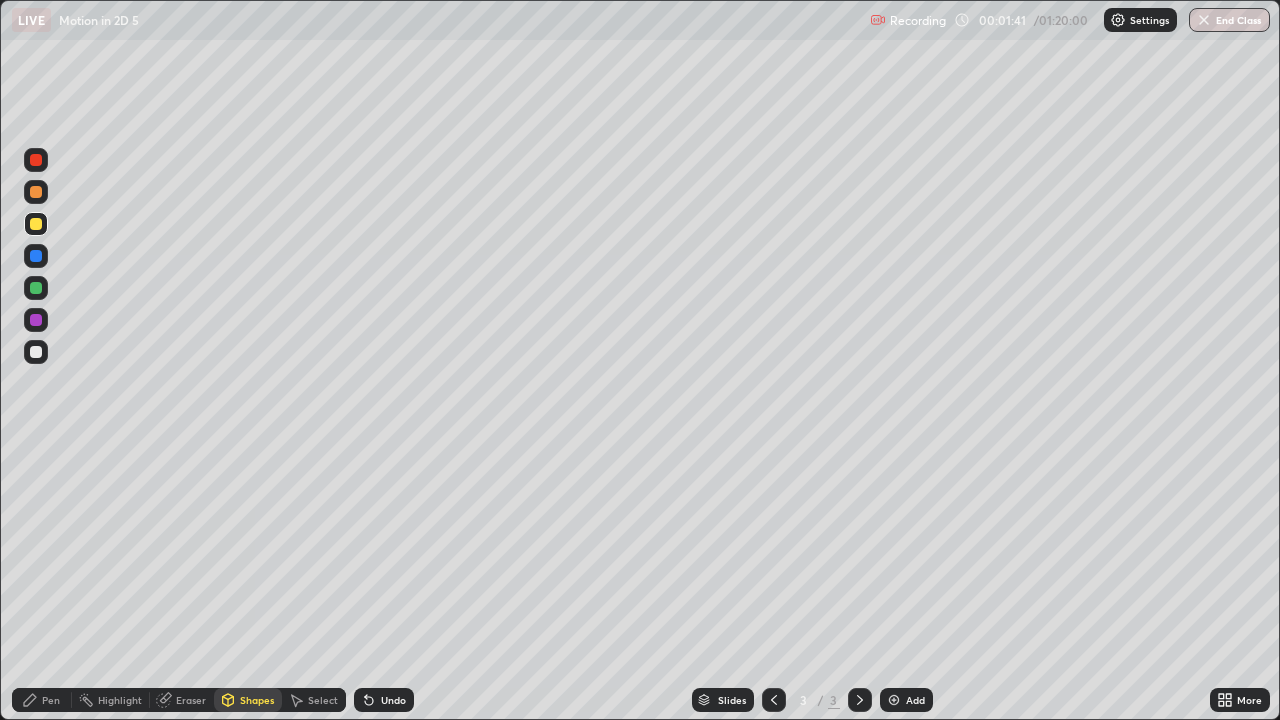 click on "Eraser" at bounding box center (191, 700) 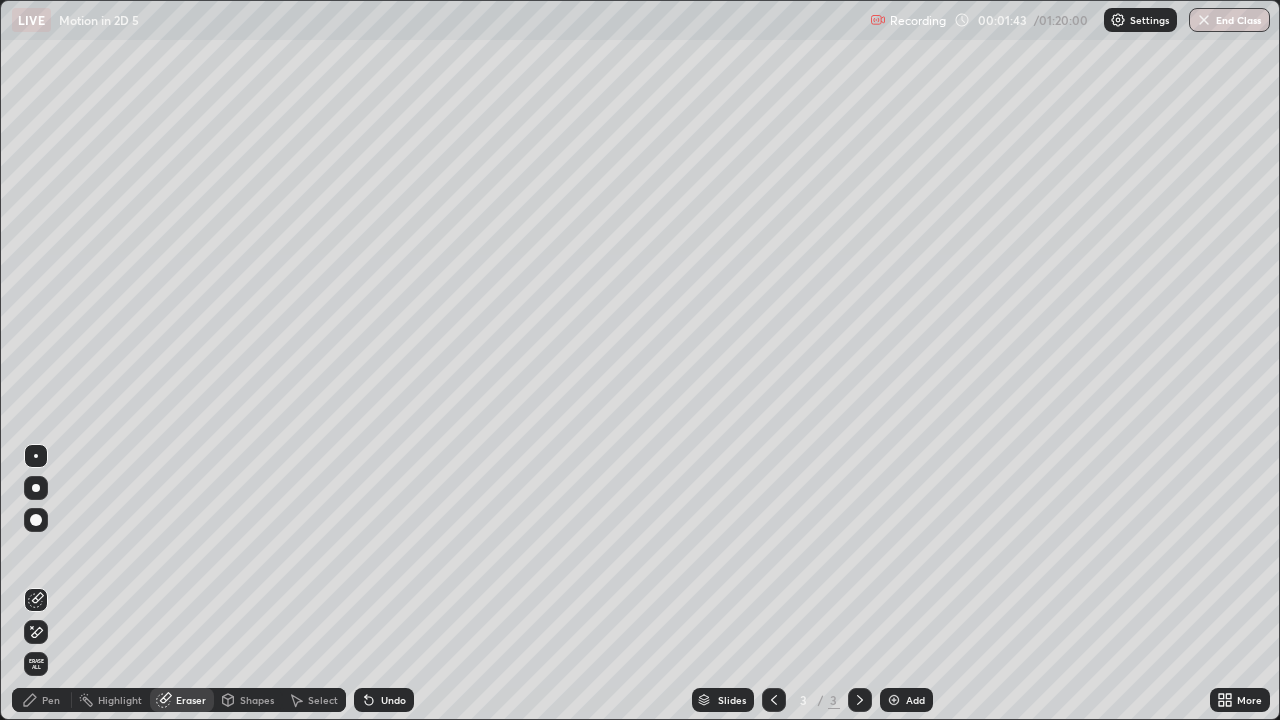 click on "Pen" at bounding box center [51, 700] 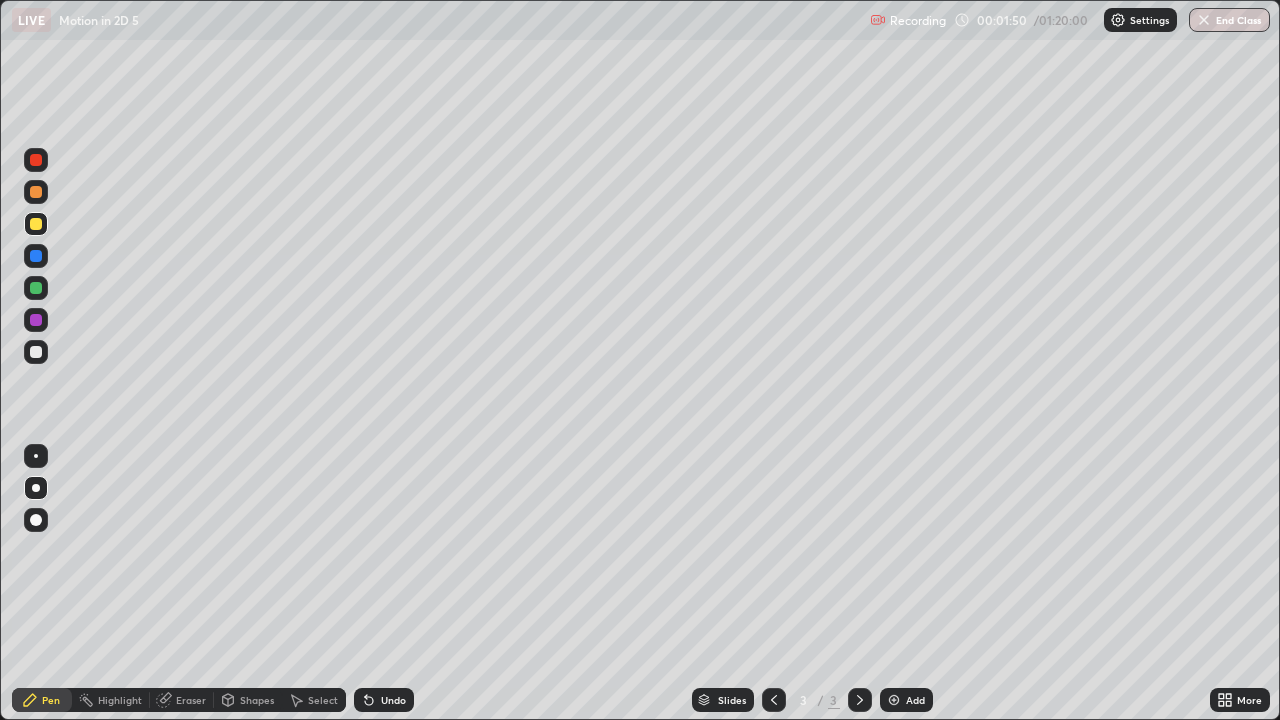 click at bounding box center (36, 352) 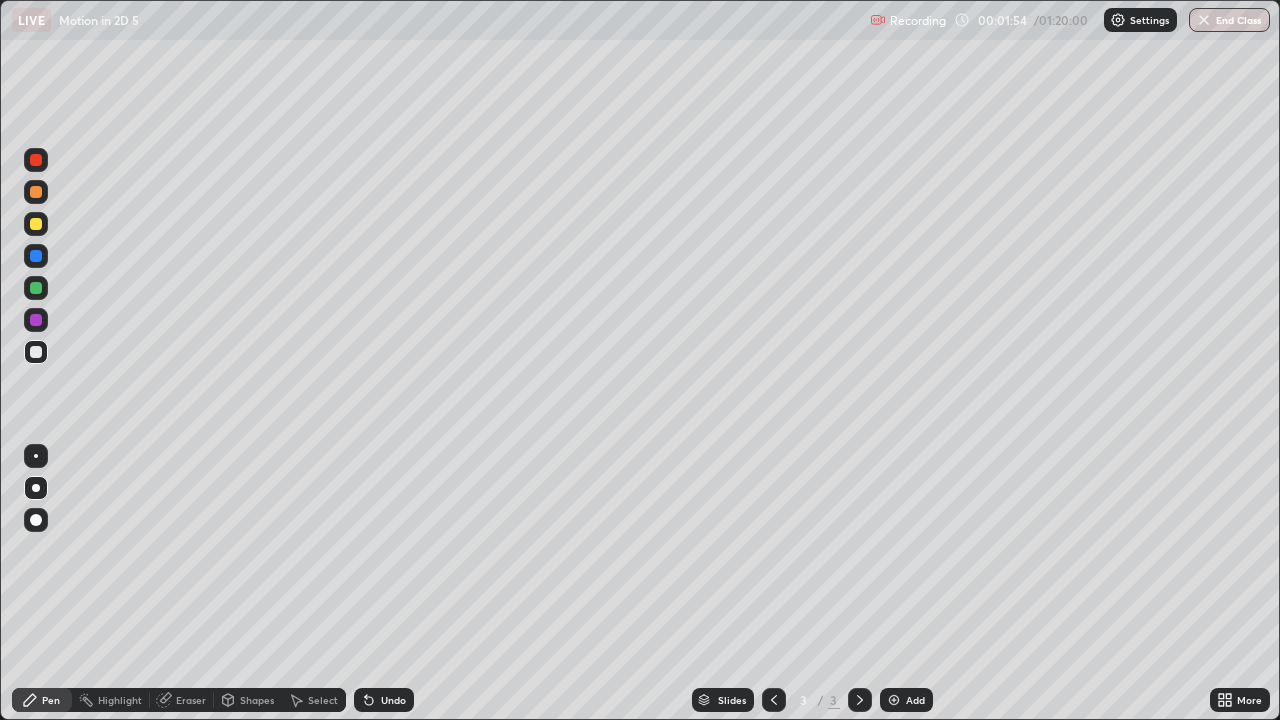 click at bounding box center [36, 224] 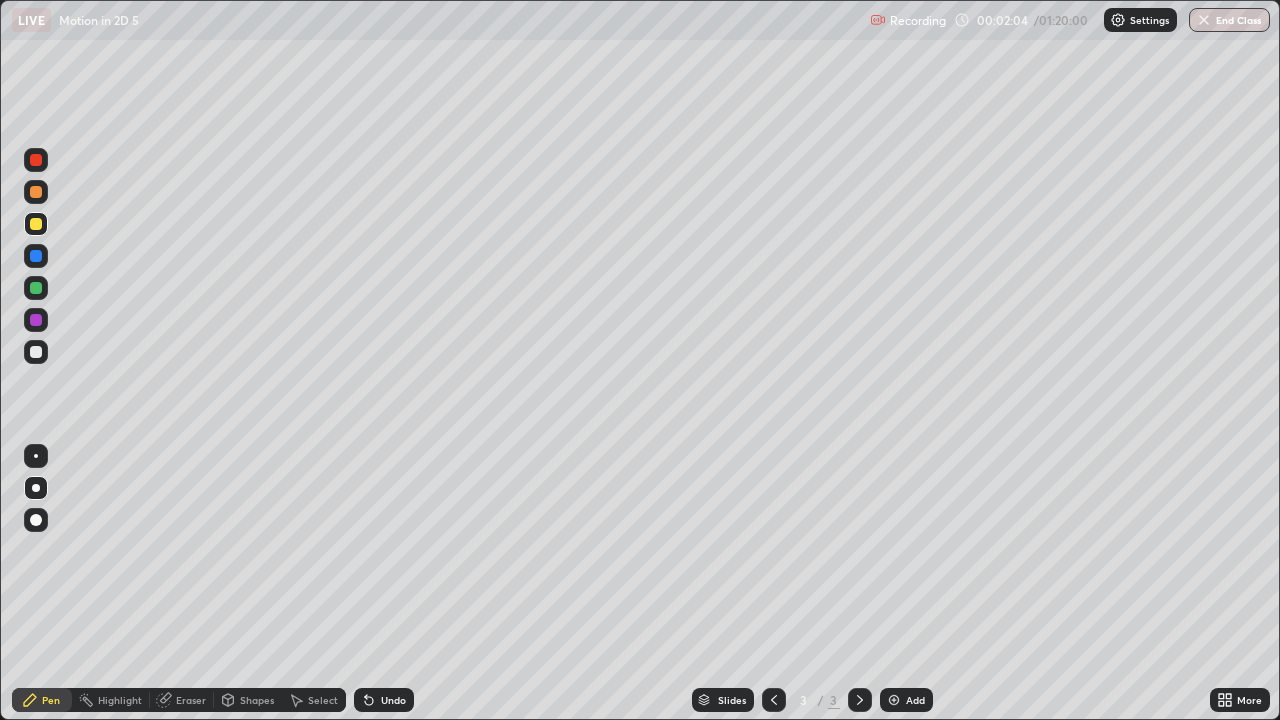 click at bounding box center (36, 192) 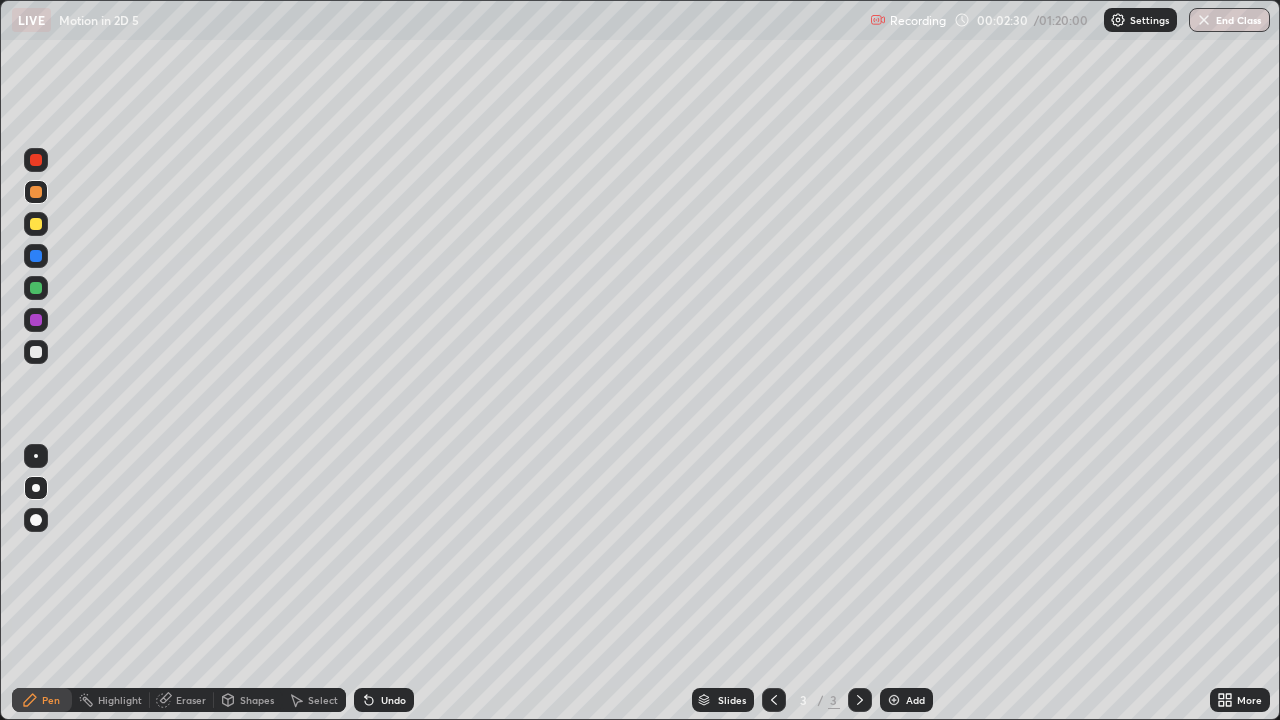 click at bounding box center [36, 352] 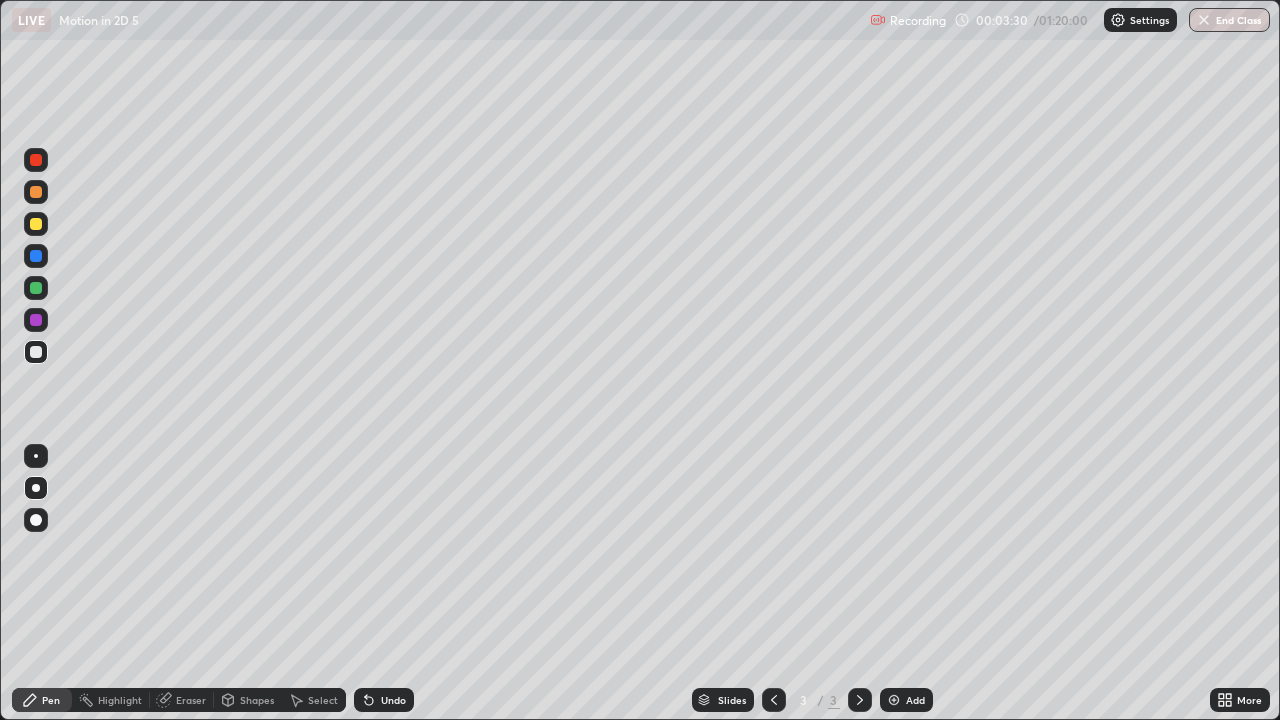 click at bounding box center (36, 160) 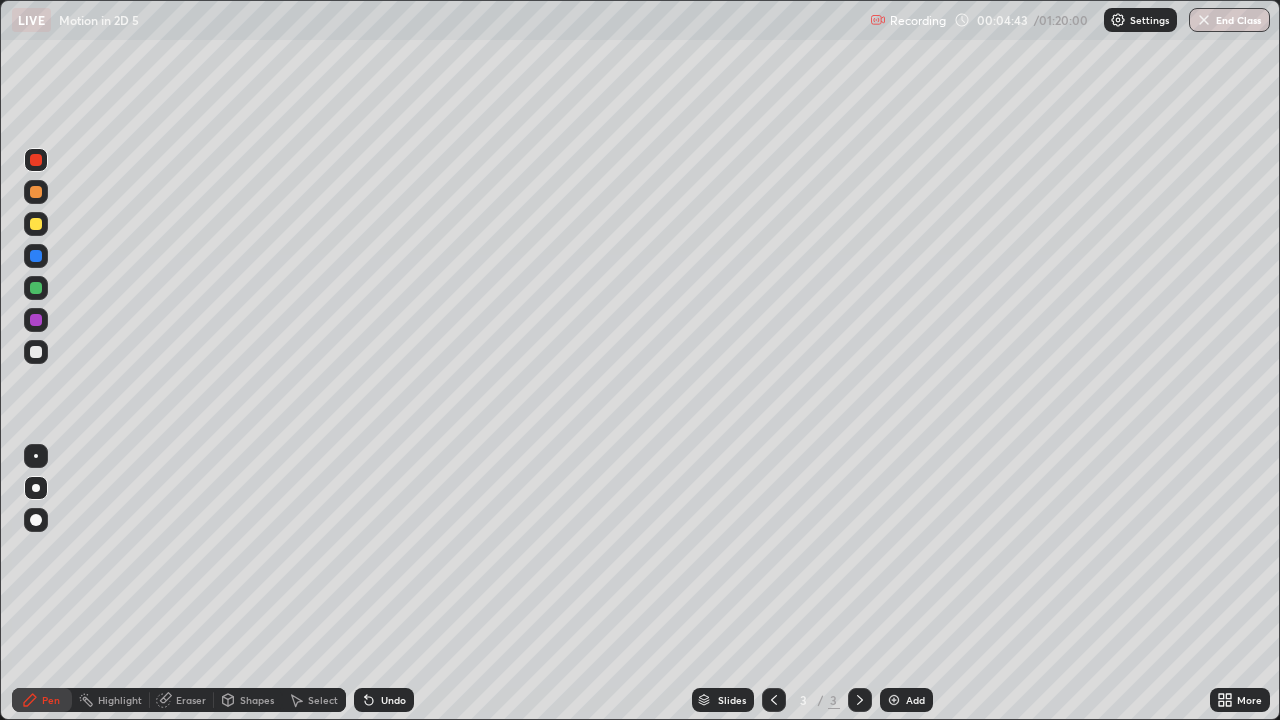 click at bounding box center [36, 352] 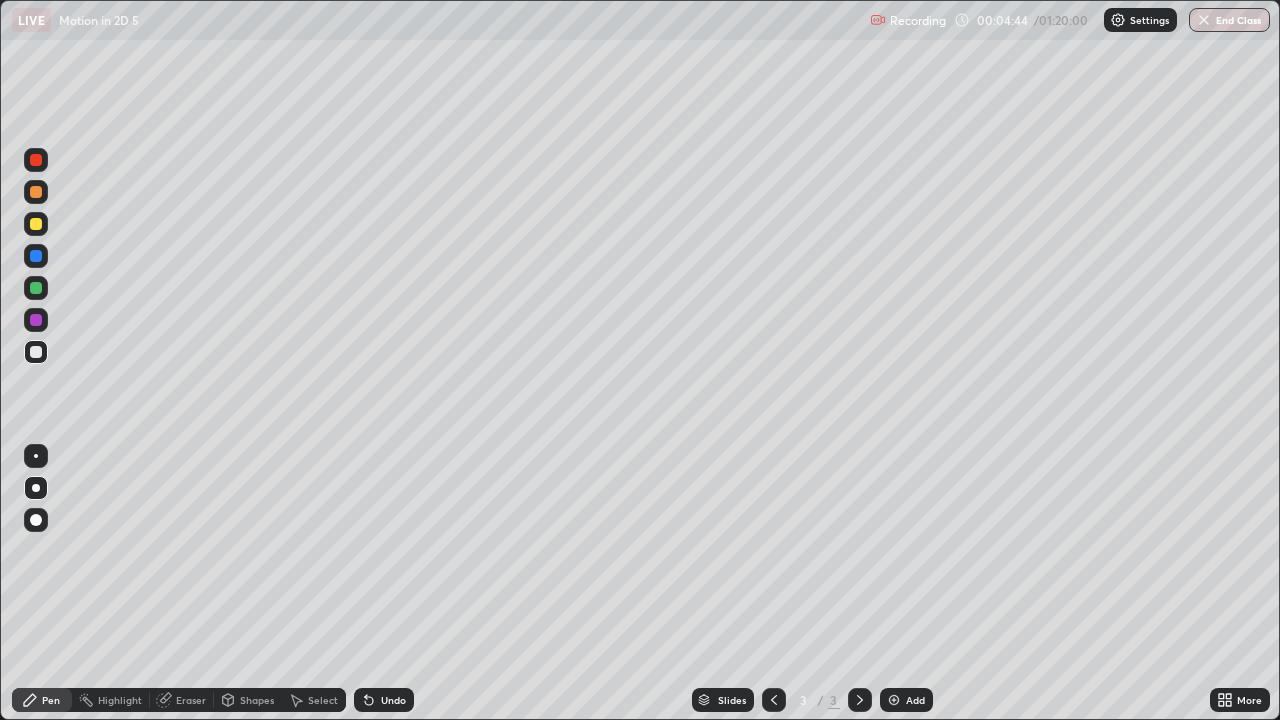 click at bounding box center [36, 256] 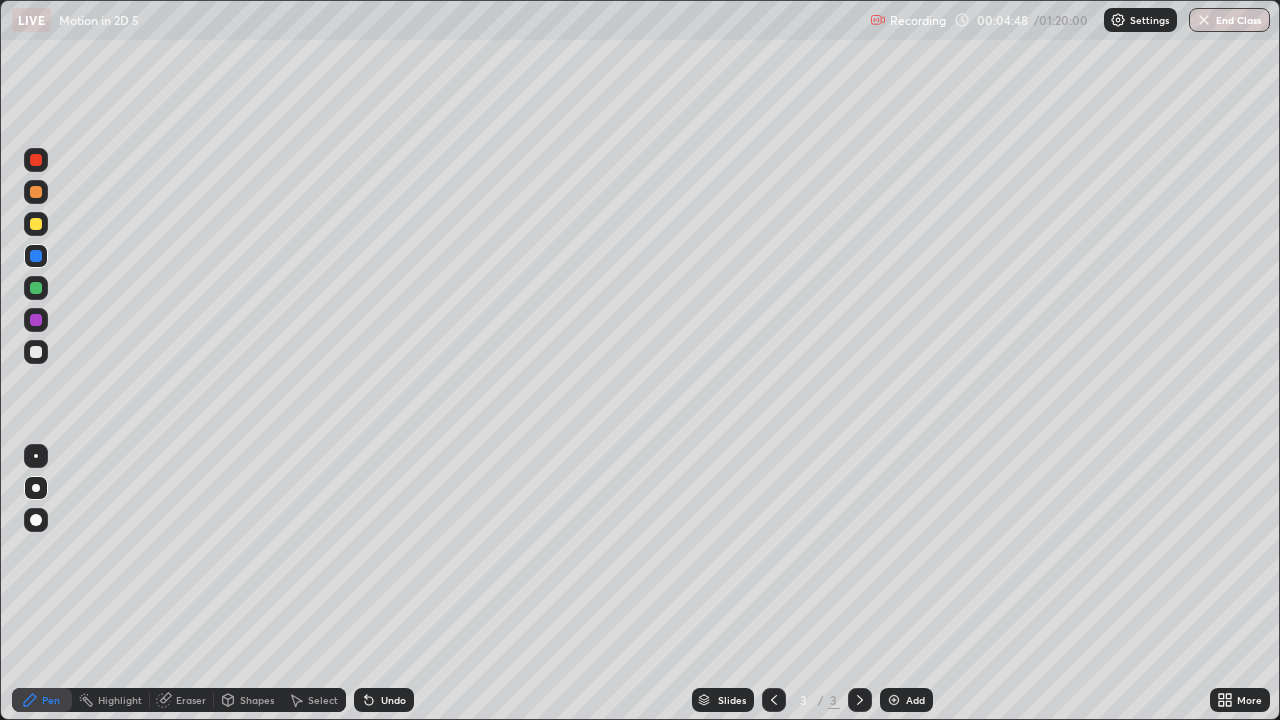 click at bounding box center [36, 352] 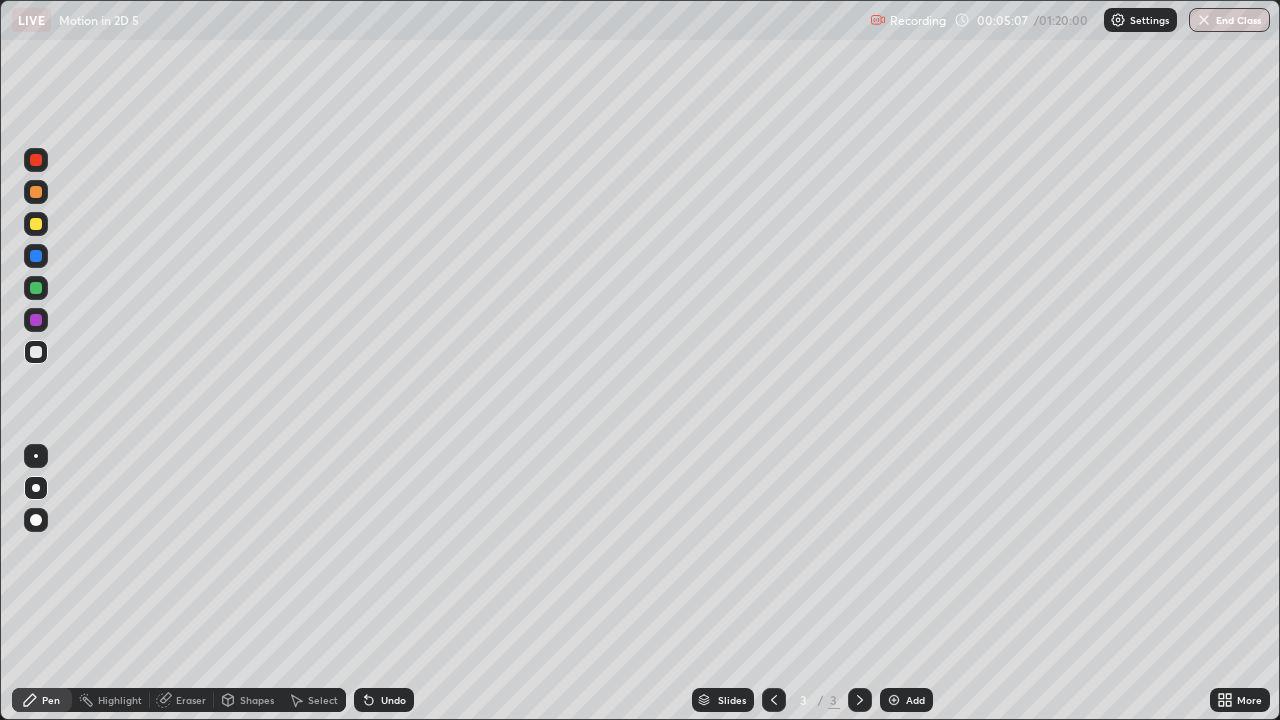click at bounding box center (36, 352) 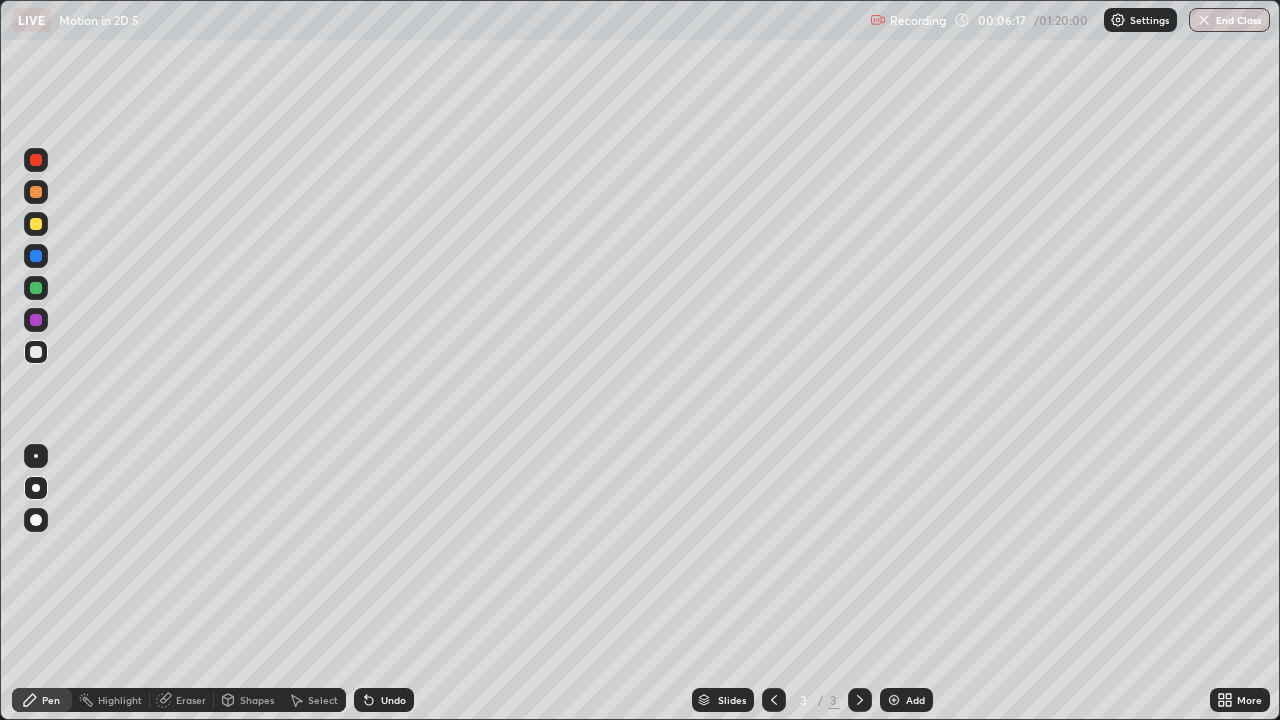 click at bounding box center (36, 160) 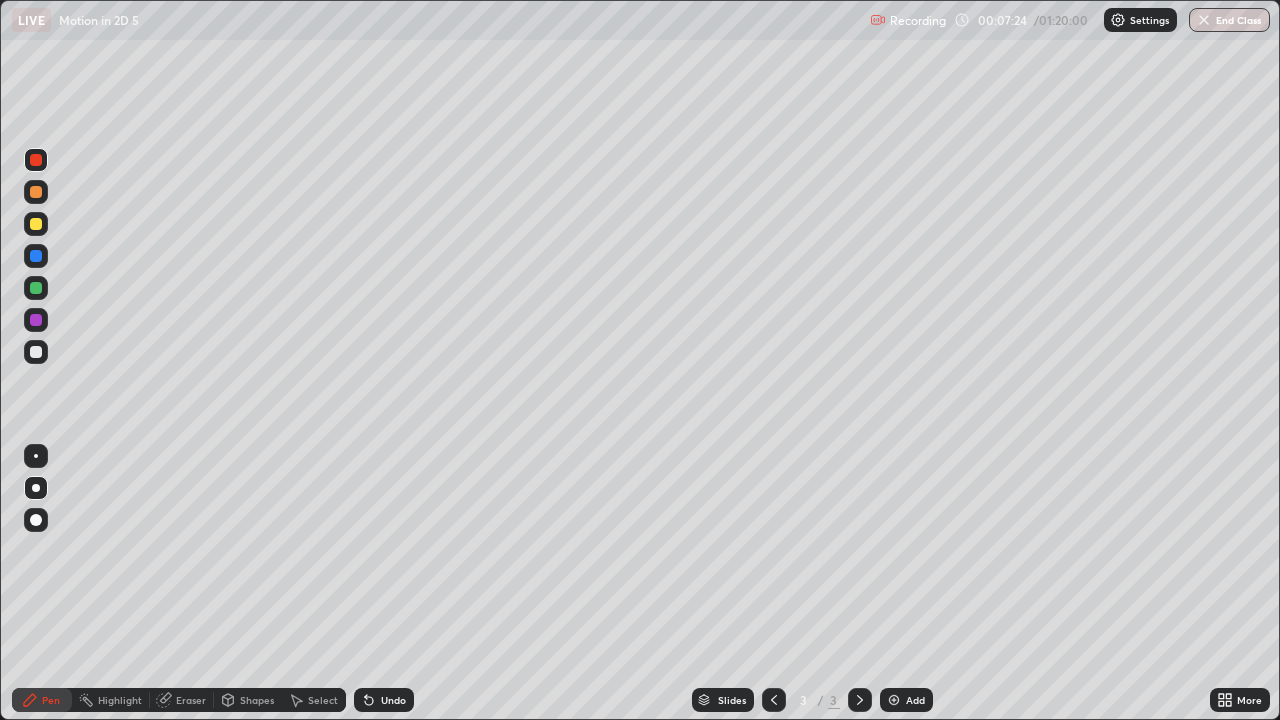 click at bounding box center (36, 352) 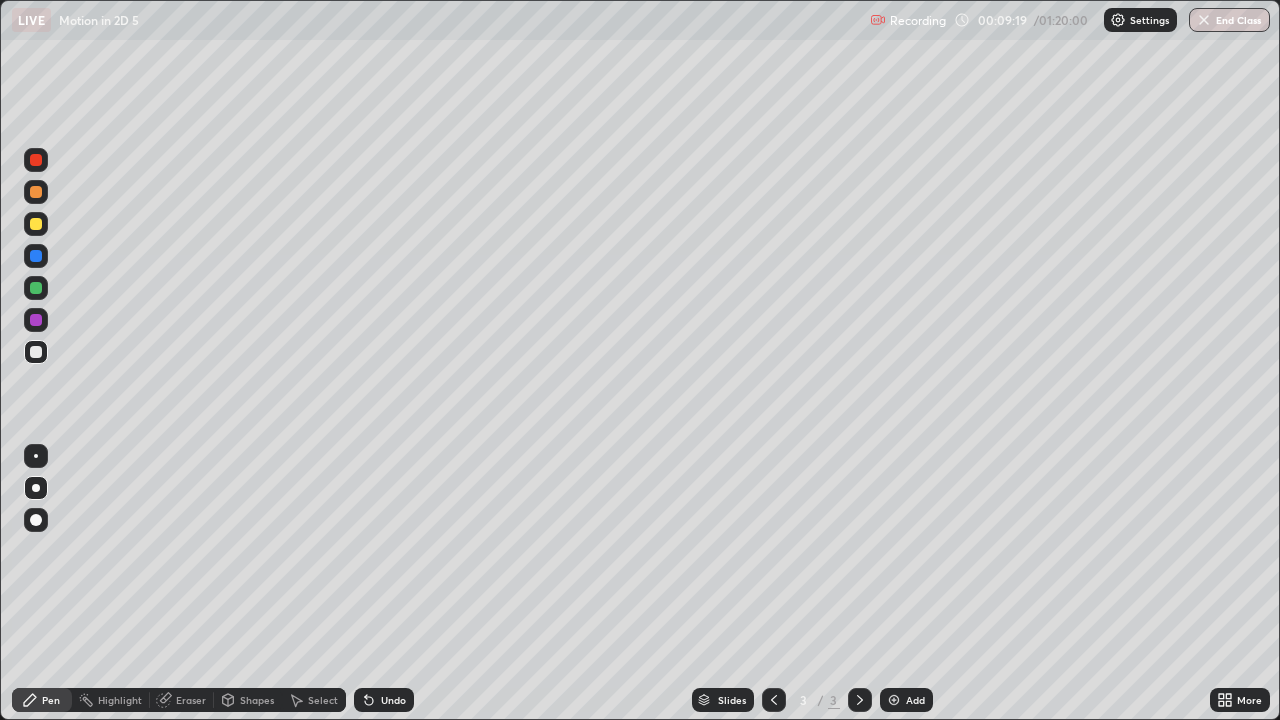 click at bounding box center (36, 224) 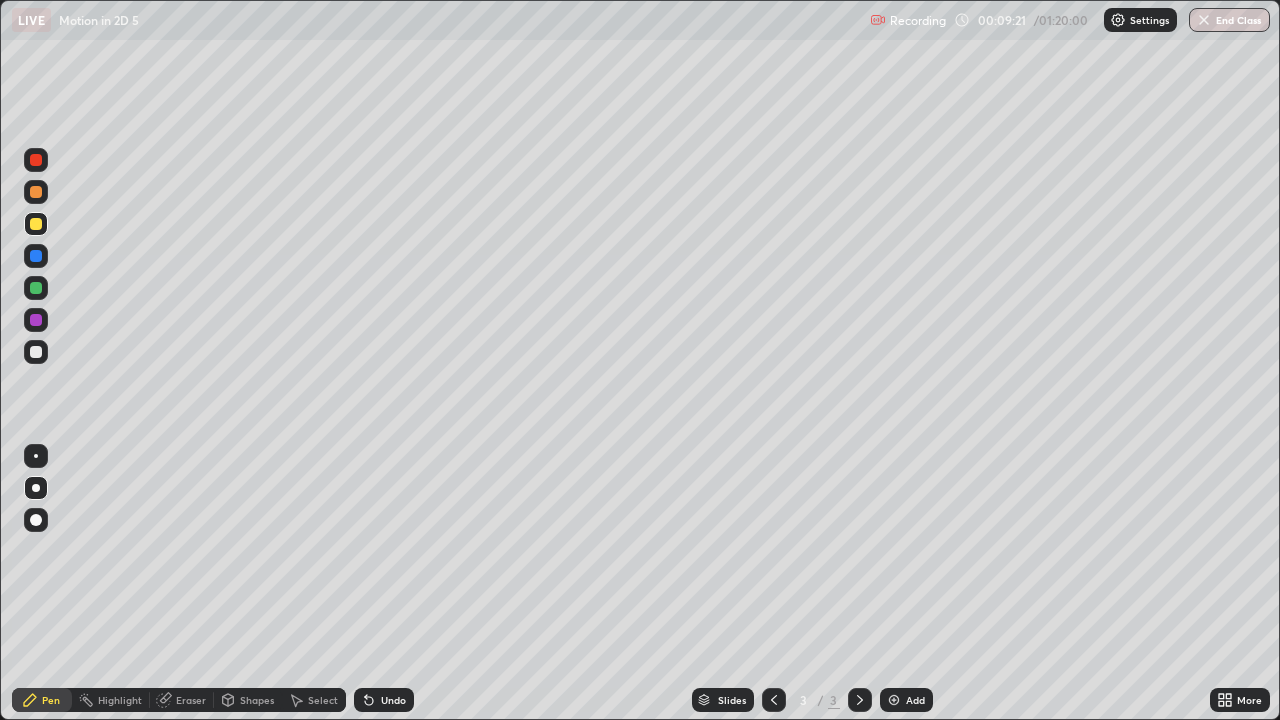 click at bounding box center (36, 352) 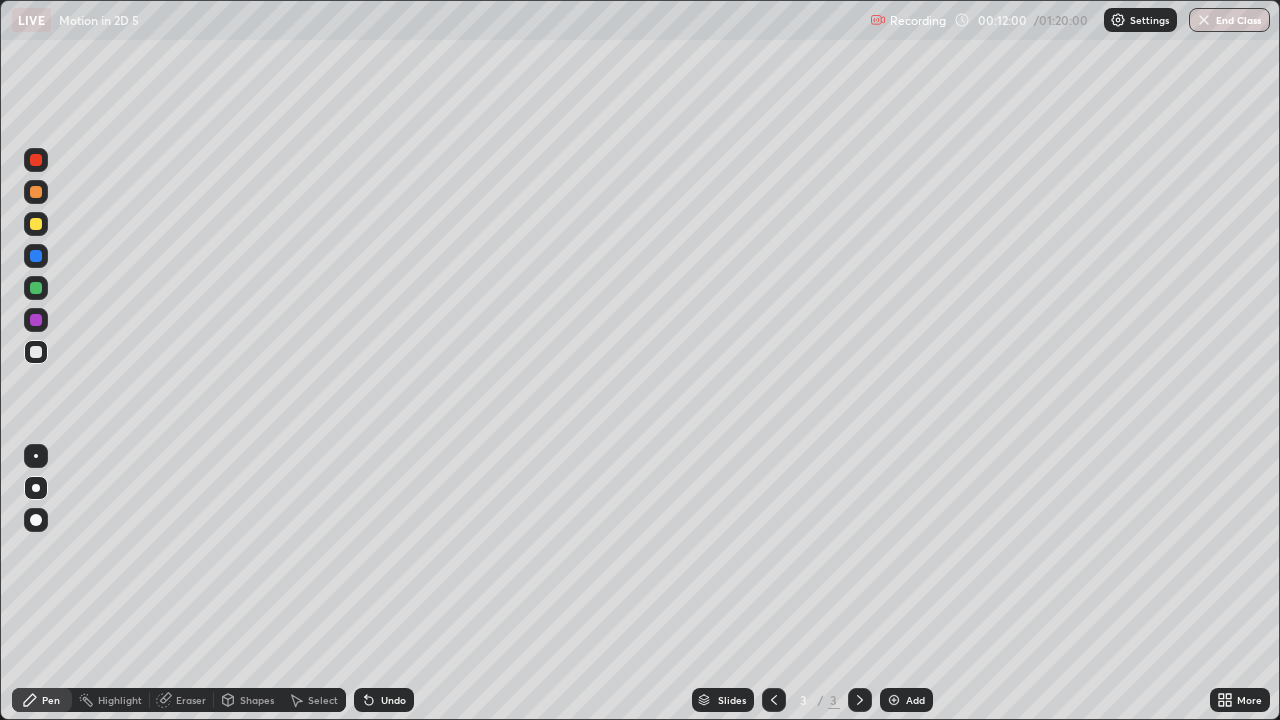 click at bounding box center [36, 288] 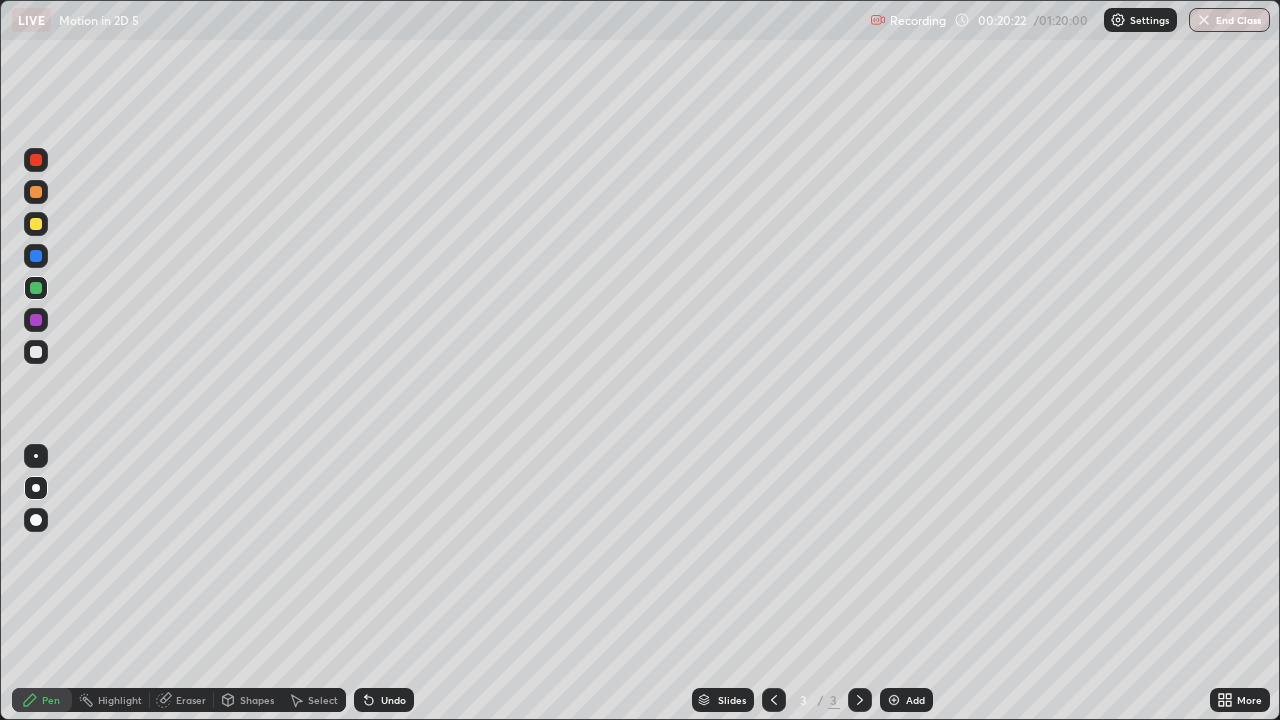 click on "Add" at bounding box center [906, 700] 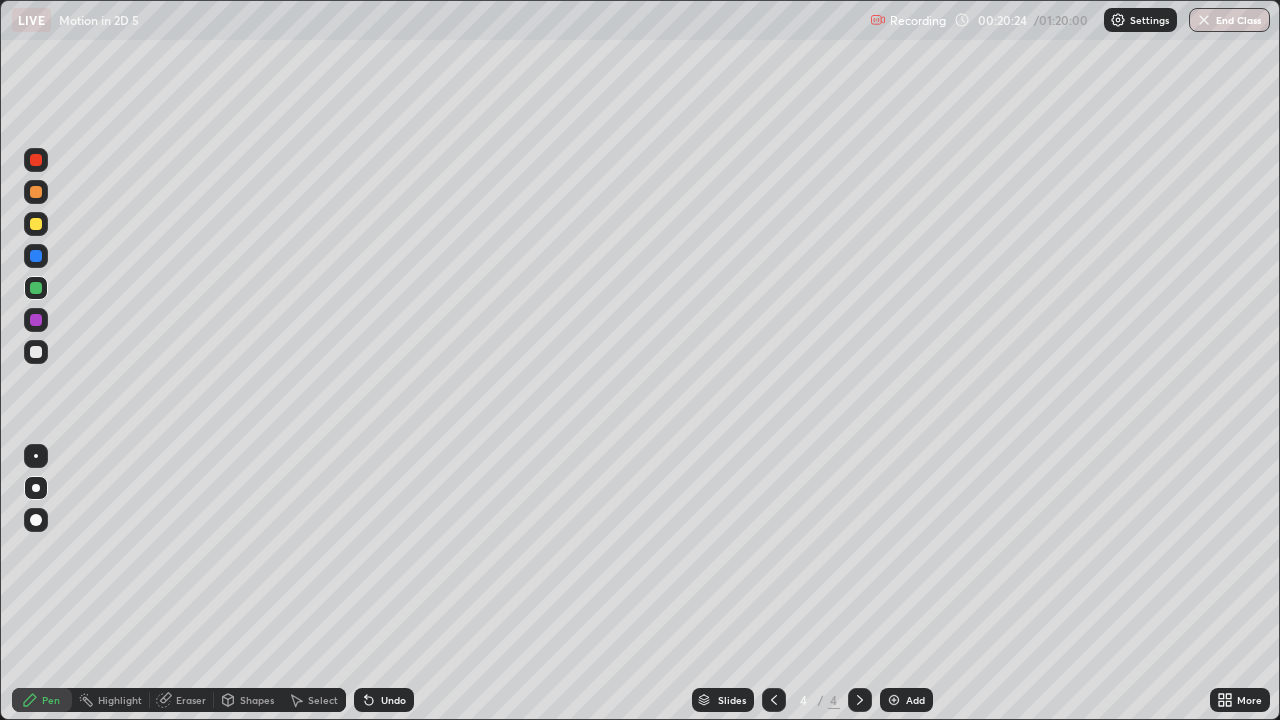 click at bounding box center (36, 352) 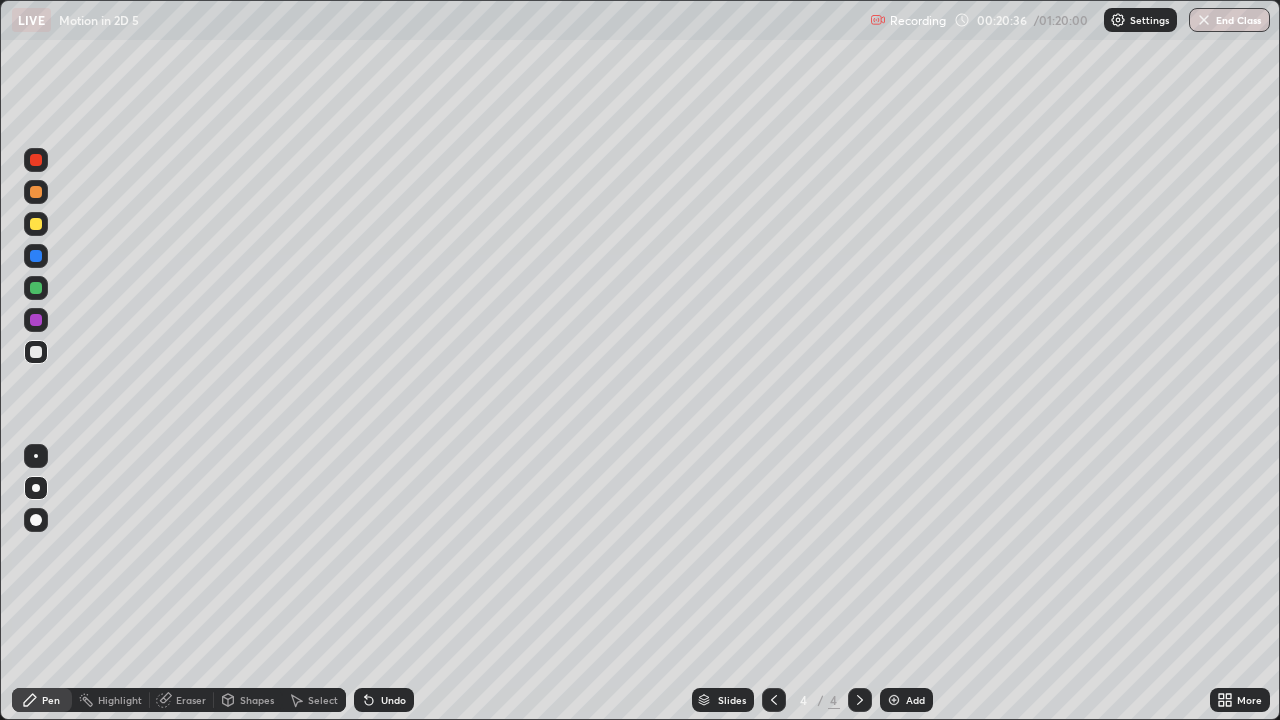click at bounding box center (36, 224) 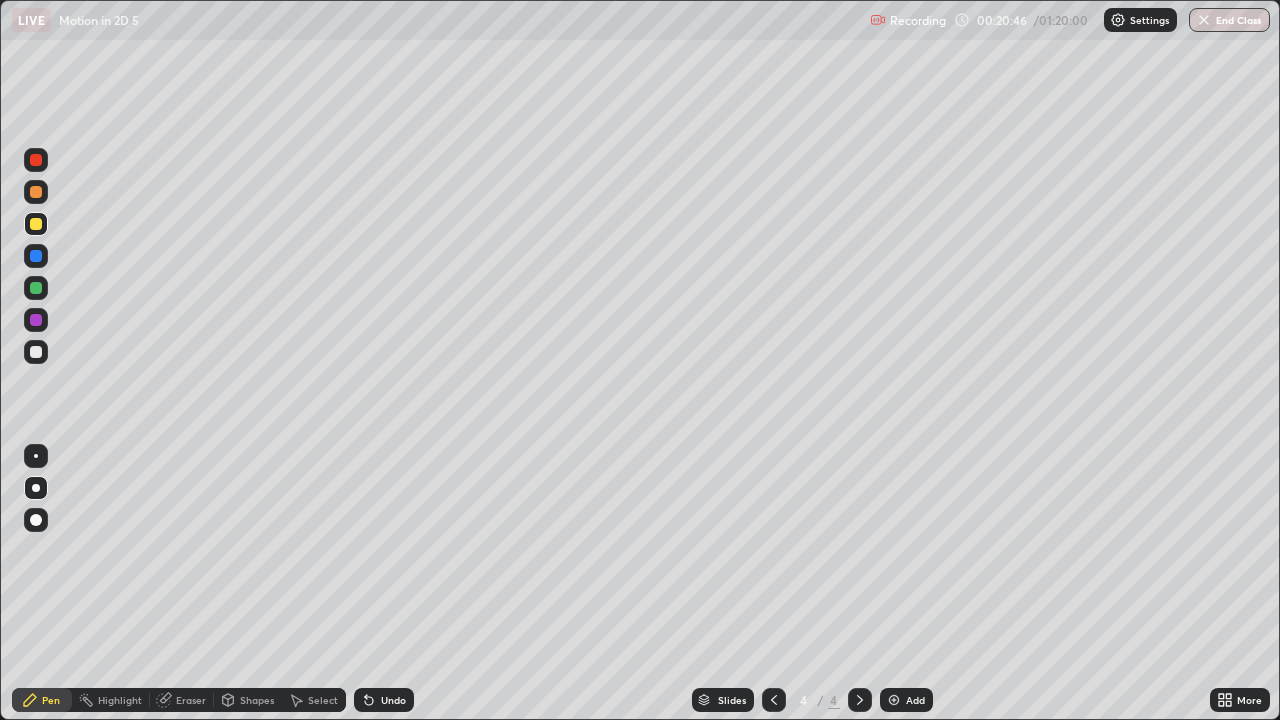 click at bounding box center (36, 224) 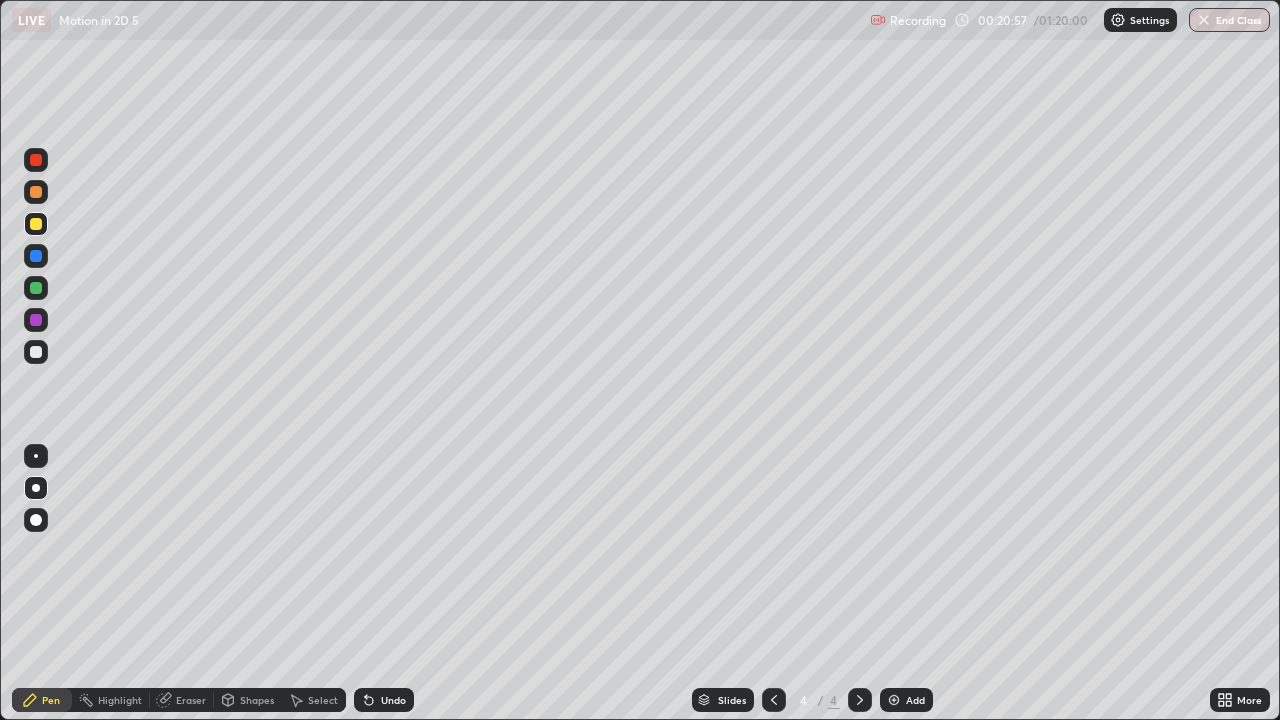 click at bounding box center (36, 192) 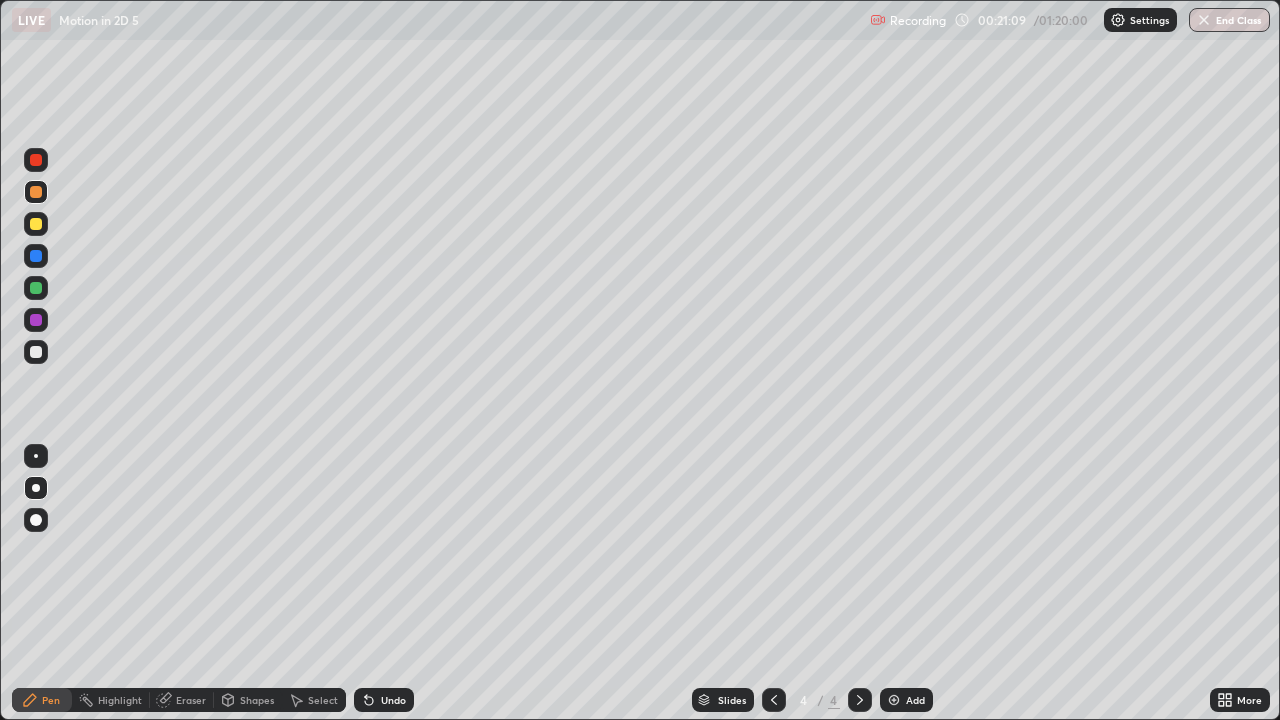 click at bounding box center [36, 160] 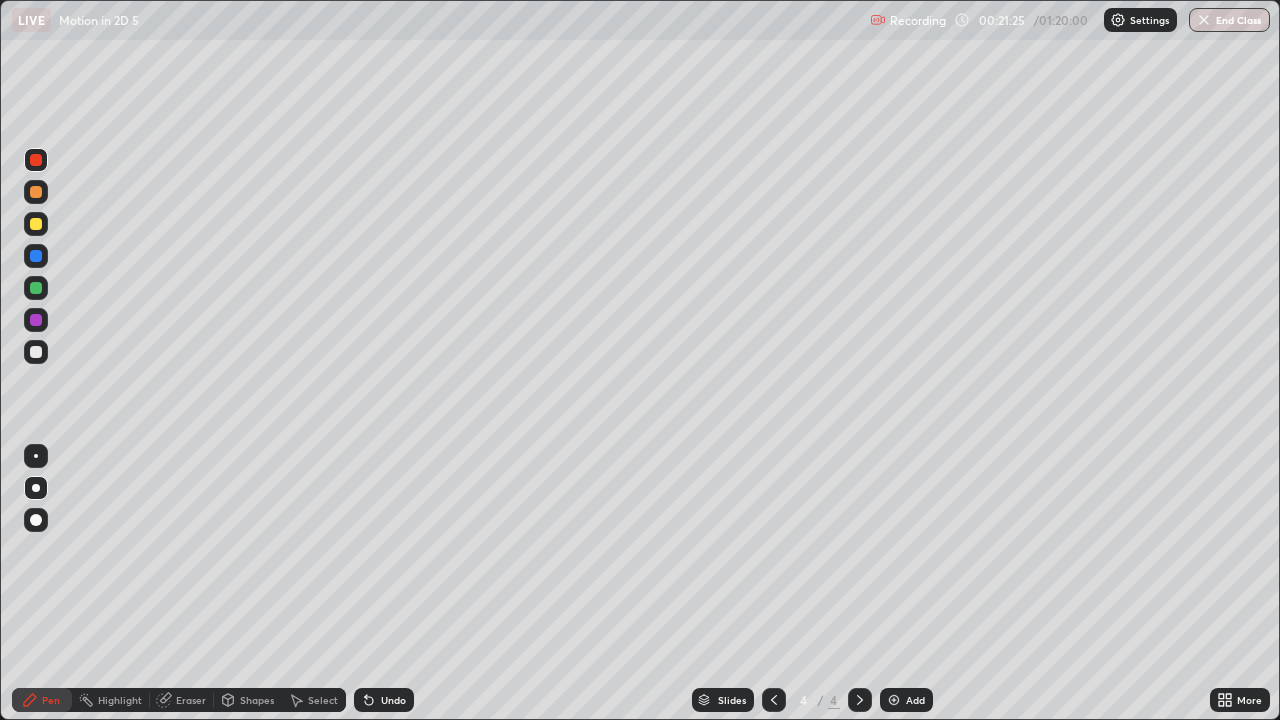 click at bounding box center (36, 160) 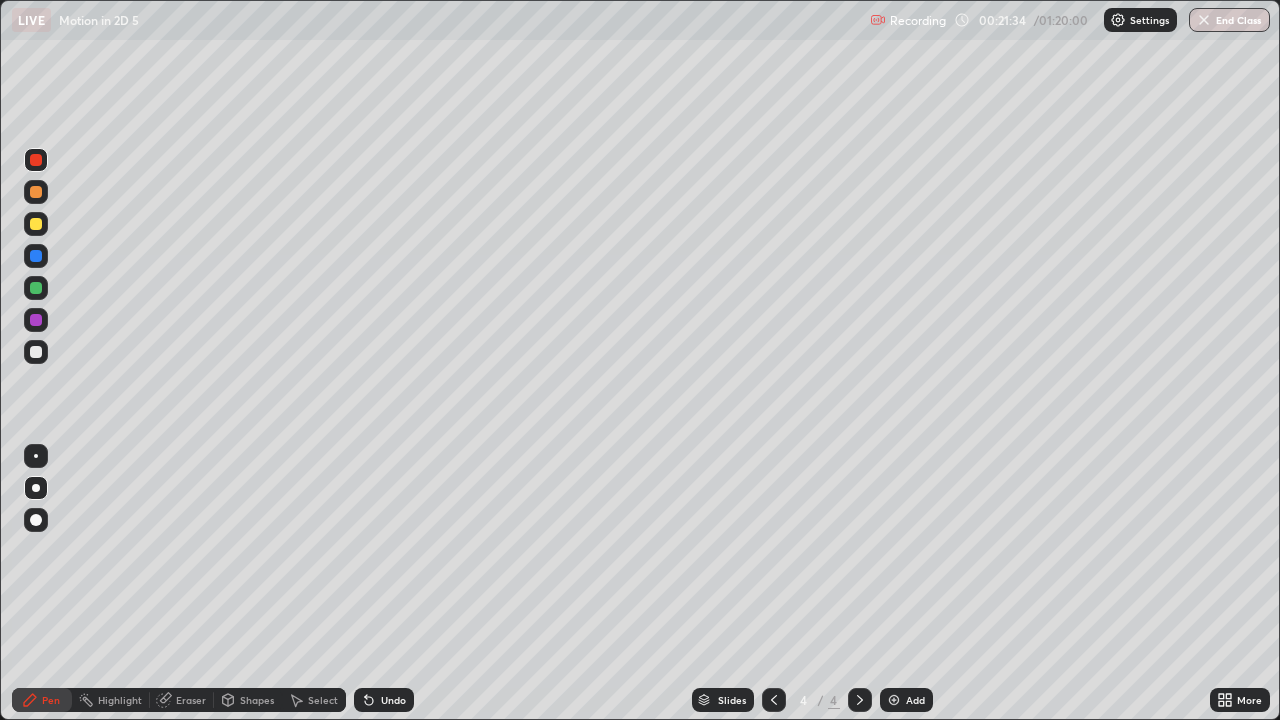 click at bounding box center (36, 352) 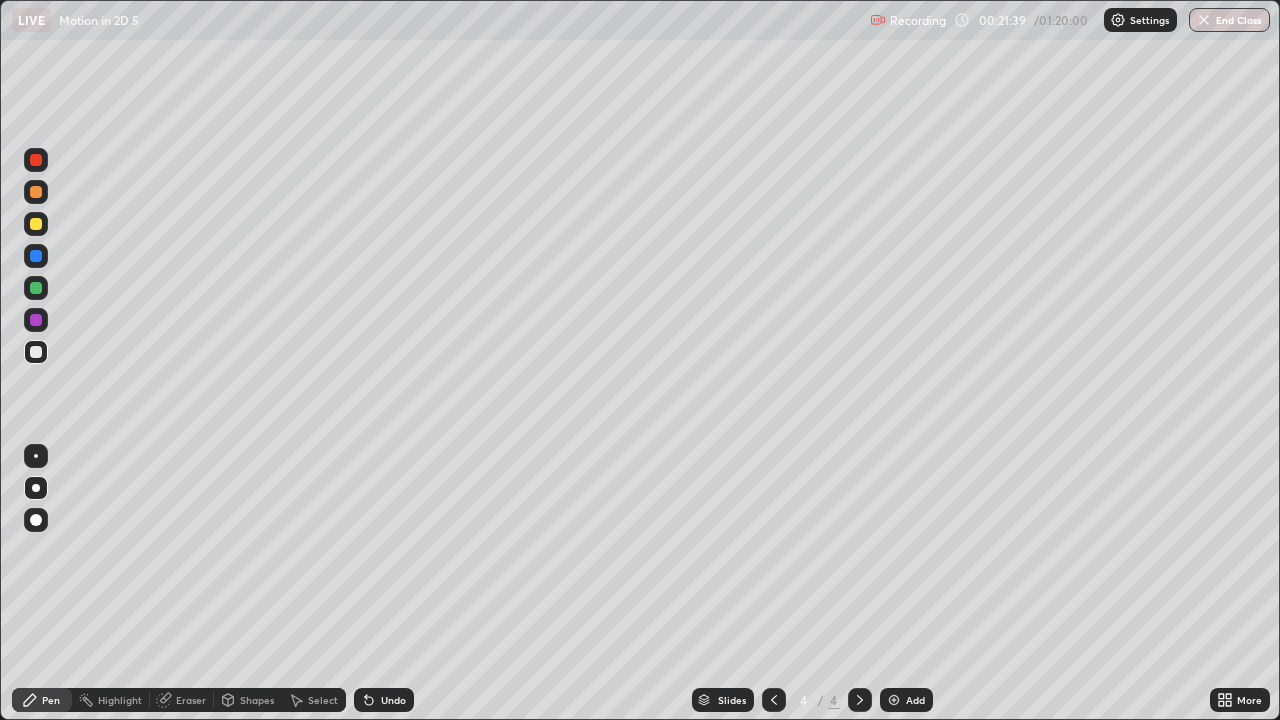 click on "Undo" at bounding box center [393, 700] 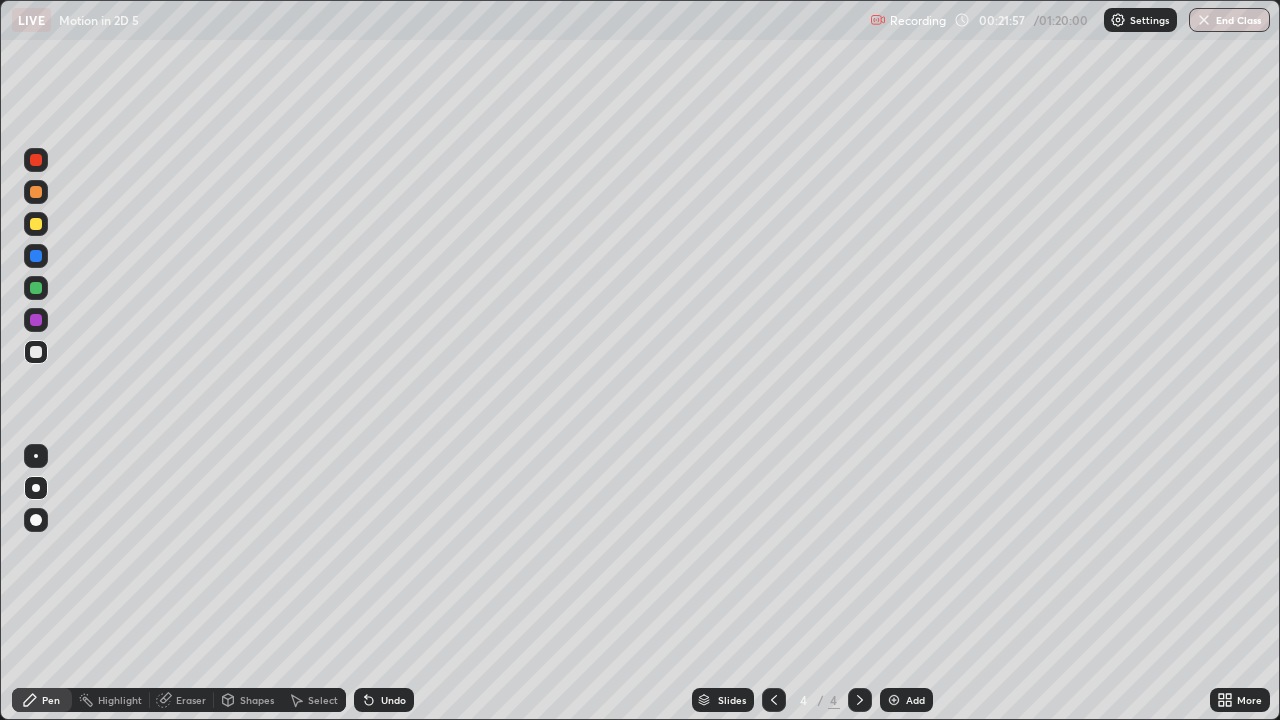 click on "Undo" at bounding box center [393, 700] 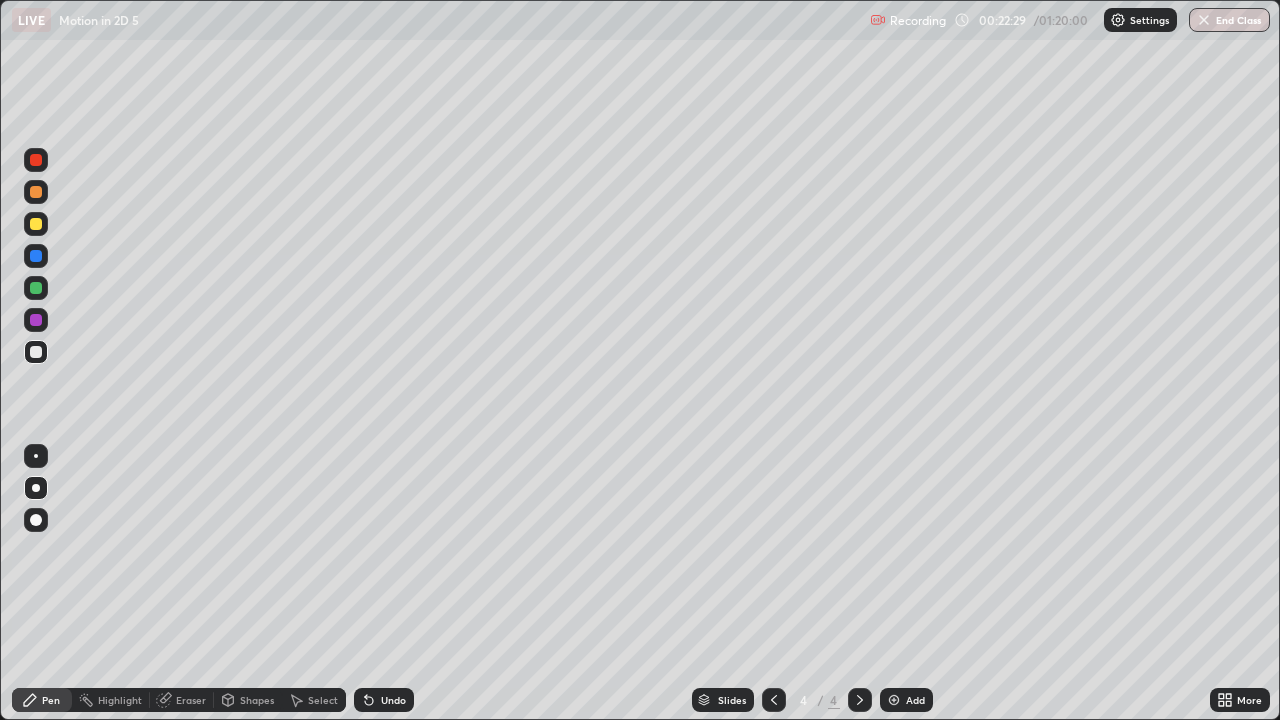 click at bounding box center (36, 256) 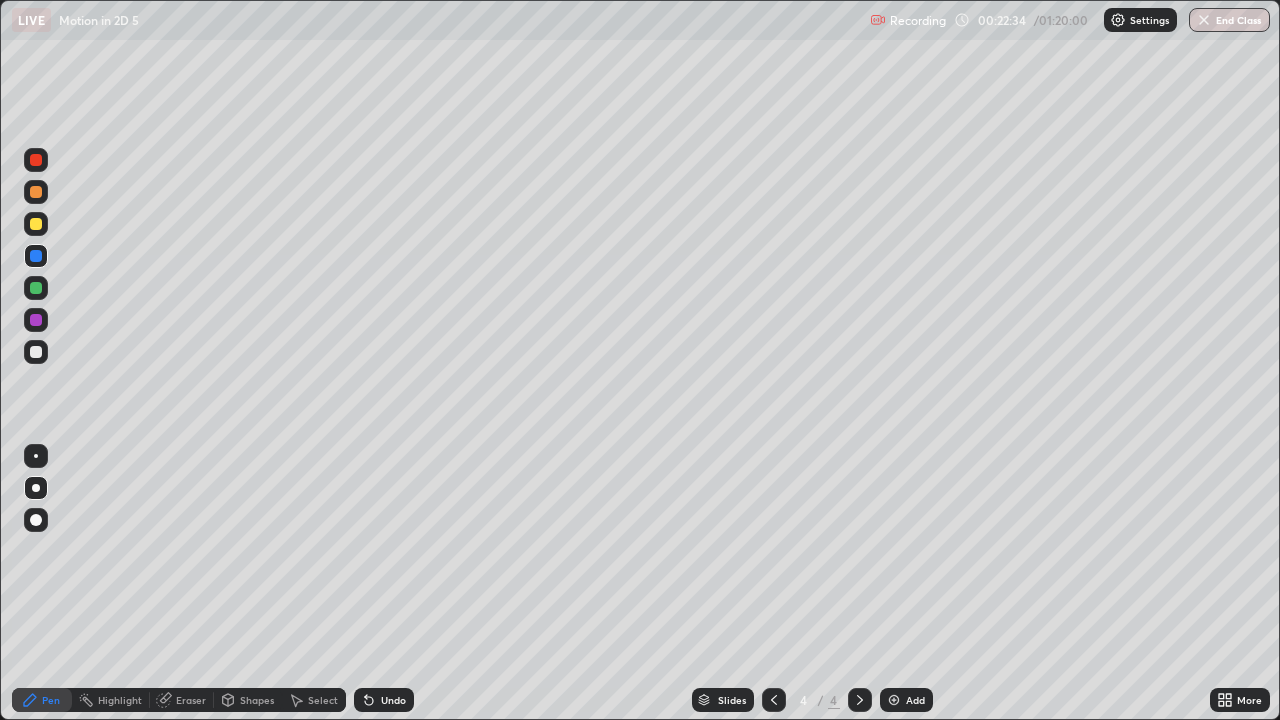 click at bounding box center [36, 352] 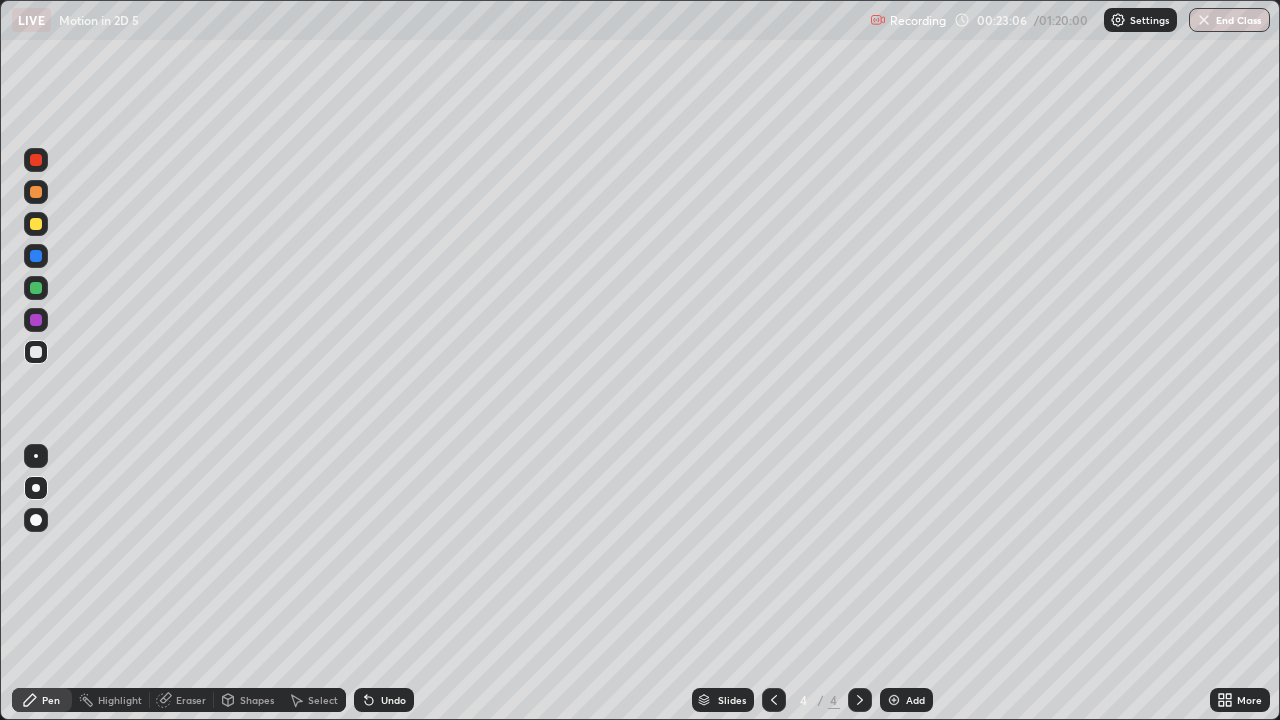 click at bounding box center (36, 160) 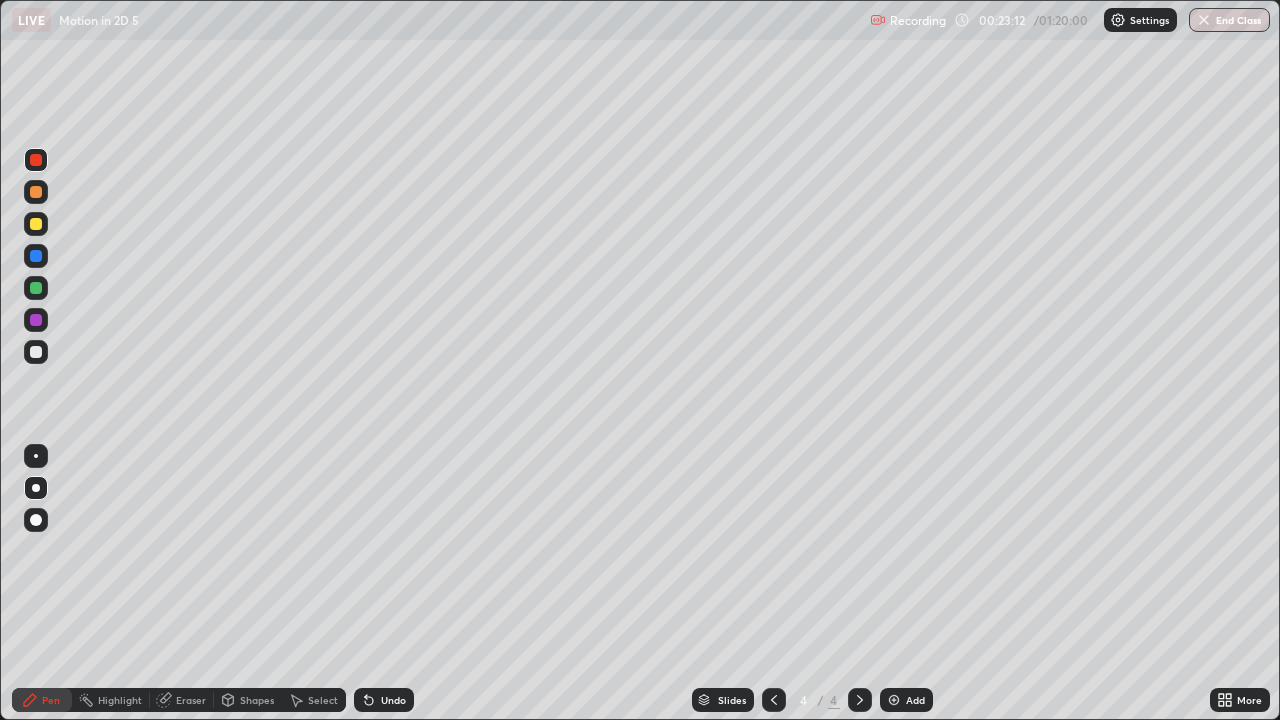 click at bounding box center [36, 320] 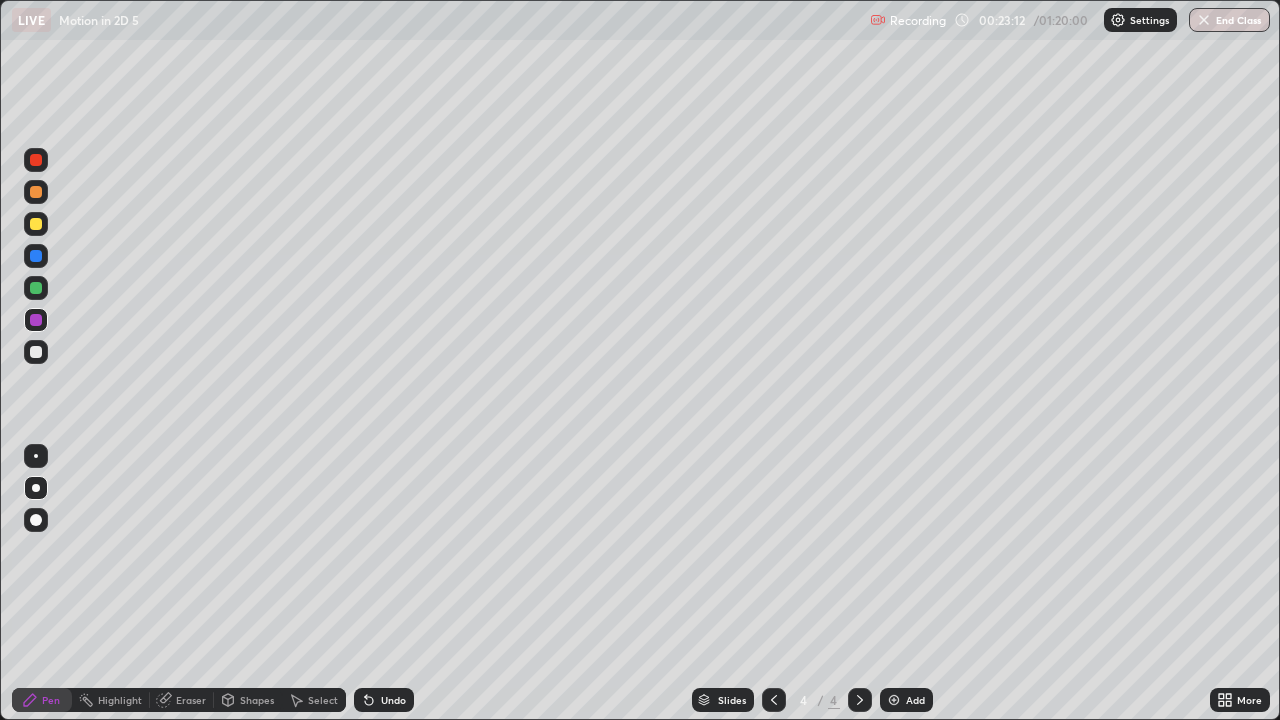 click at bounding box center [36, 352] 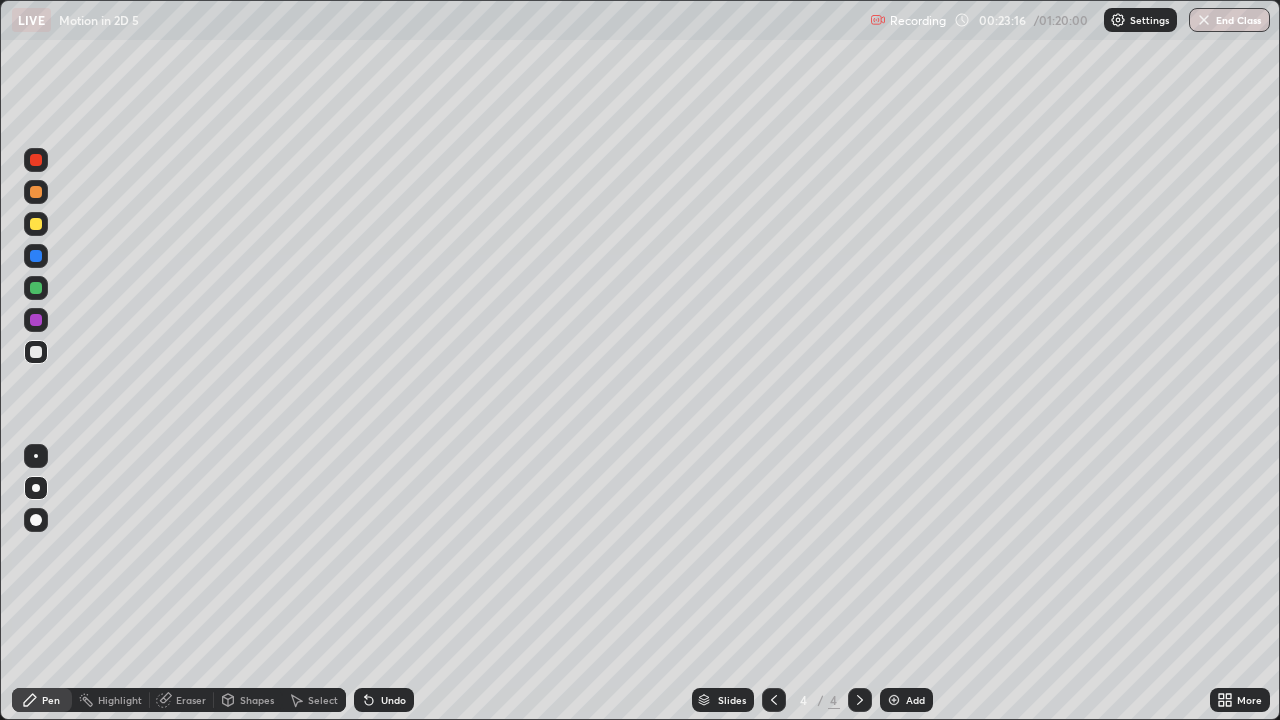 click on "Undo" at bounding box center (393, 700) 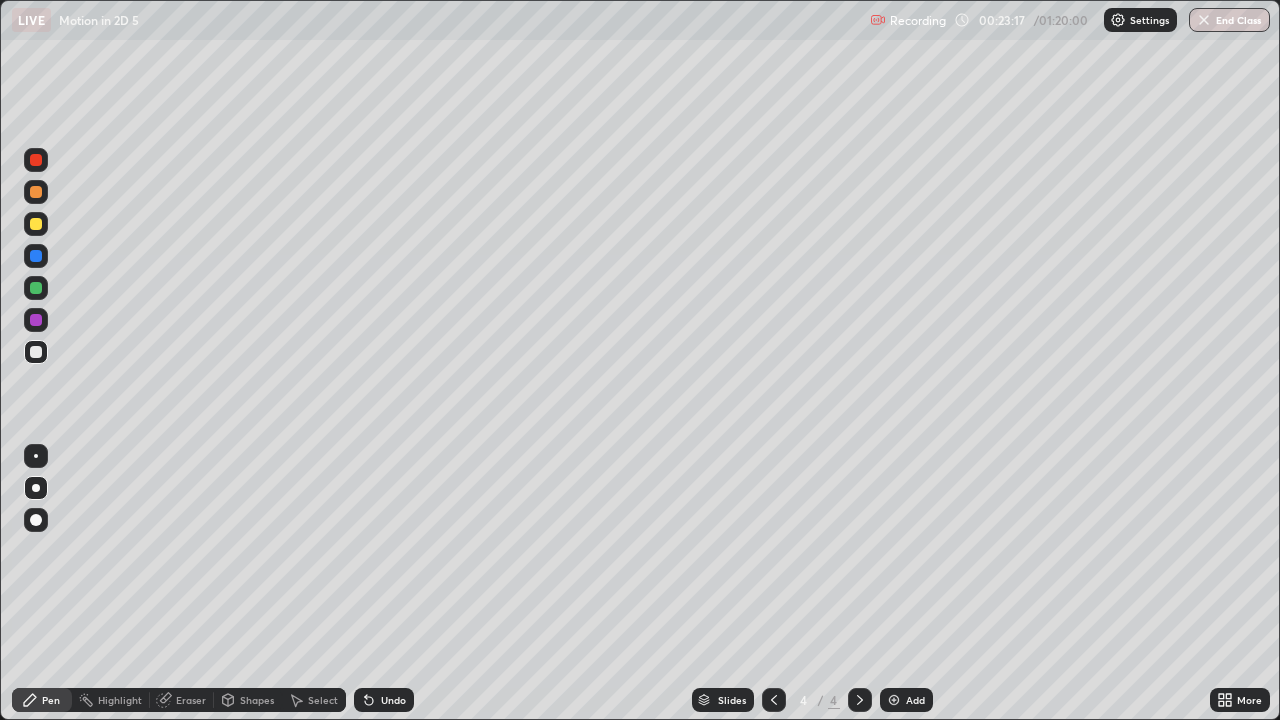 click 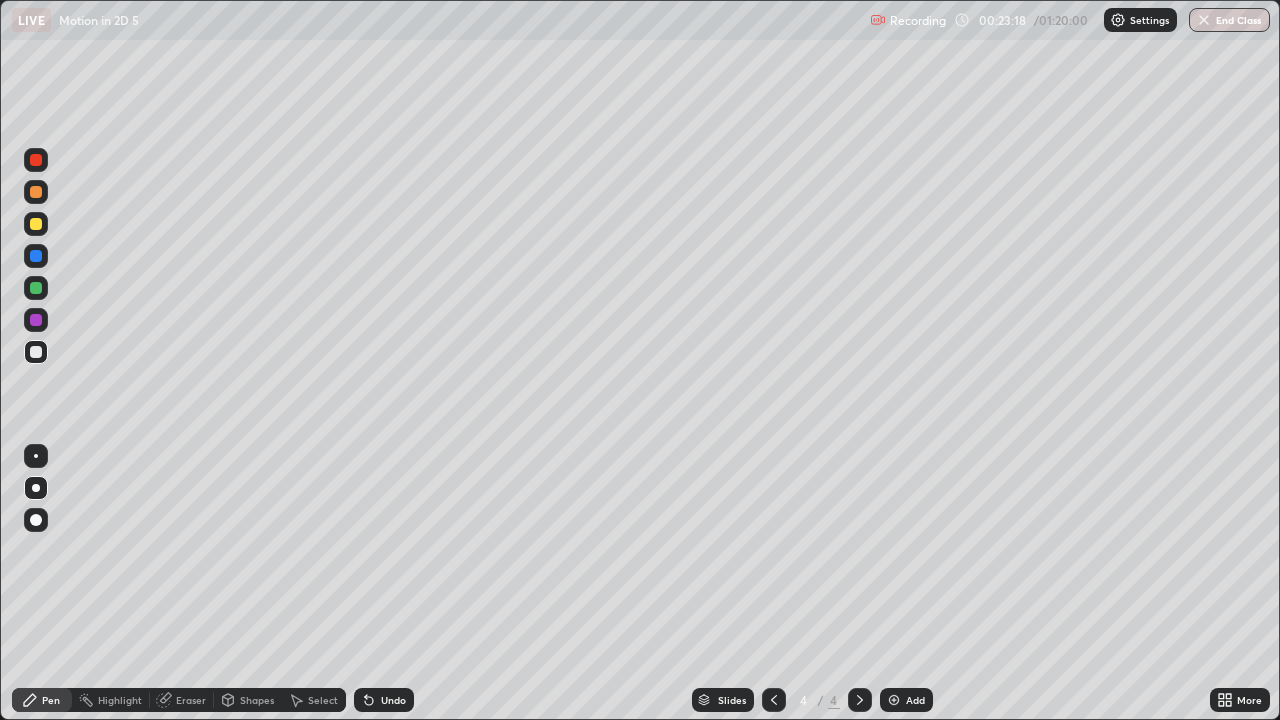 click on "Undo" at bounding box center [384, 700] 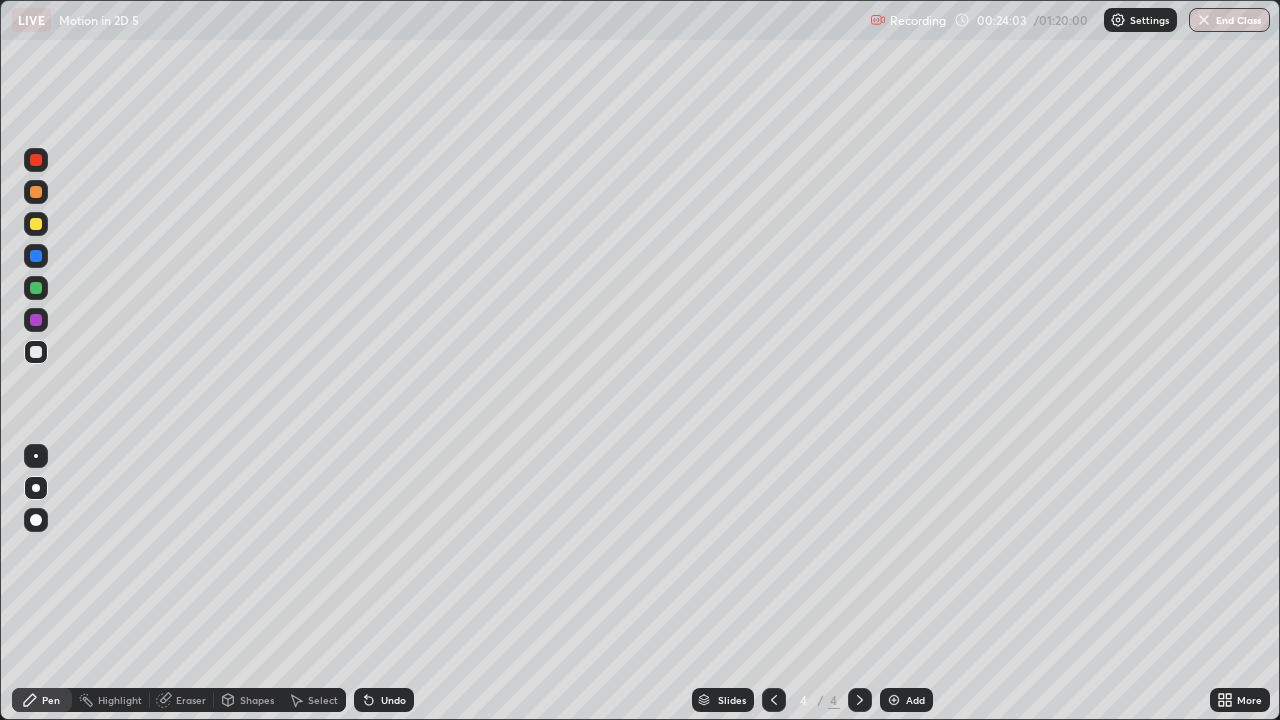 click at bounding box center [36, 224] 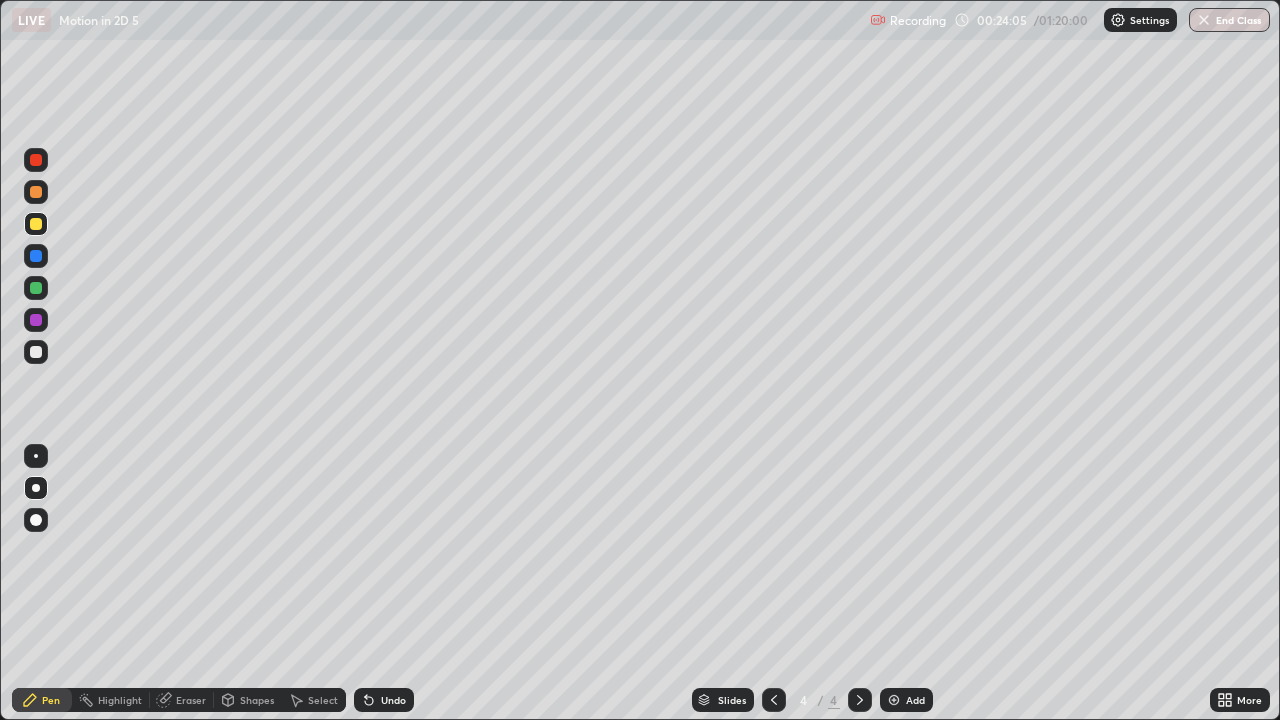 click at bounding box center (36, 192) 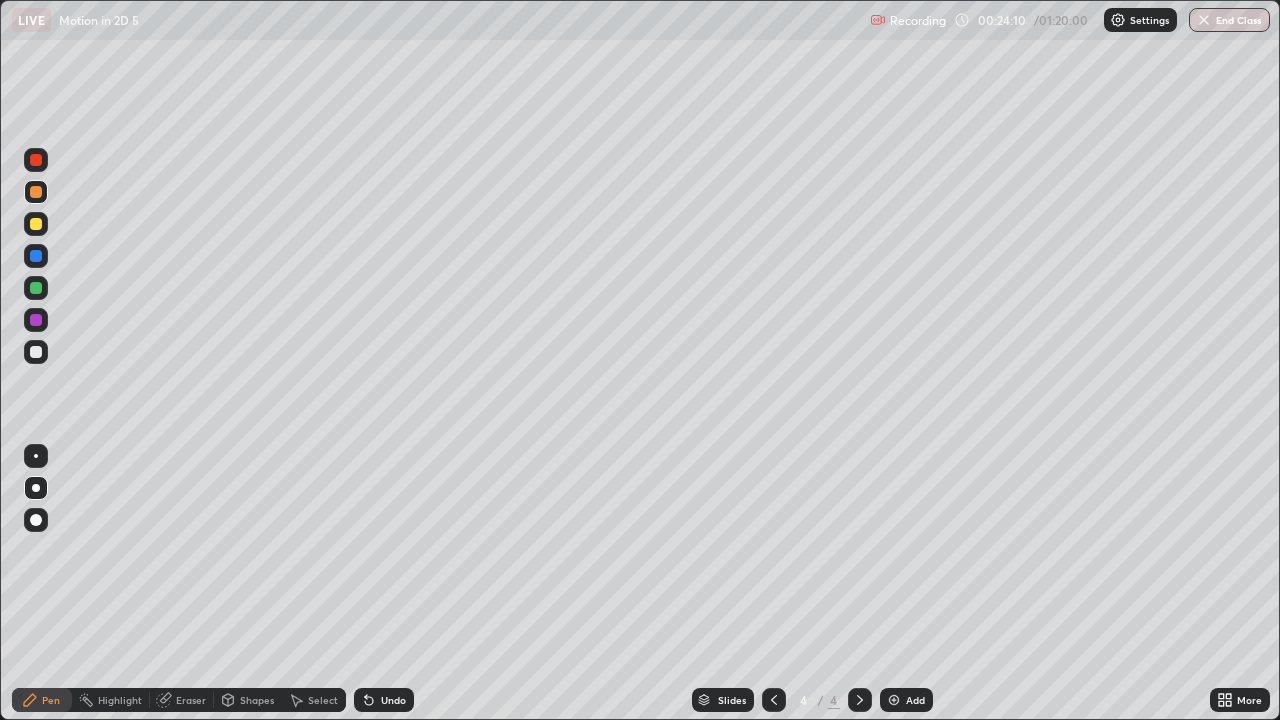 click at bounding box center [36, 352] 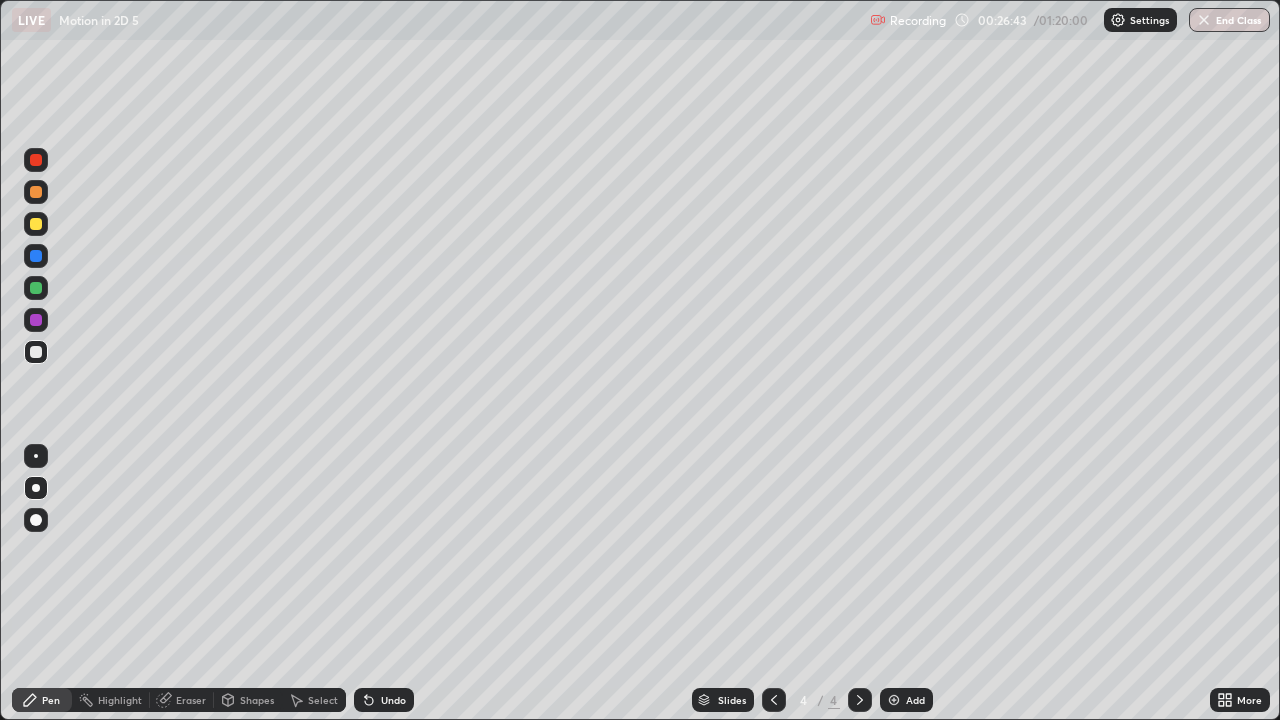 click on "Add" at bounding box center [906, 700] 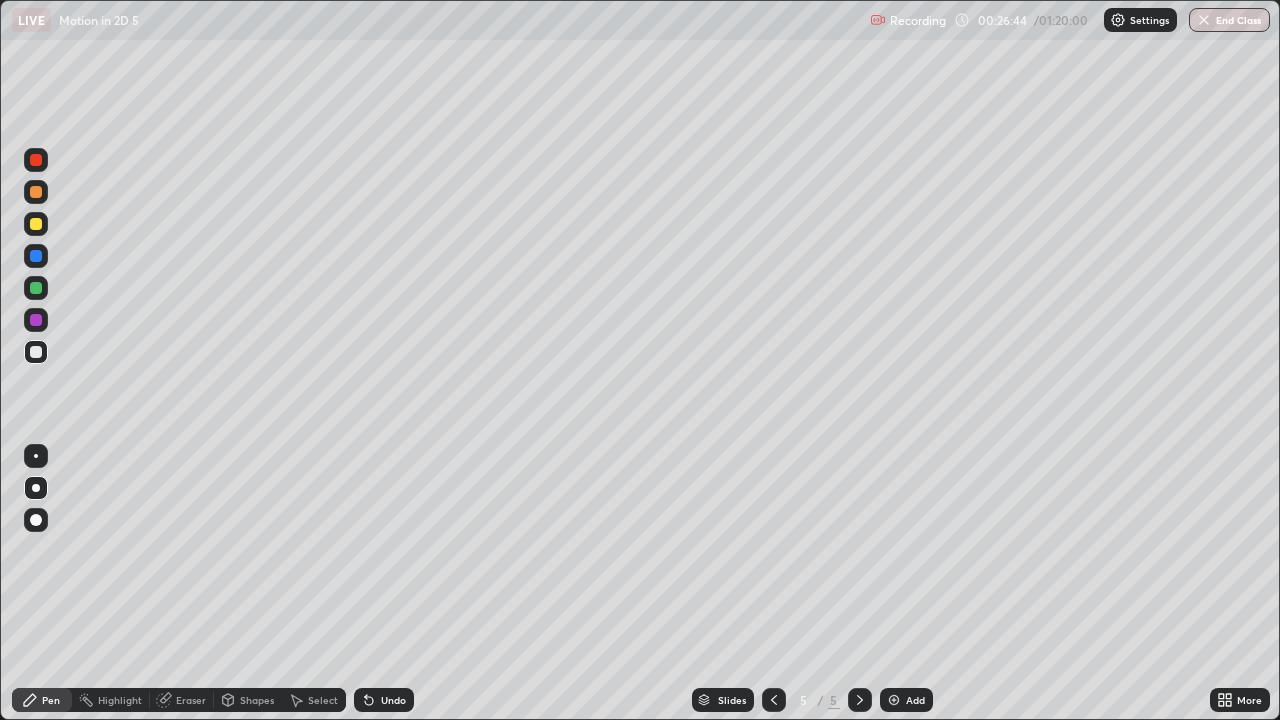 click at bounding box center (36, 352) 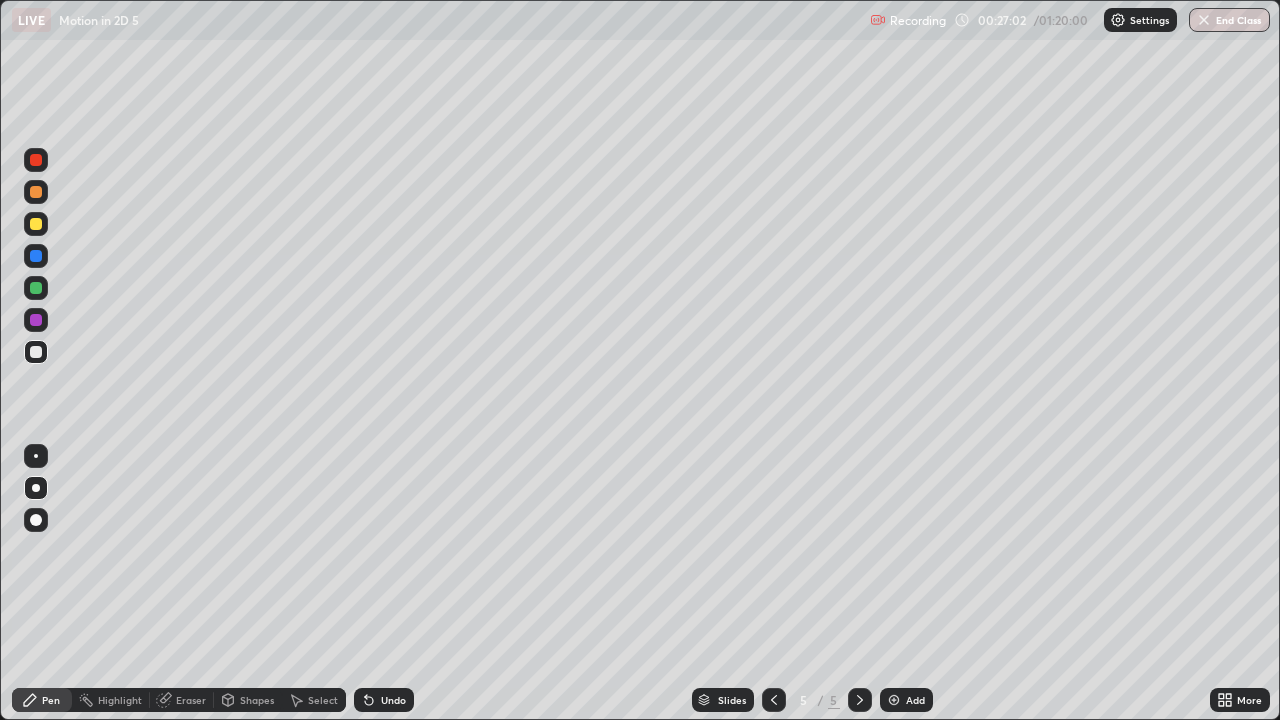 click at bounding box center [36, 224] 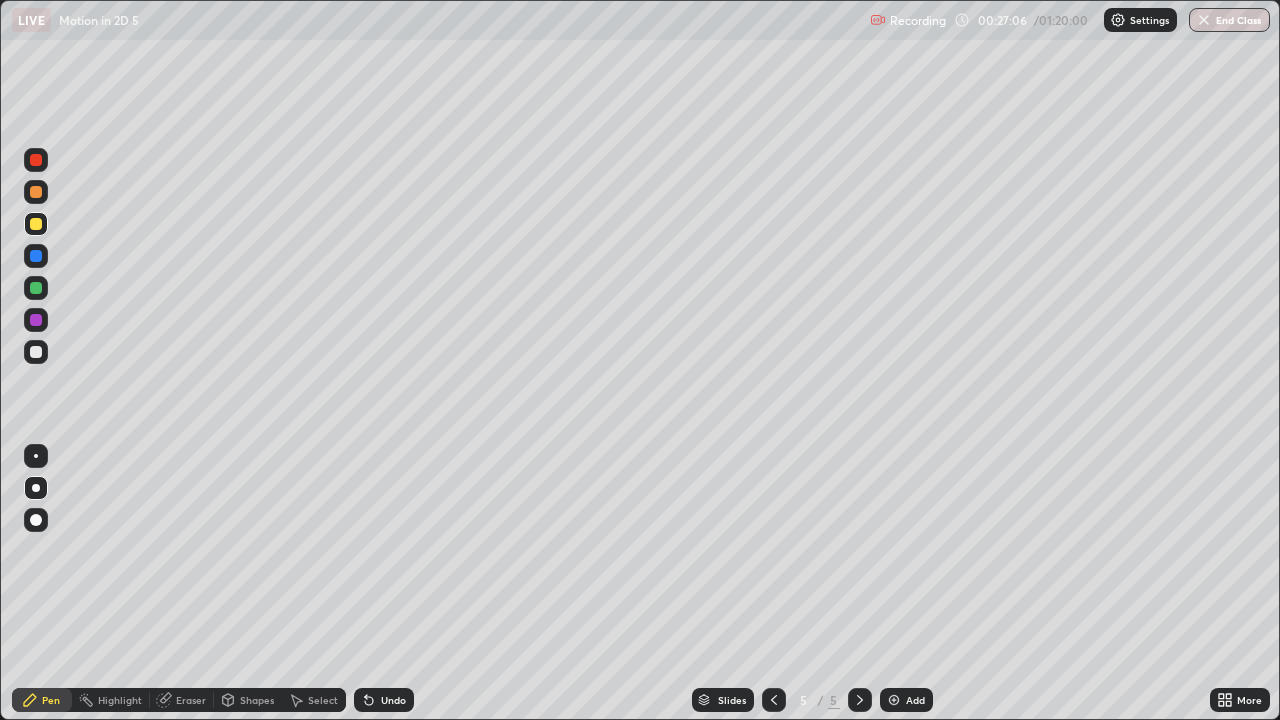 click at bounding box center (36, 352) 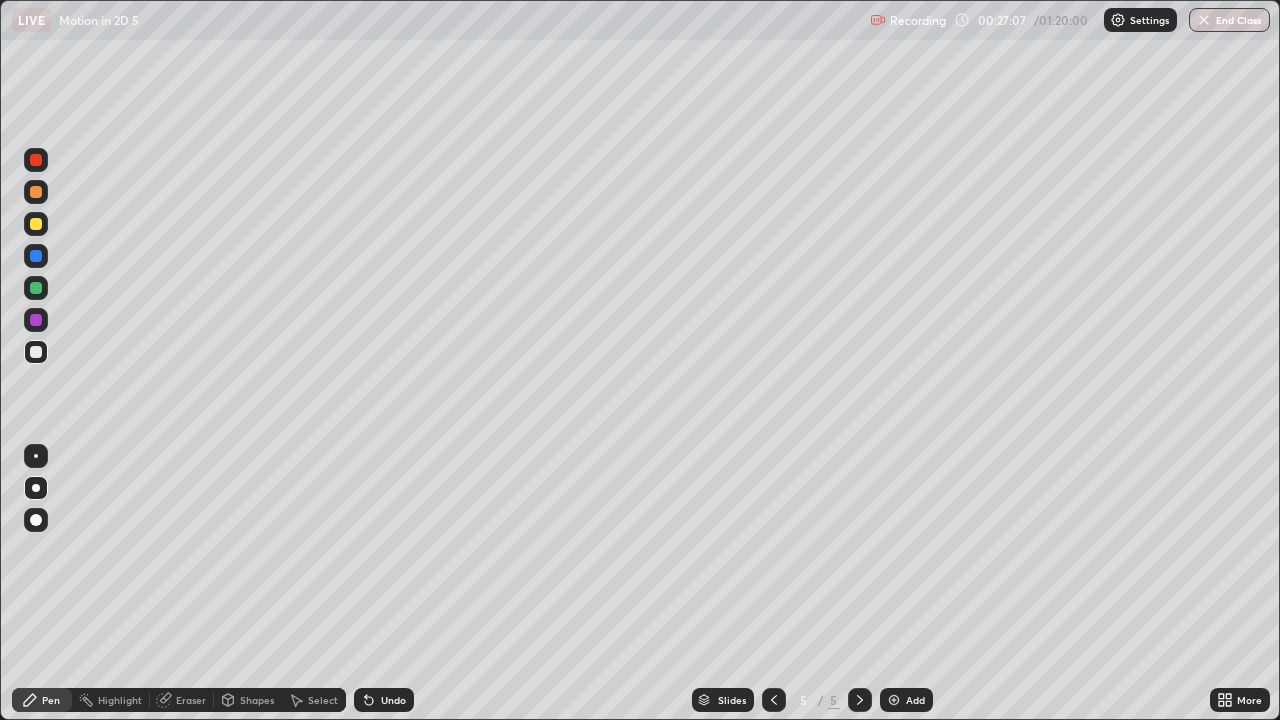 click on "Shapes" at bounding box center [257, 700] 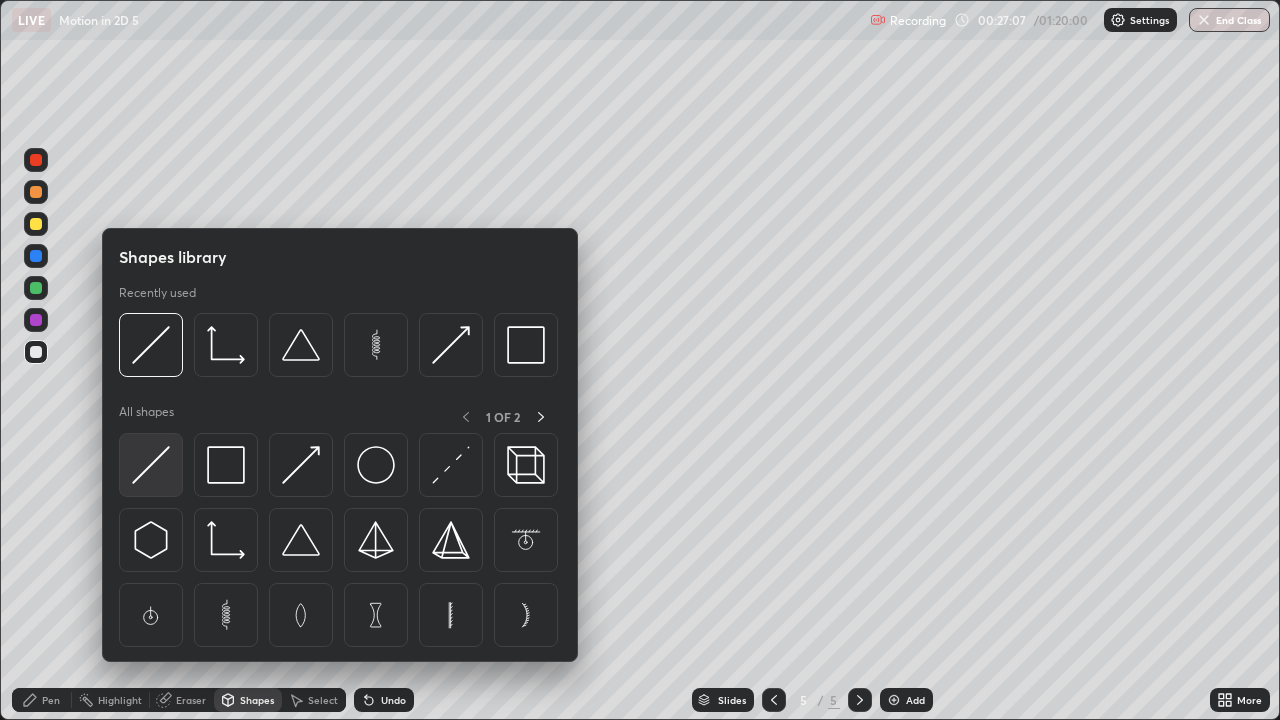 click at bounding box center [151, 465] 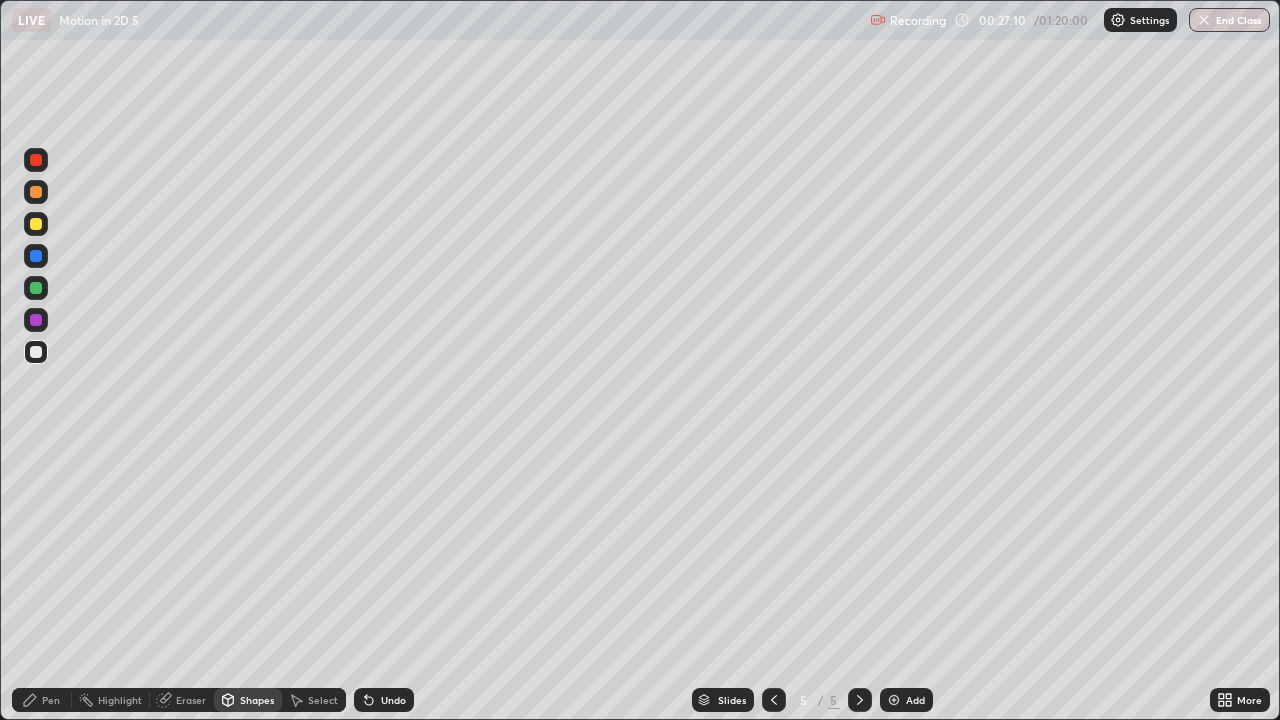 click at bounding box center (36, 224) 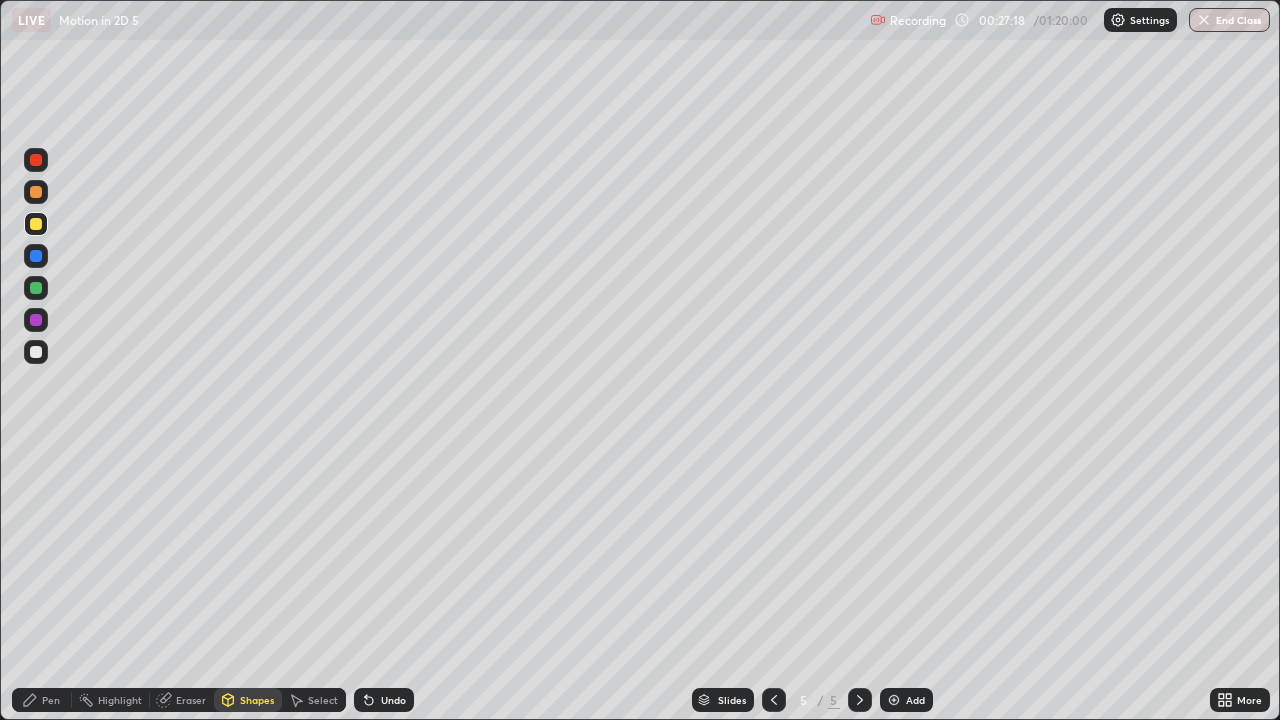 click at bounding box center (36, 288) 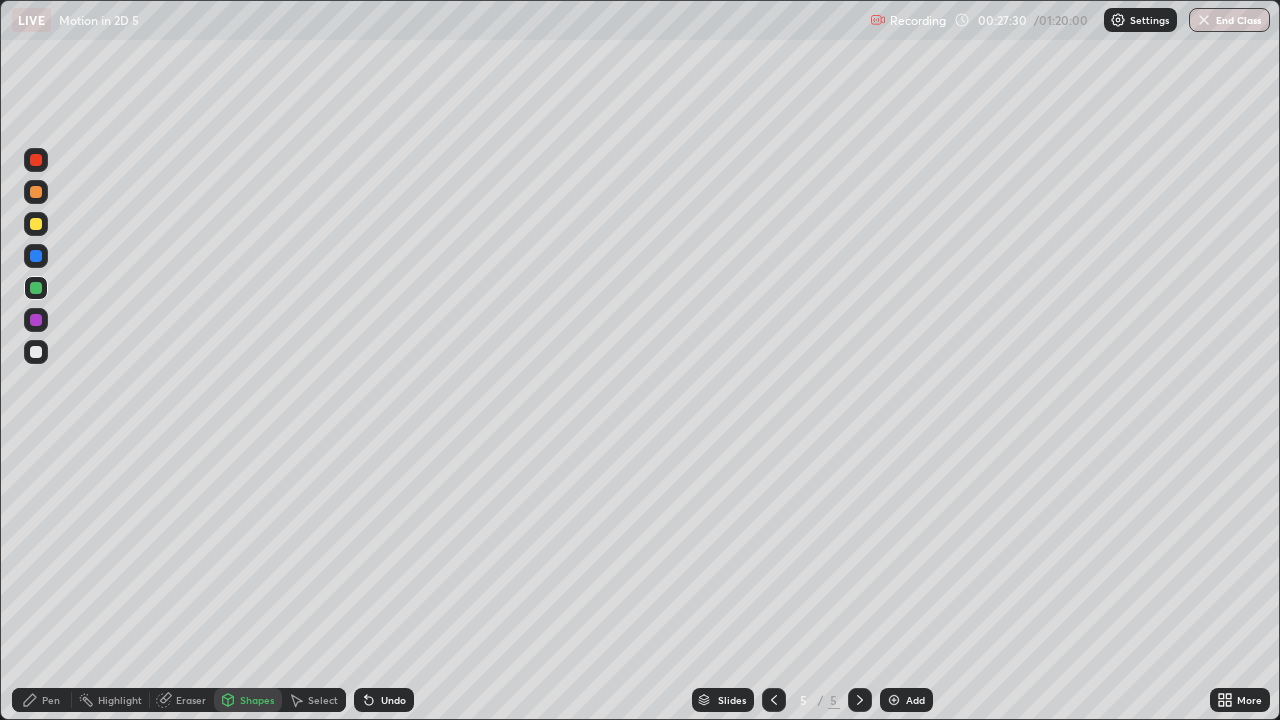 click at bounding box center (36, 160) 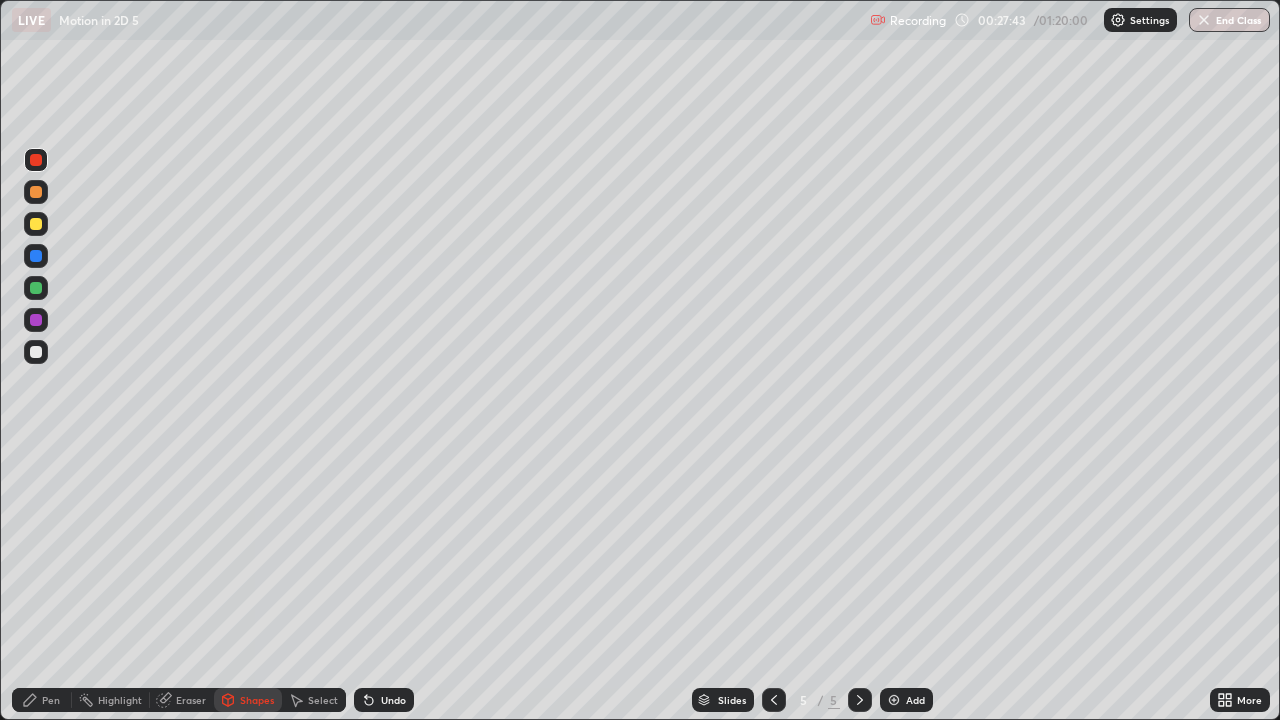 click 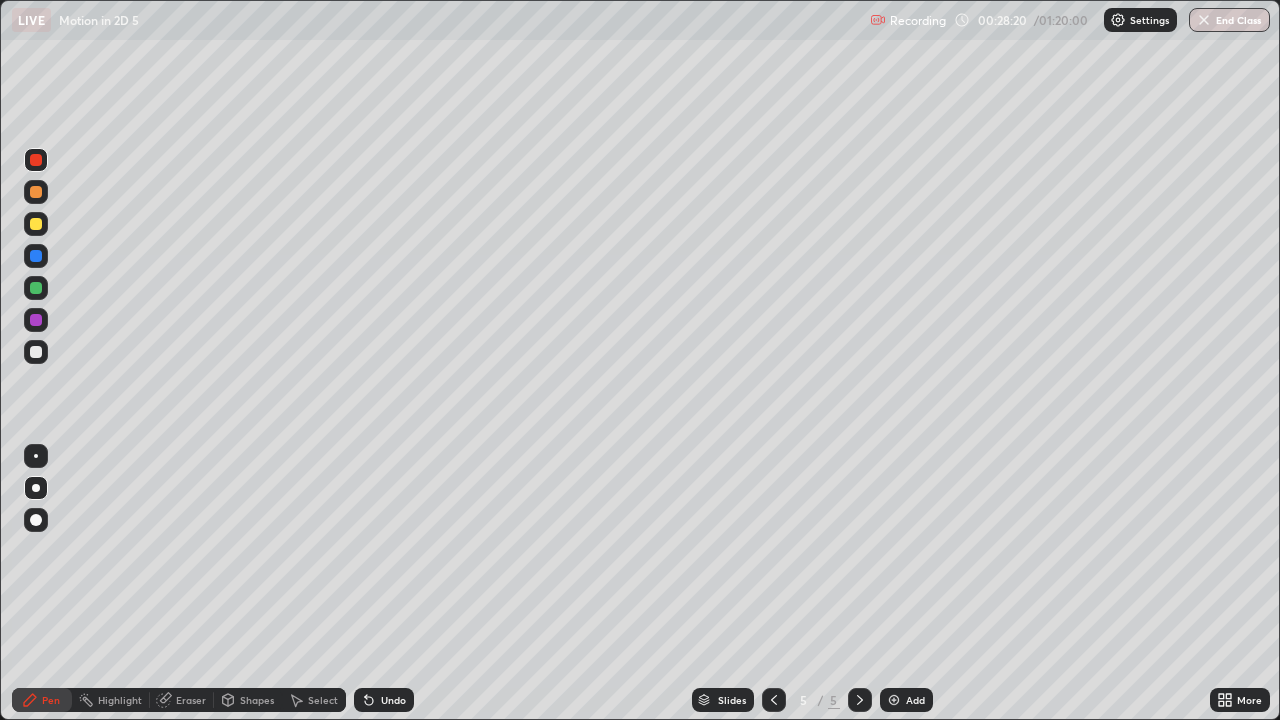 click at bounding box center (36, 352) 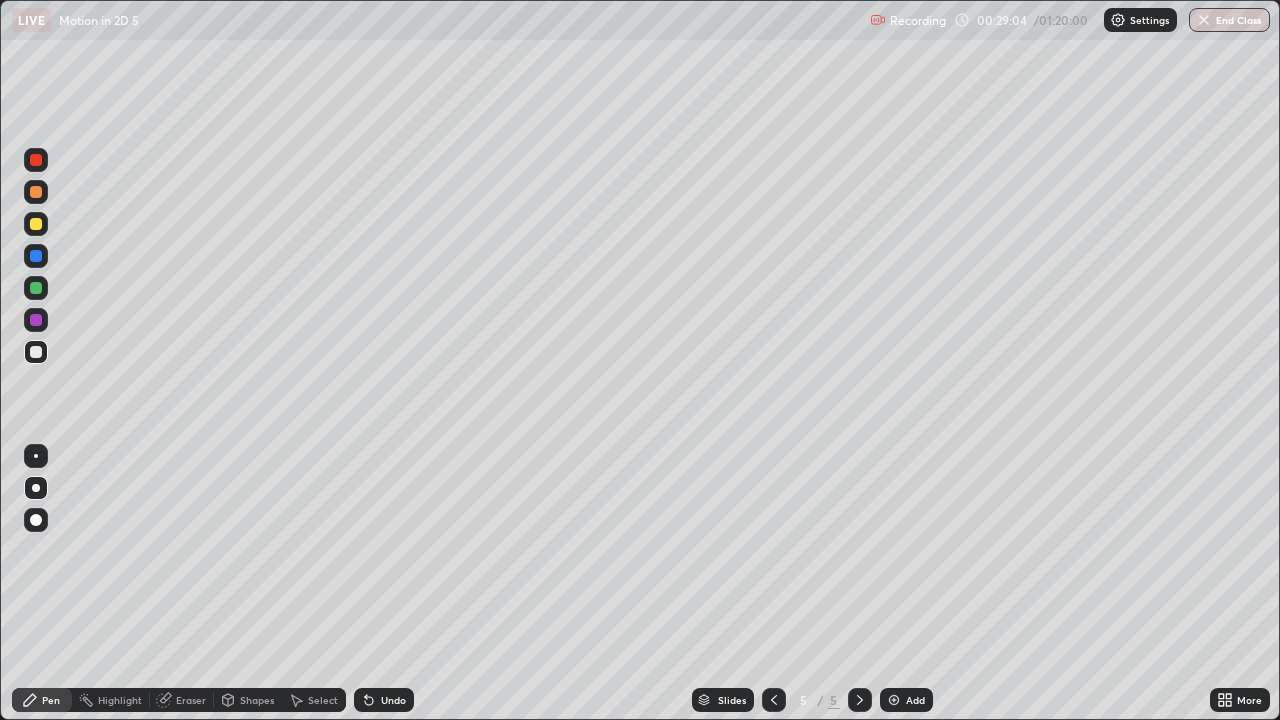 click at bounding box center (36, 256) 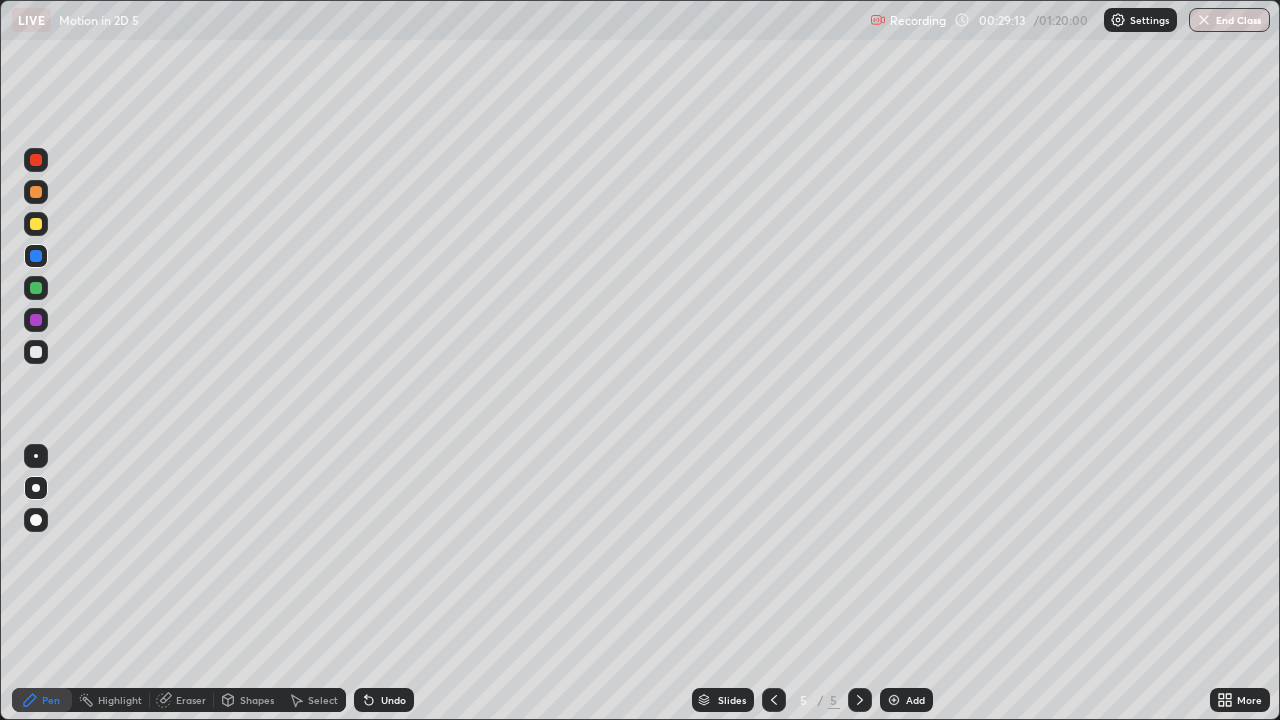 click at bounding box center (36, 192) 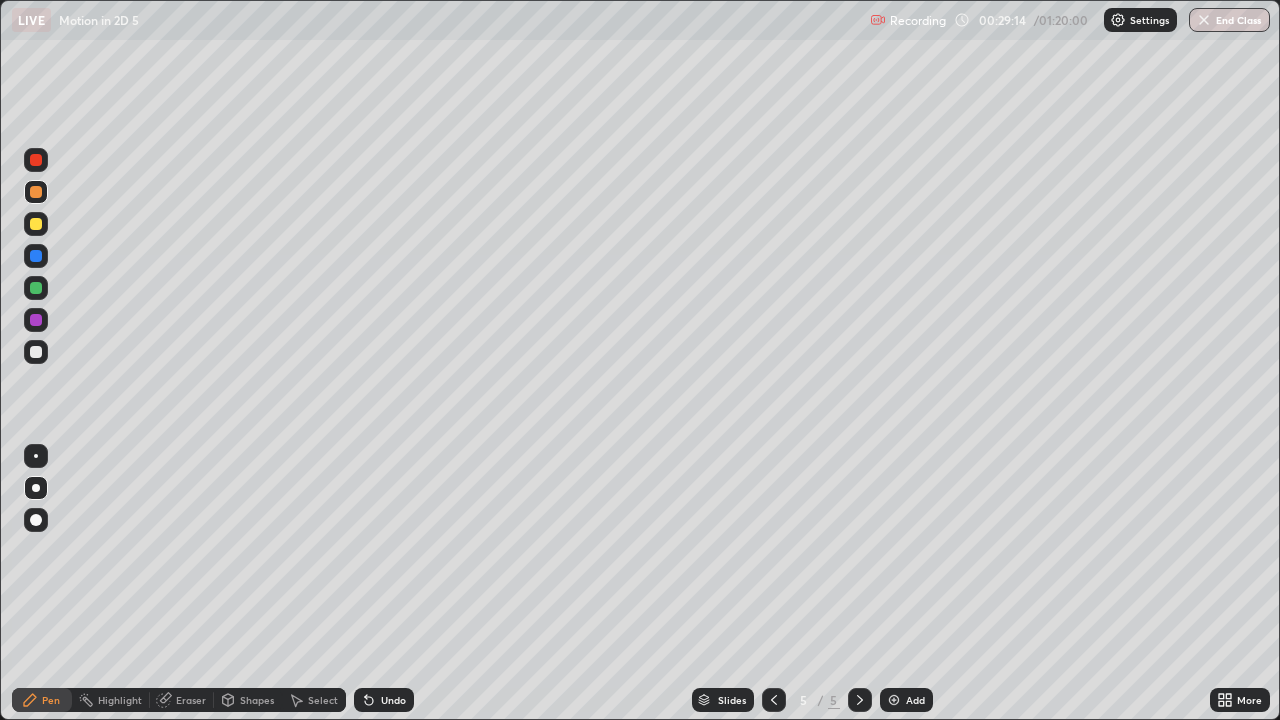 click on "Shapes" at bounding box center [257, 700] 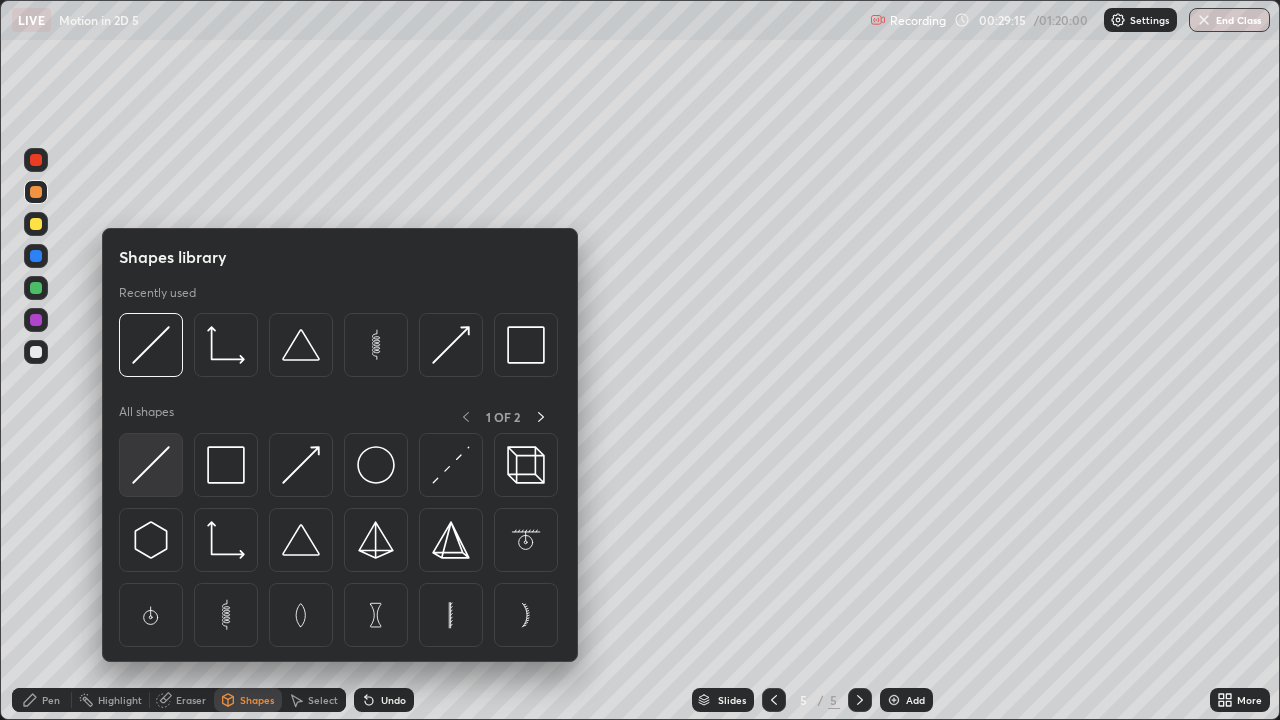 click at bounding box center [151, 465] 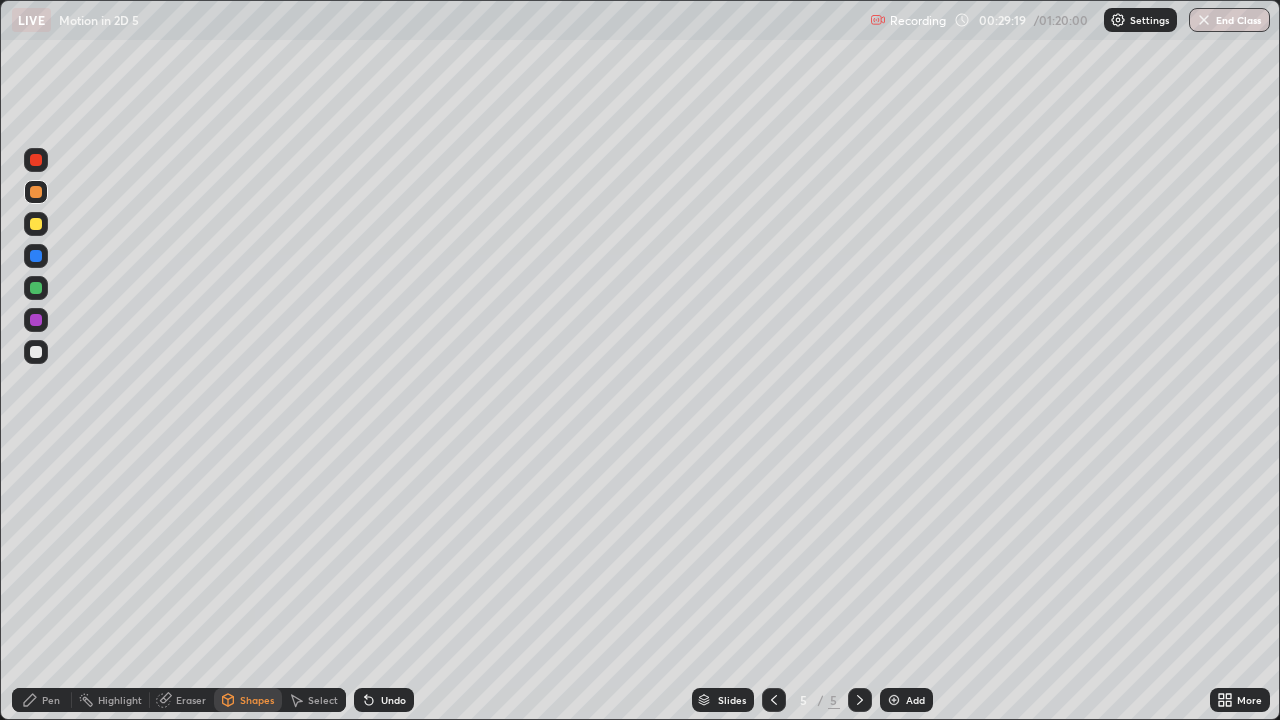 click on "Pen" at bounding box center [42, 700] 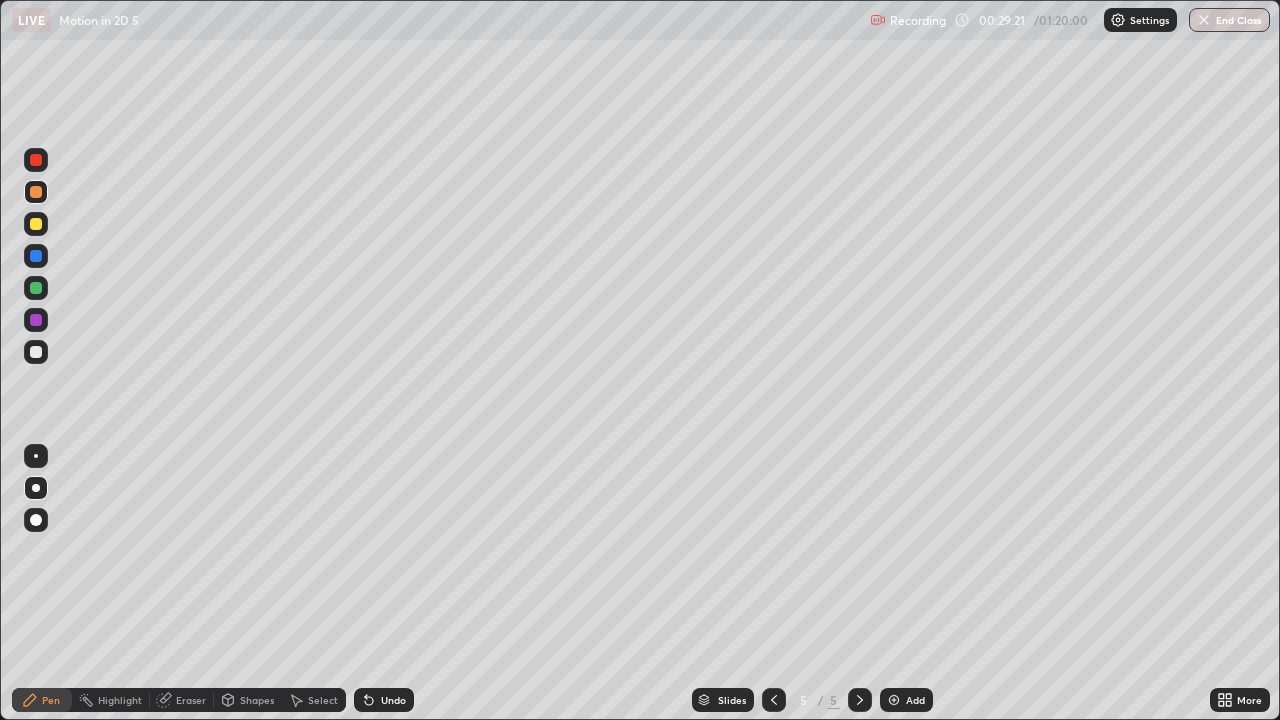 click at bounding box center [36, 192] 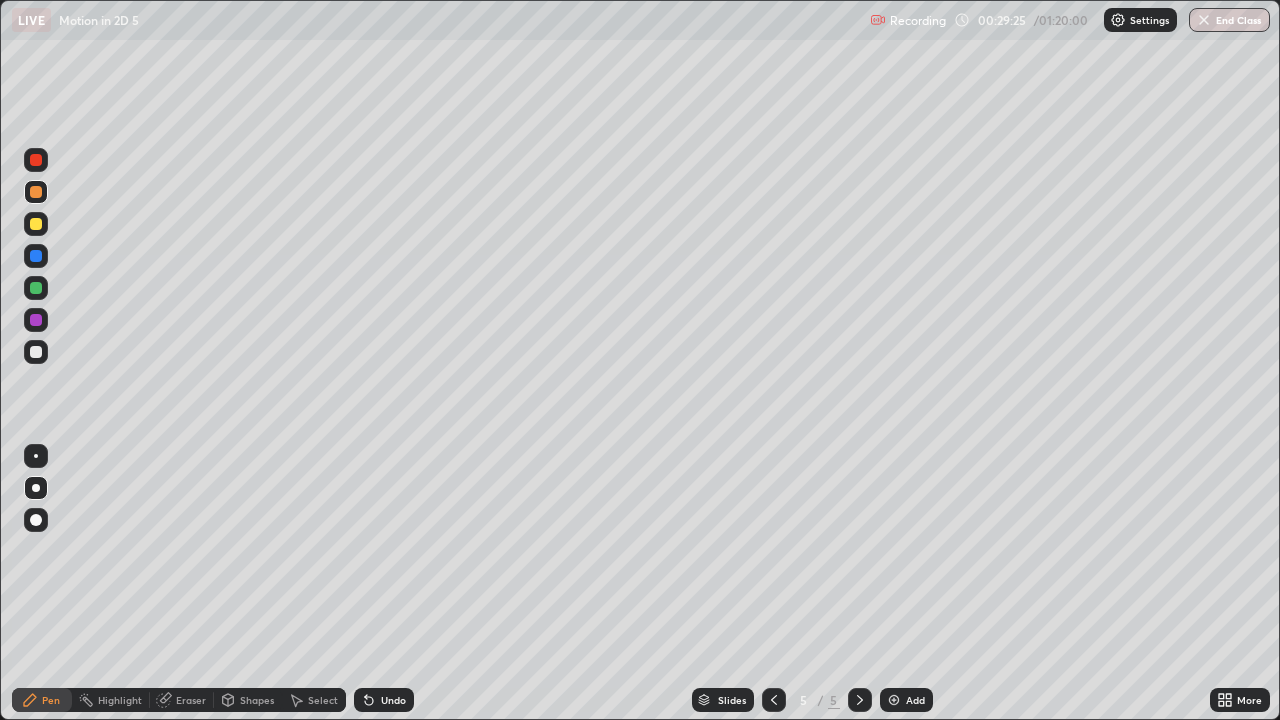 click at bounding box center (36, 160) 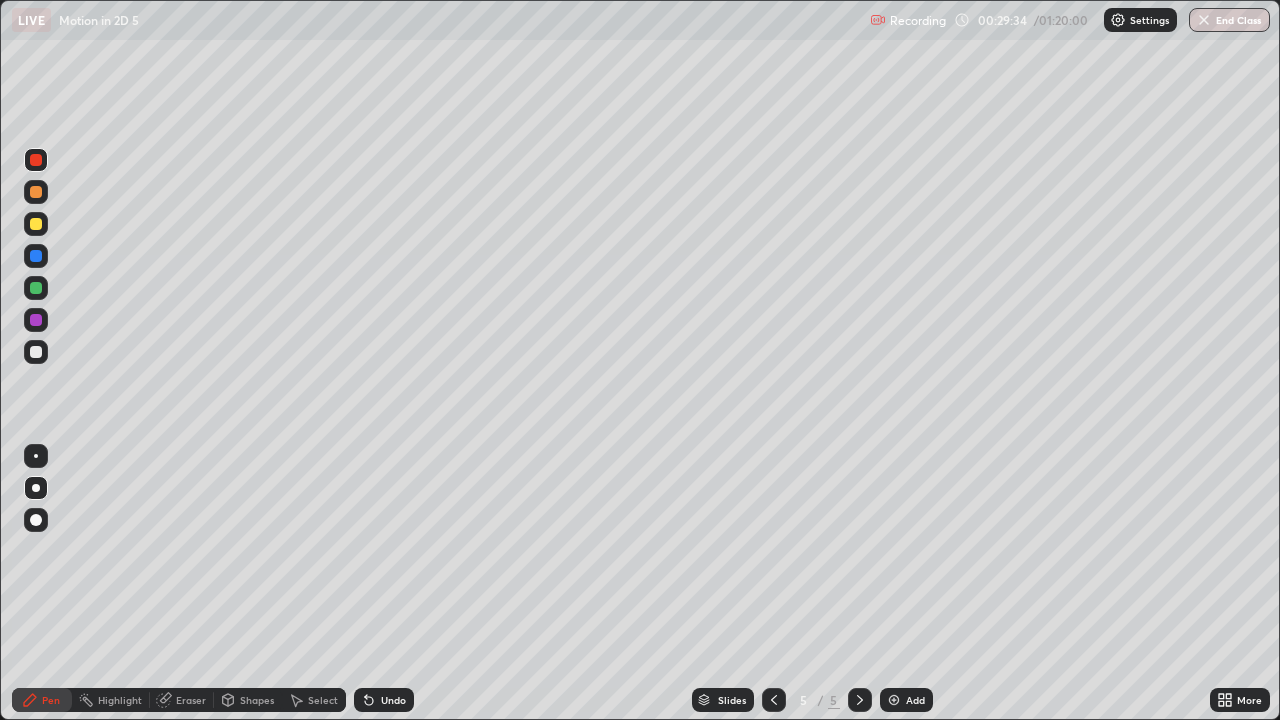 click at bounding box center [36, 192] 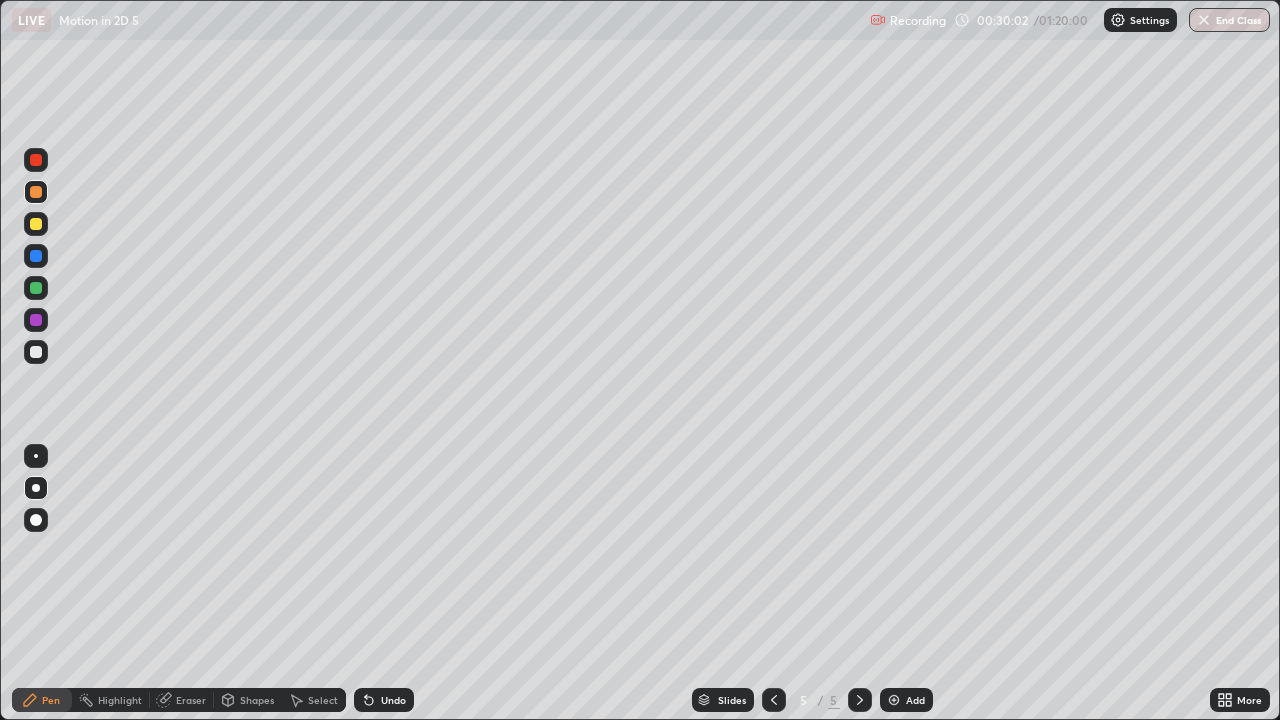 click at bounding box center [36, 352] 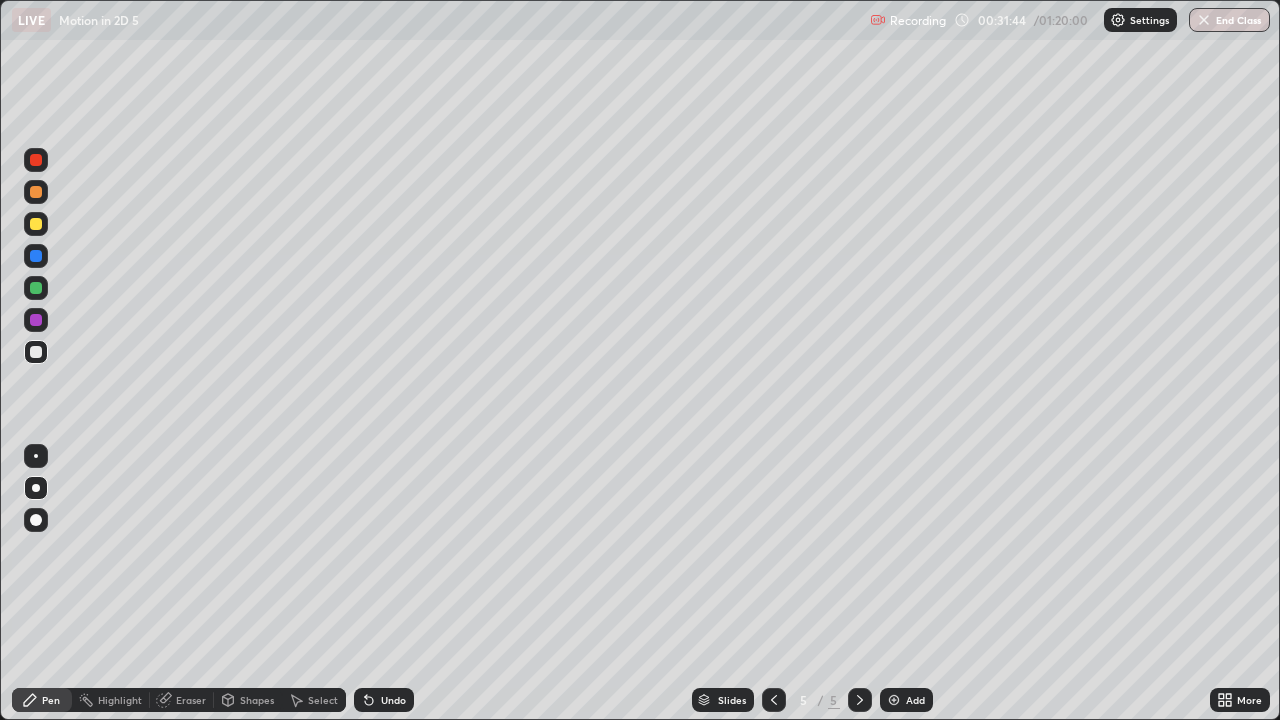 click at bounding box center (36, 224) 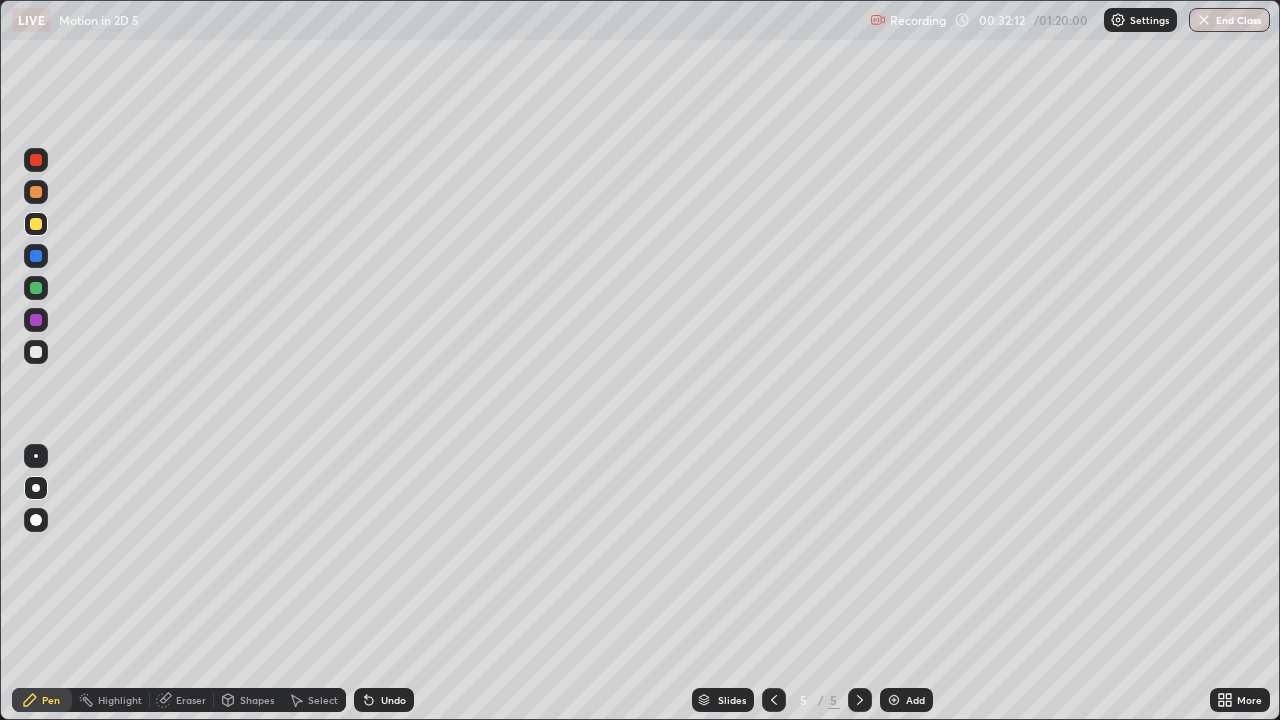 click at bounding box center (36, 352) 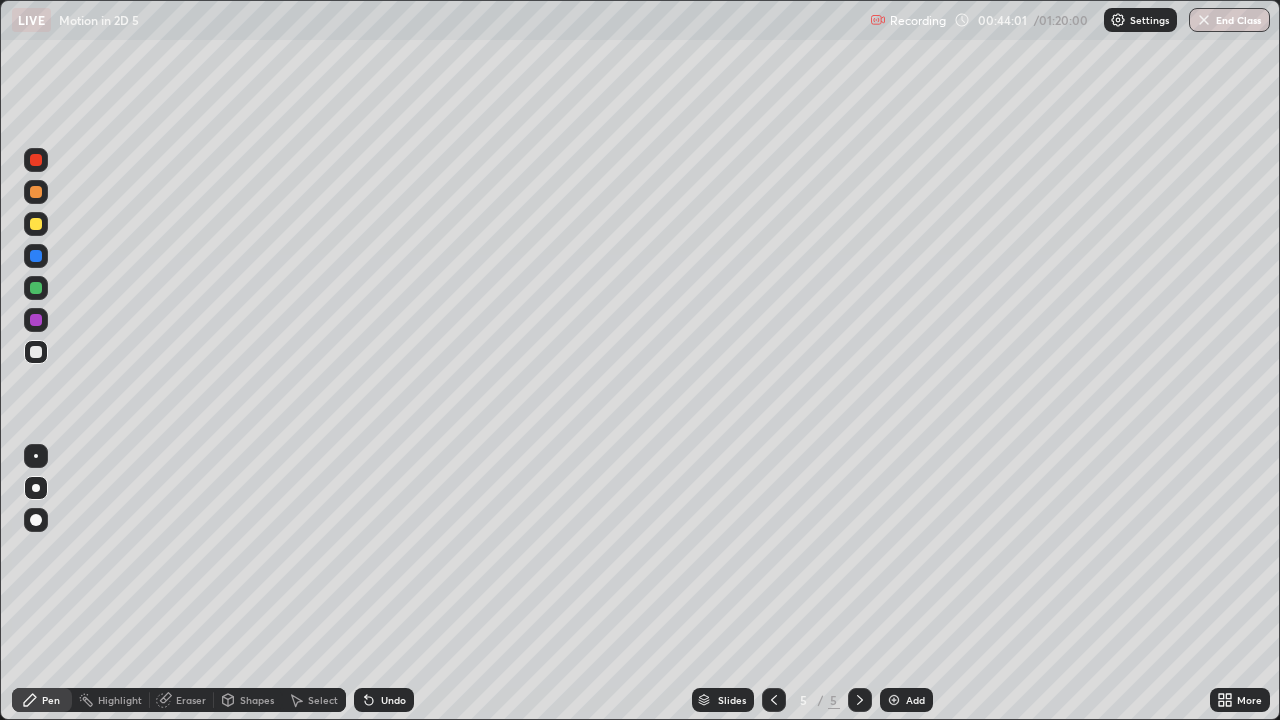 click on "Add" at bounding box center [915, 700] 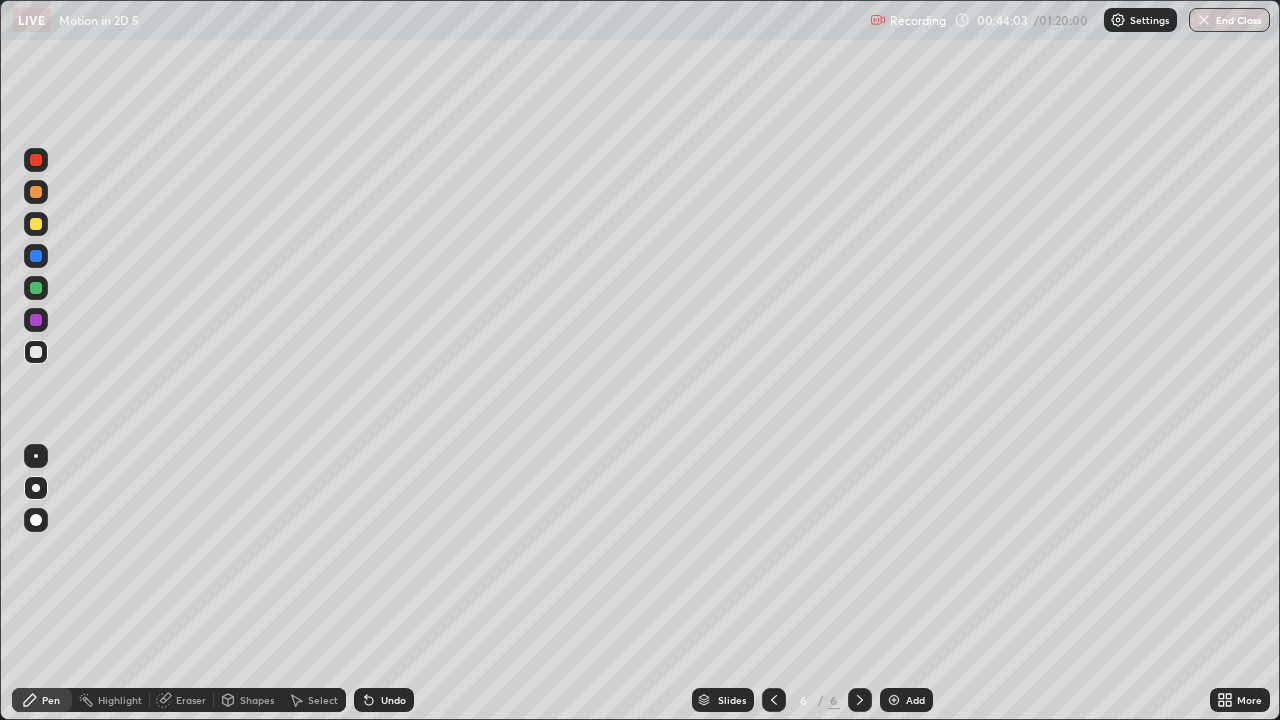 click at bounding box center [36, 352] 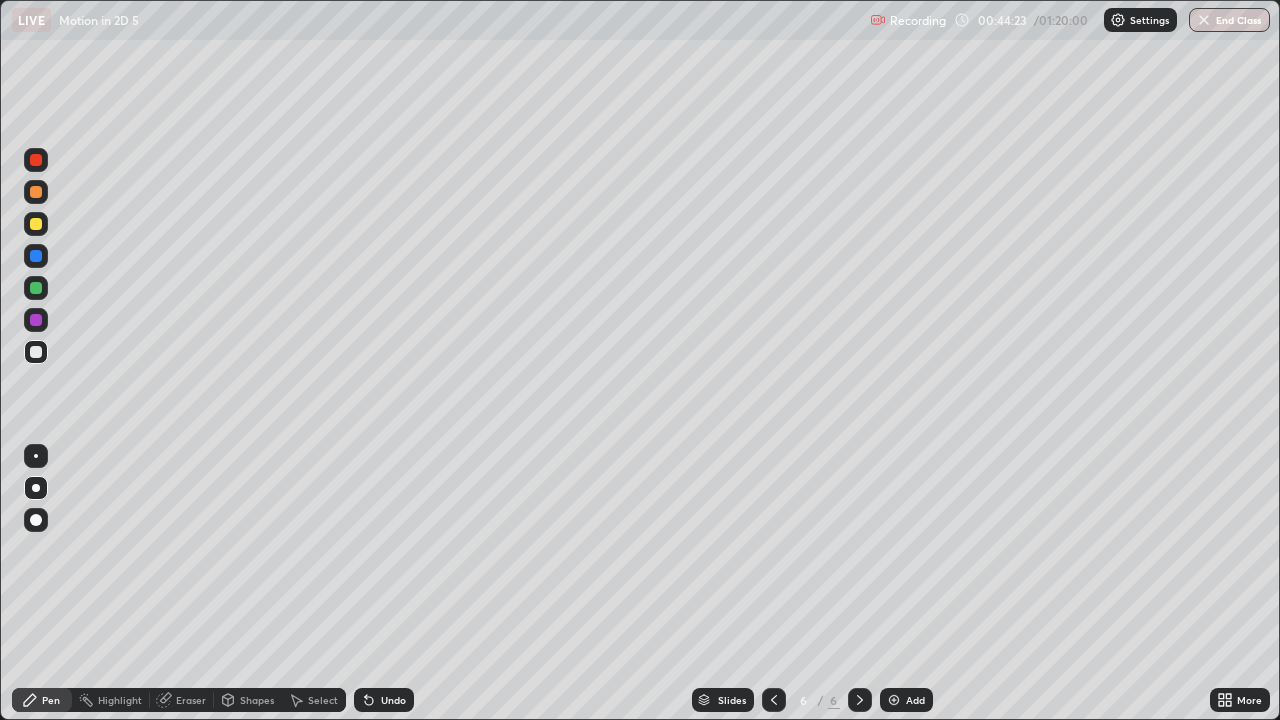 click at bounding box center (36, 224) 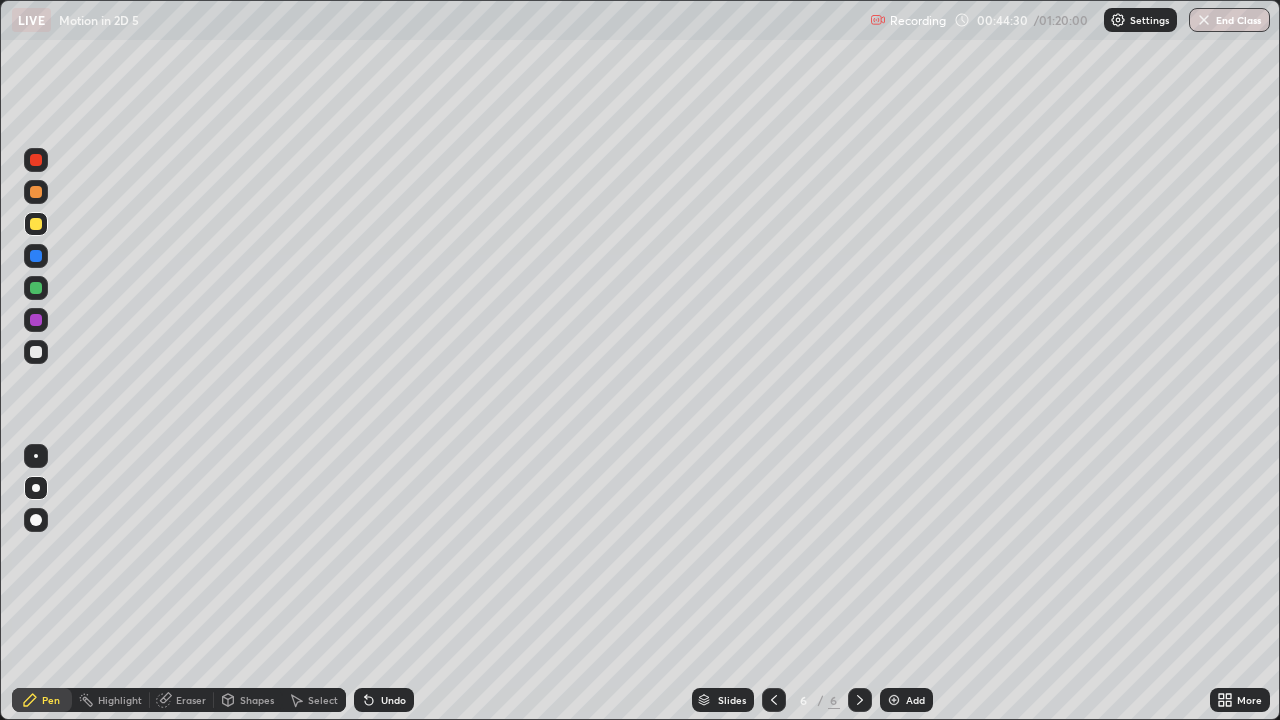 click at bounding box center [36, 352] 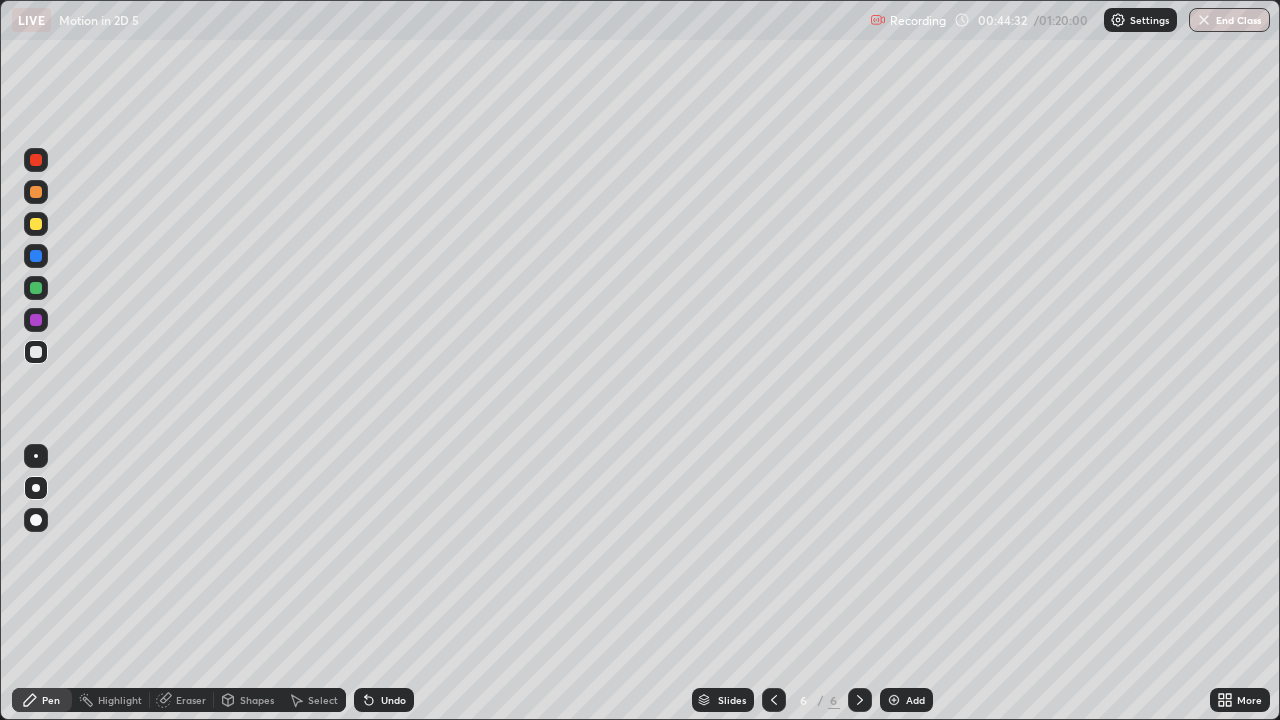 click on "Undo" at bounding box center (393, 700) 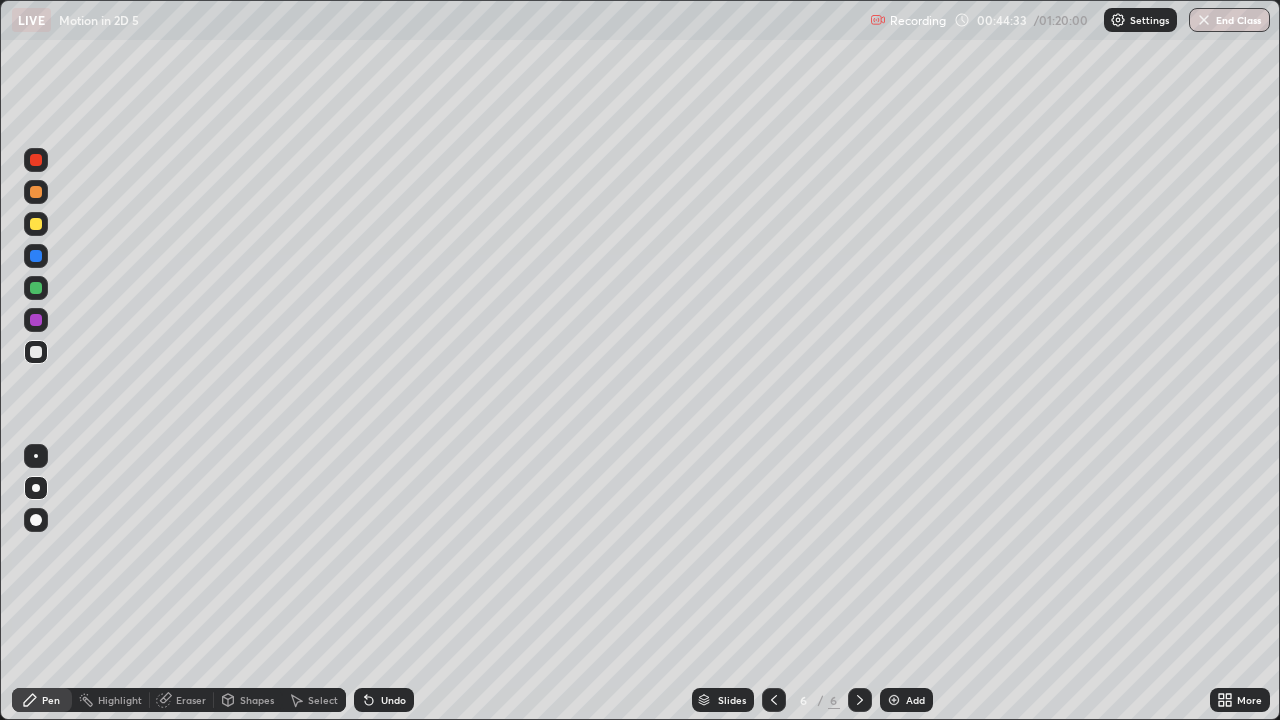 click at bounding box center [36, 224] 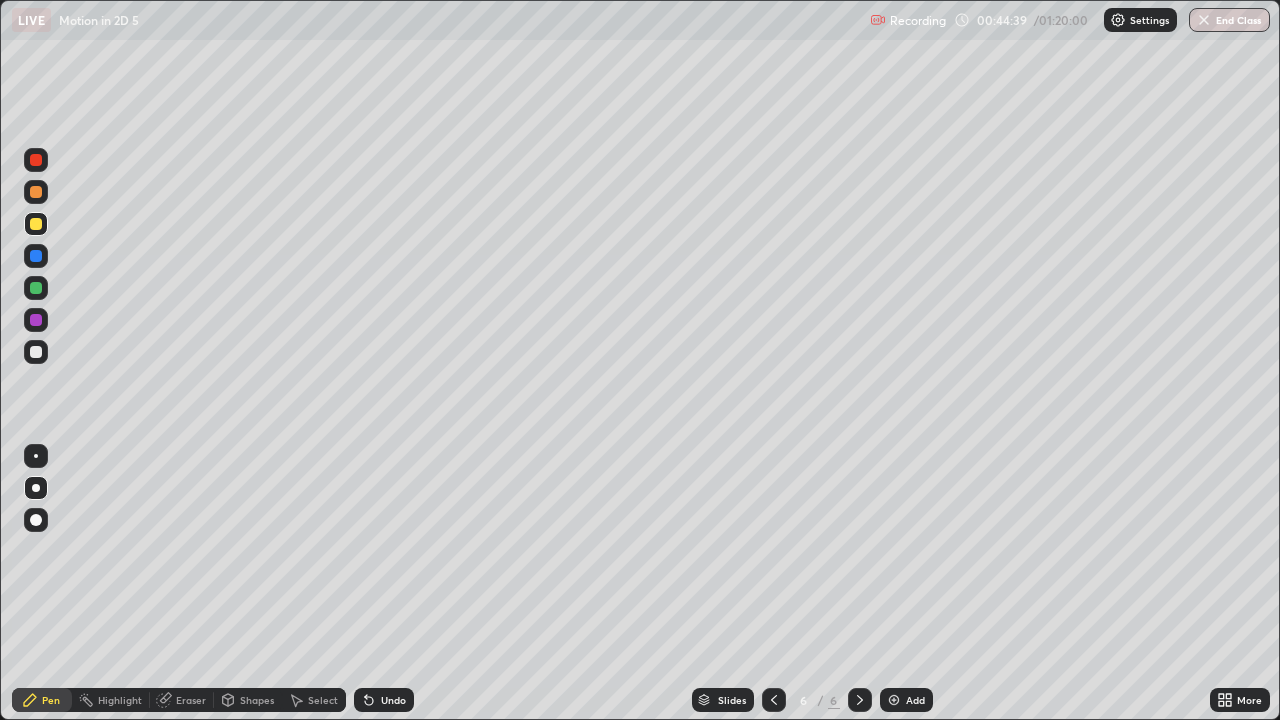 click on "Shapes" at bounding box center [257, 700] 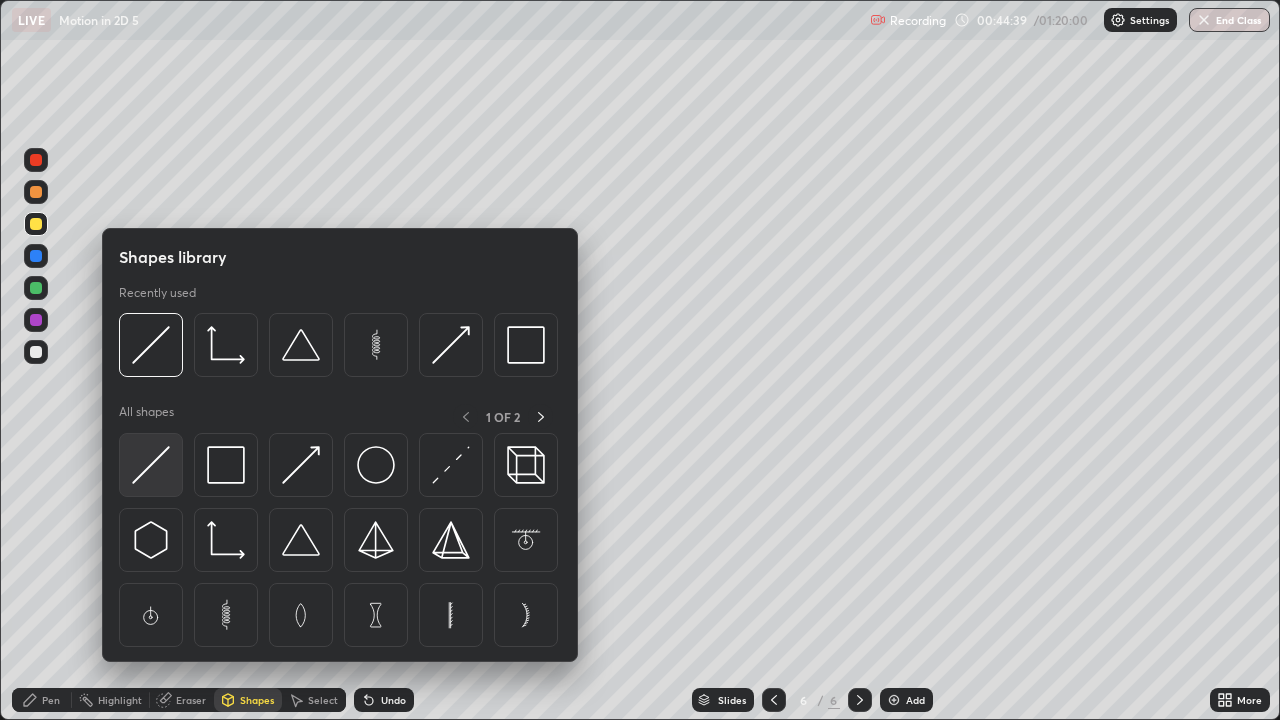 click at bounding box center [151, 465] 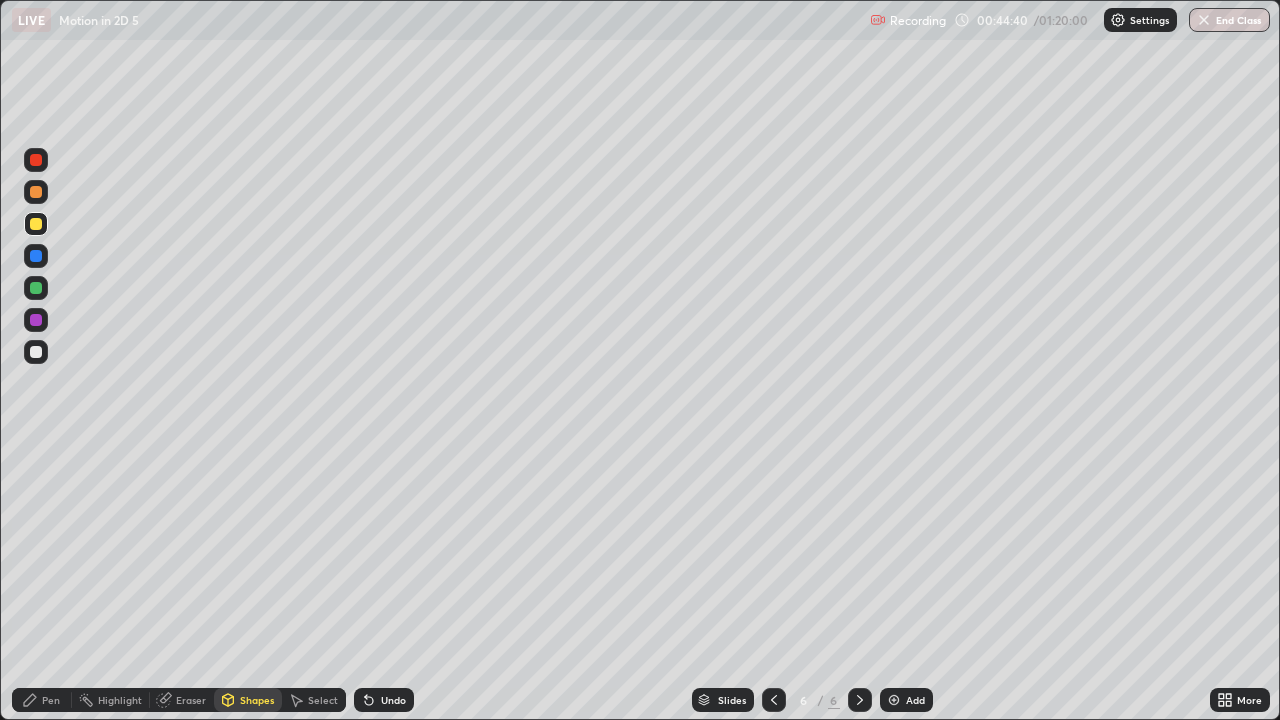 click at bounding box center [36, 352] 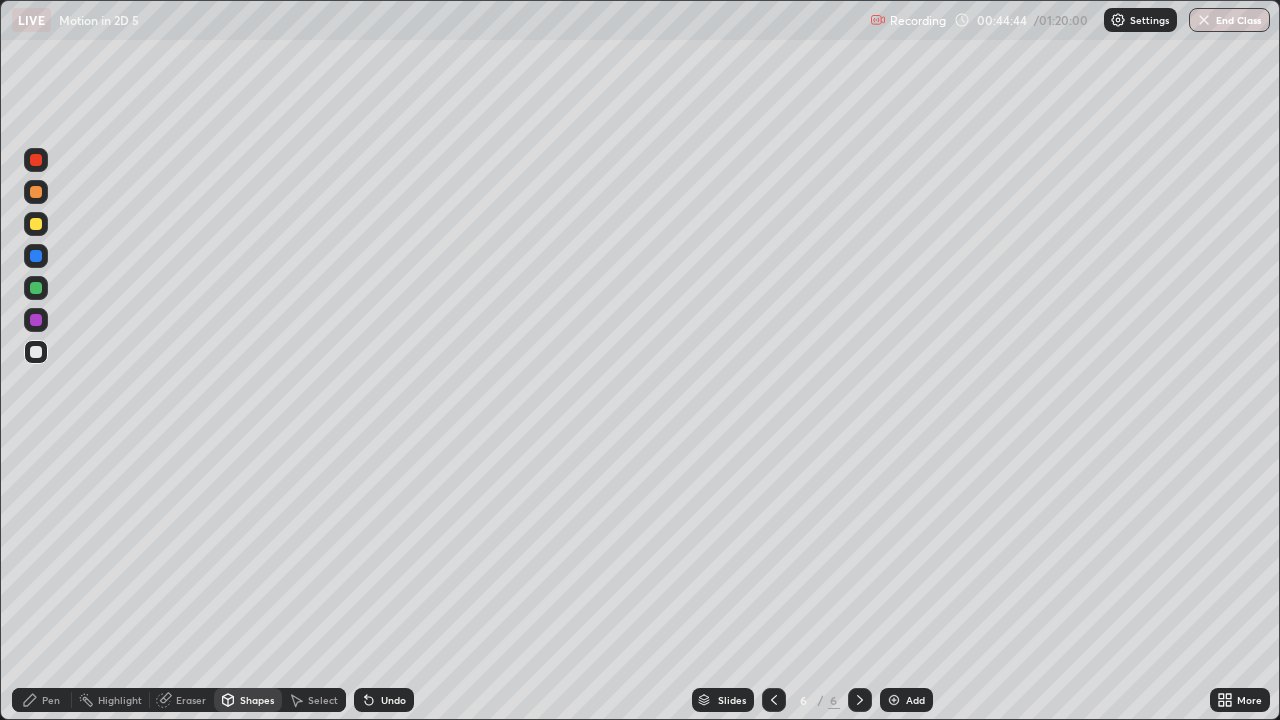 click at bounding box center [36, 224] 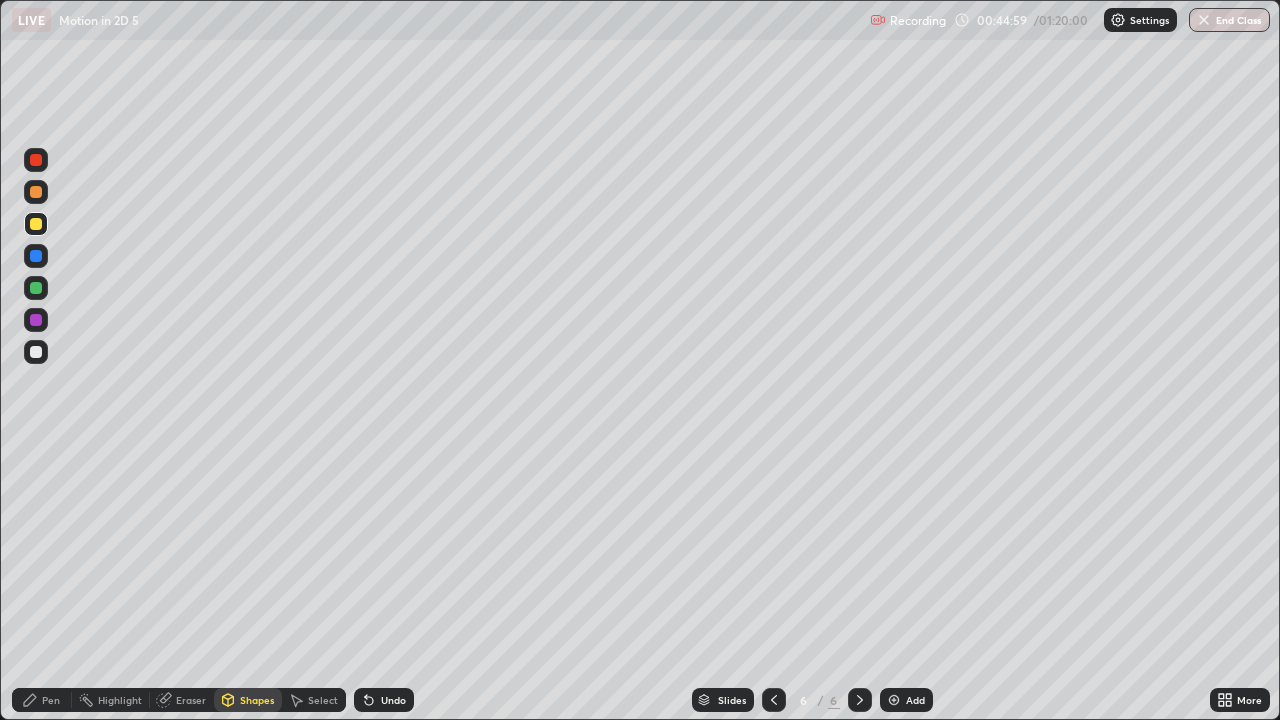 click on "Pen" at bounding box center [51, 700] 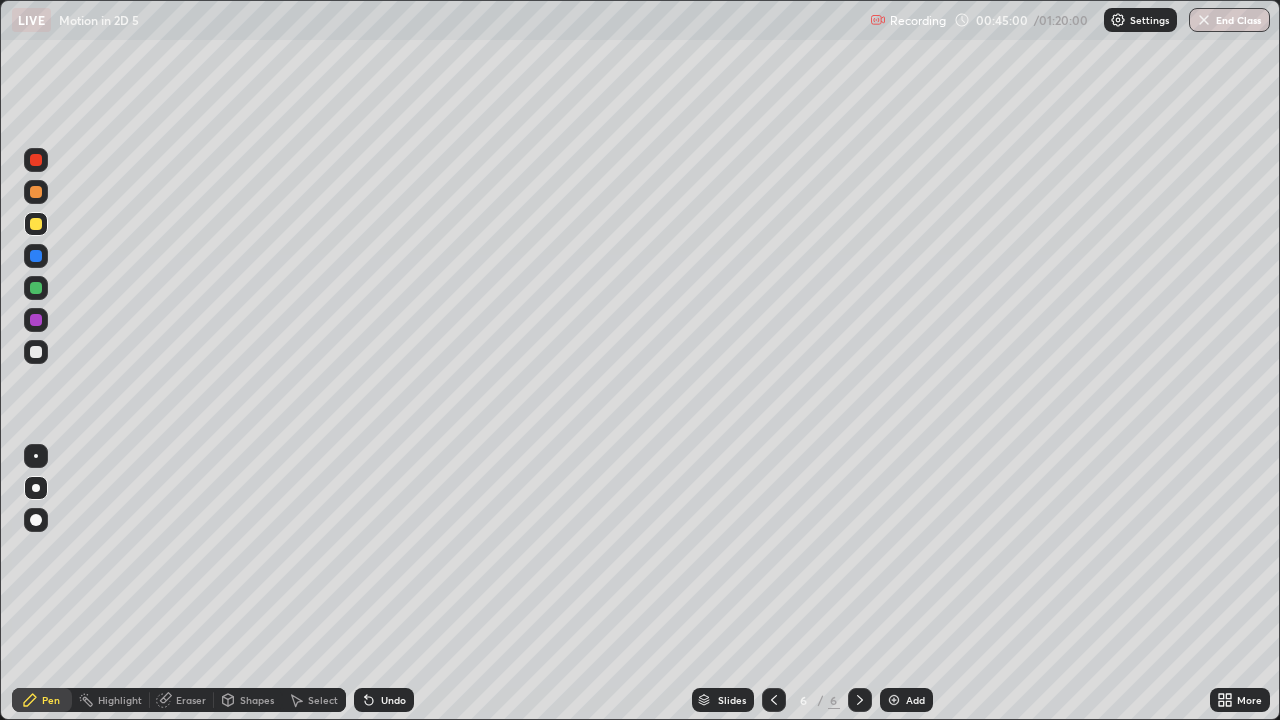 click at bounding box center [36, 352] 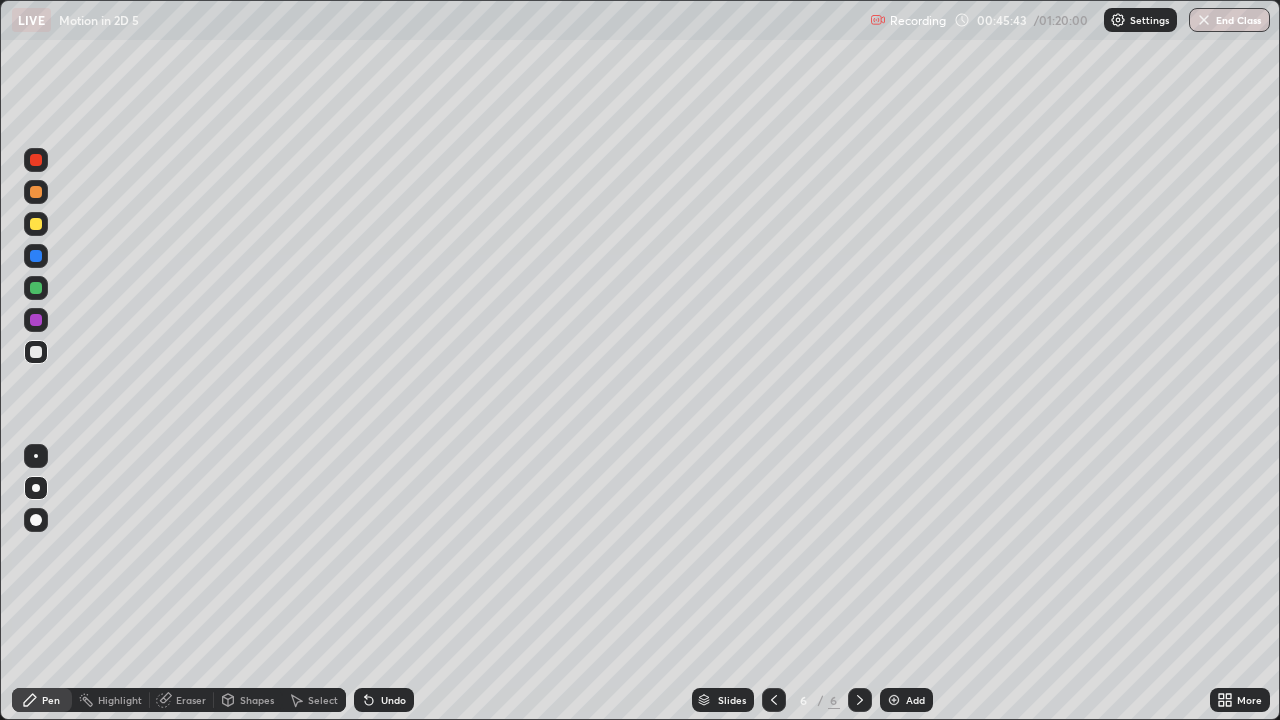click at bounding box center [36, 288] 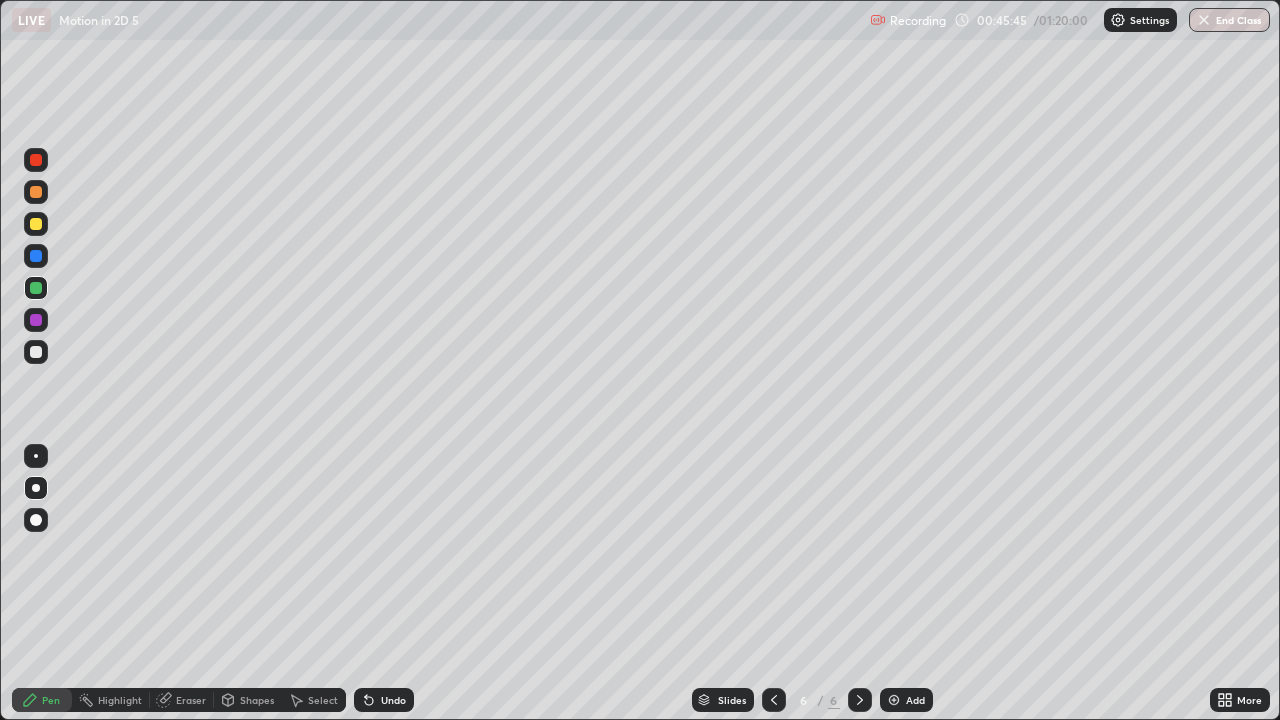 click on "Shapes" at bounding box center [257, 700] 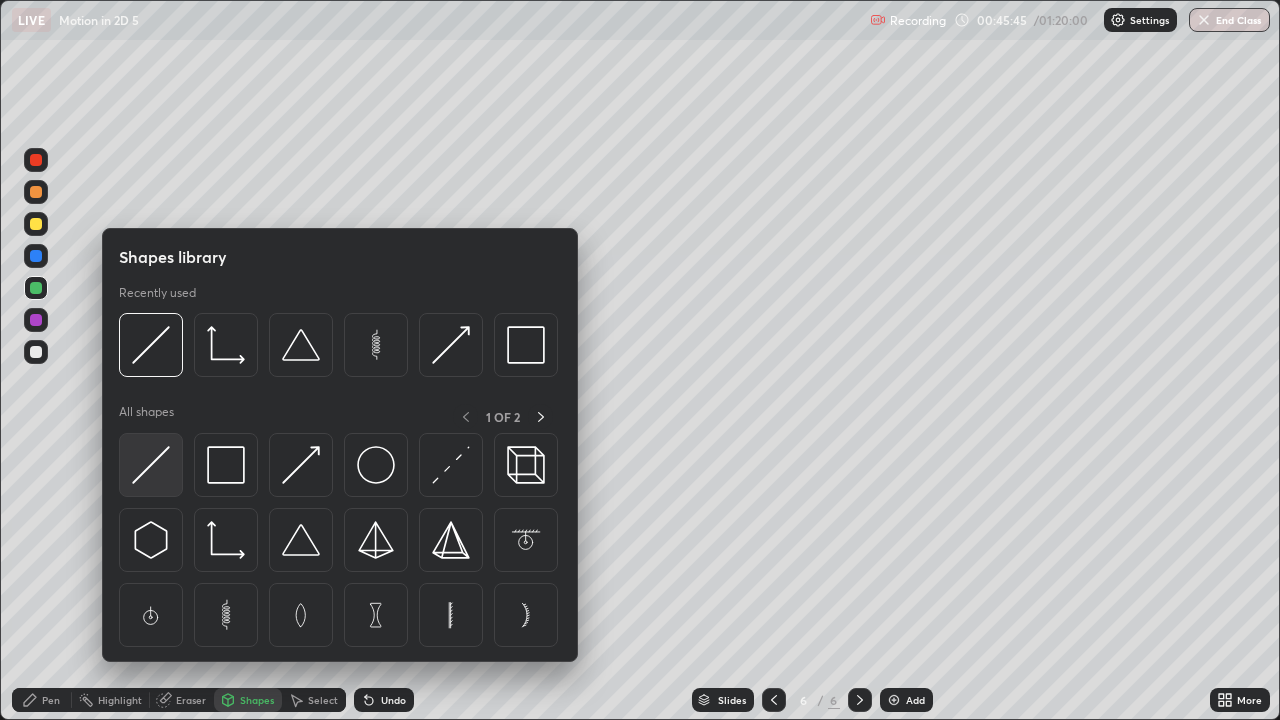 click at bounding box center [151, 465] 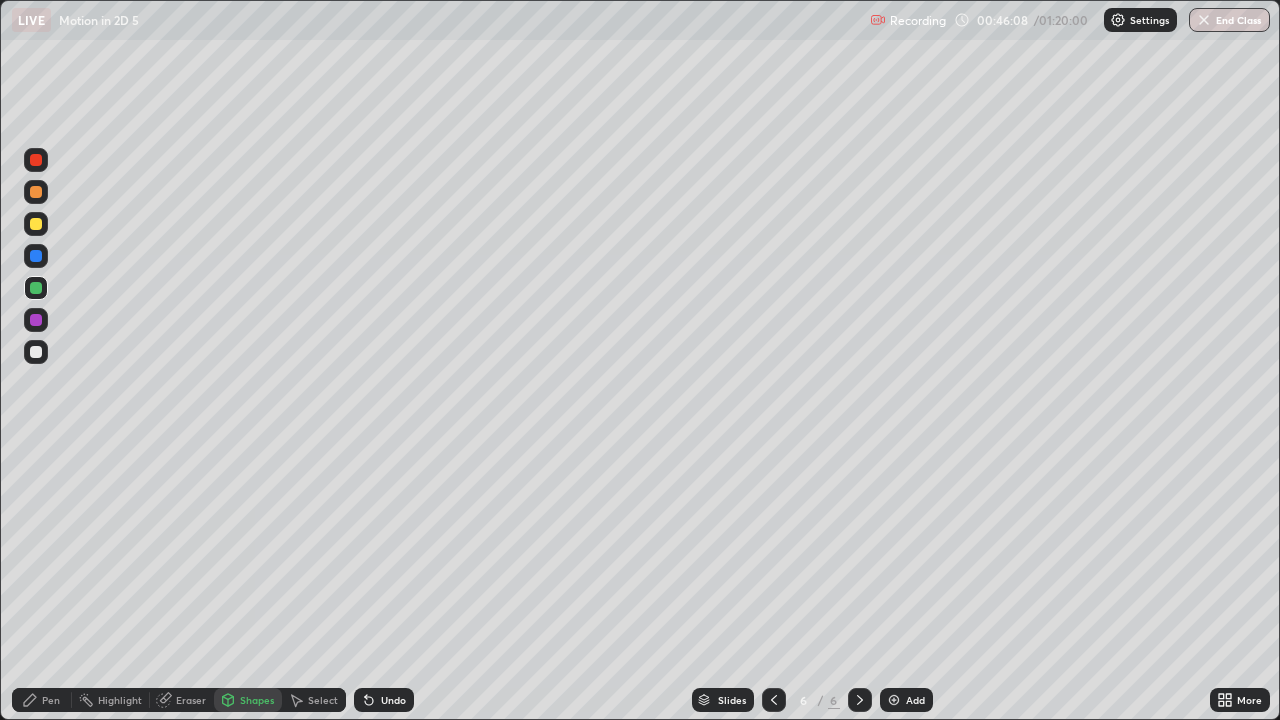 click on "Pen" at bounding box center (42, 700) 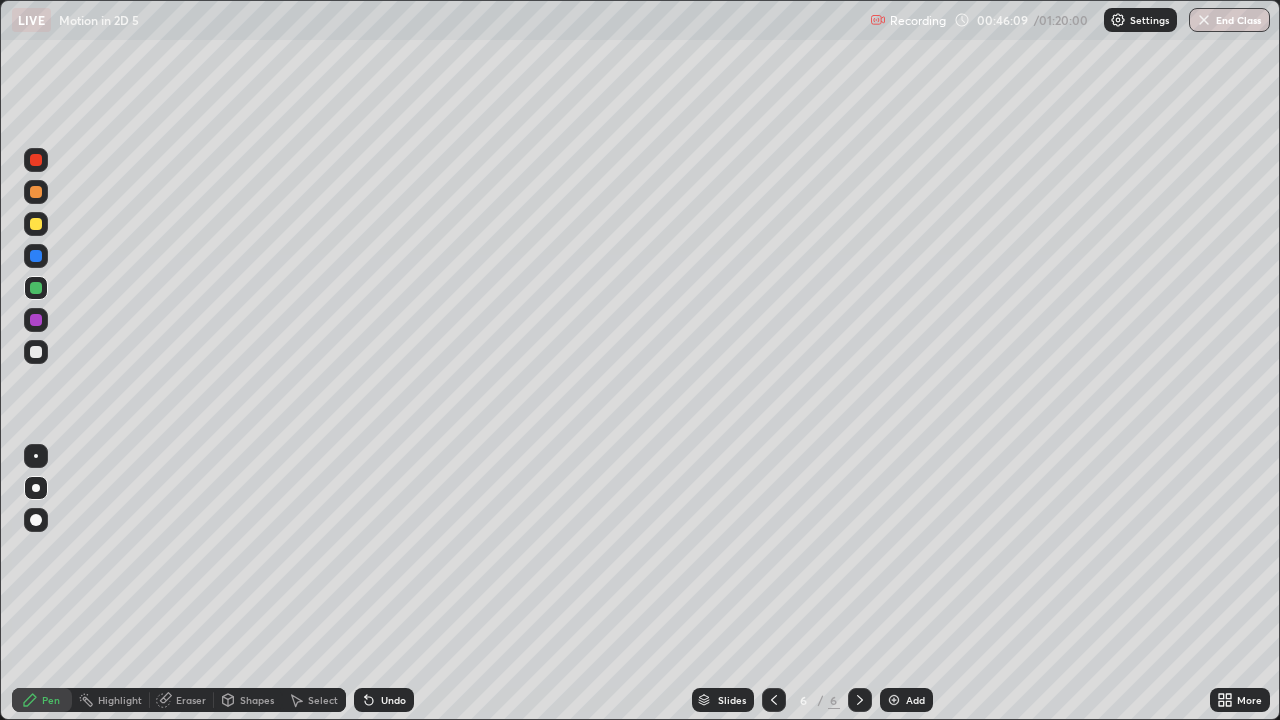 click at bounding box center (36, 352) 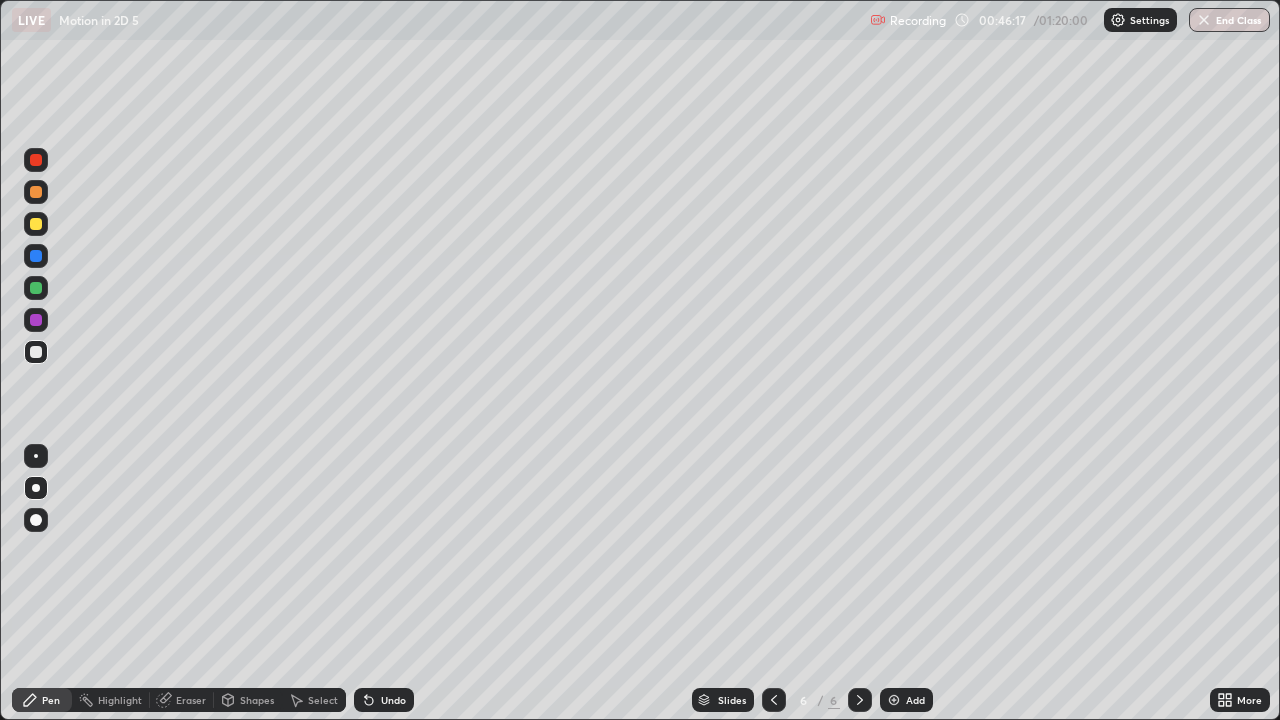click at bounding box center (36, 288) 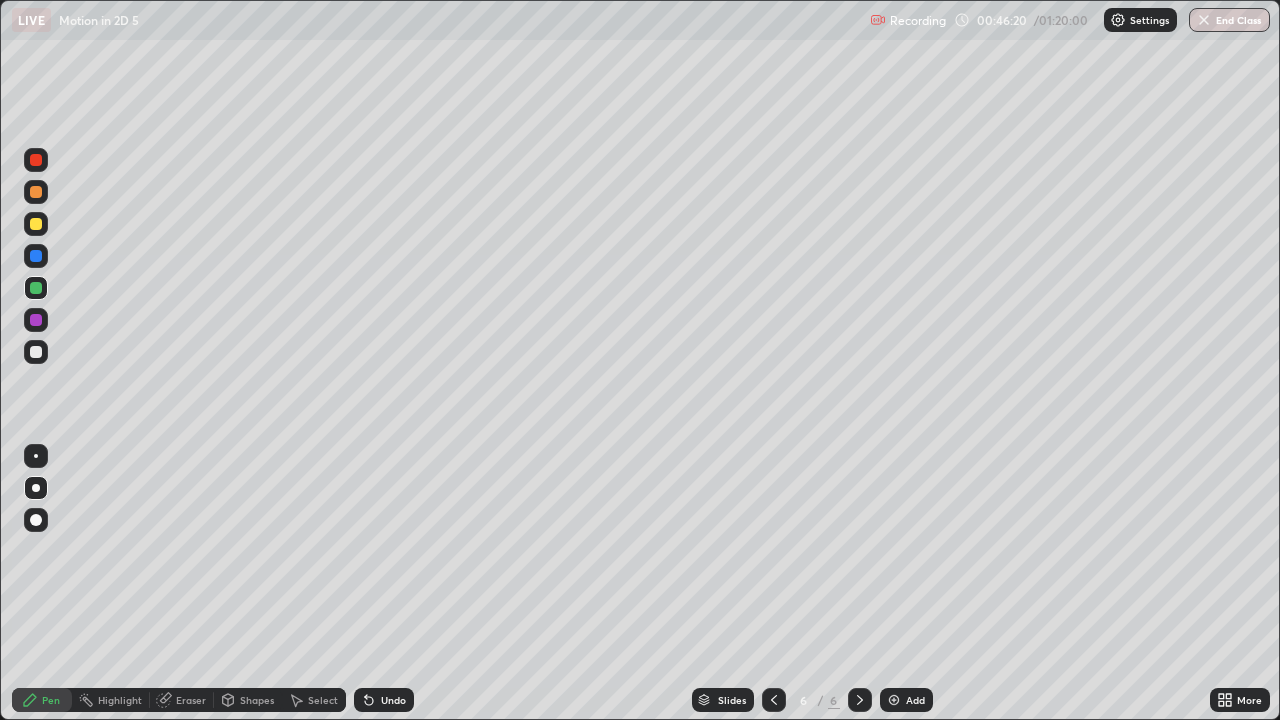 click at bounding box center [36, 224] 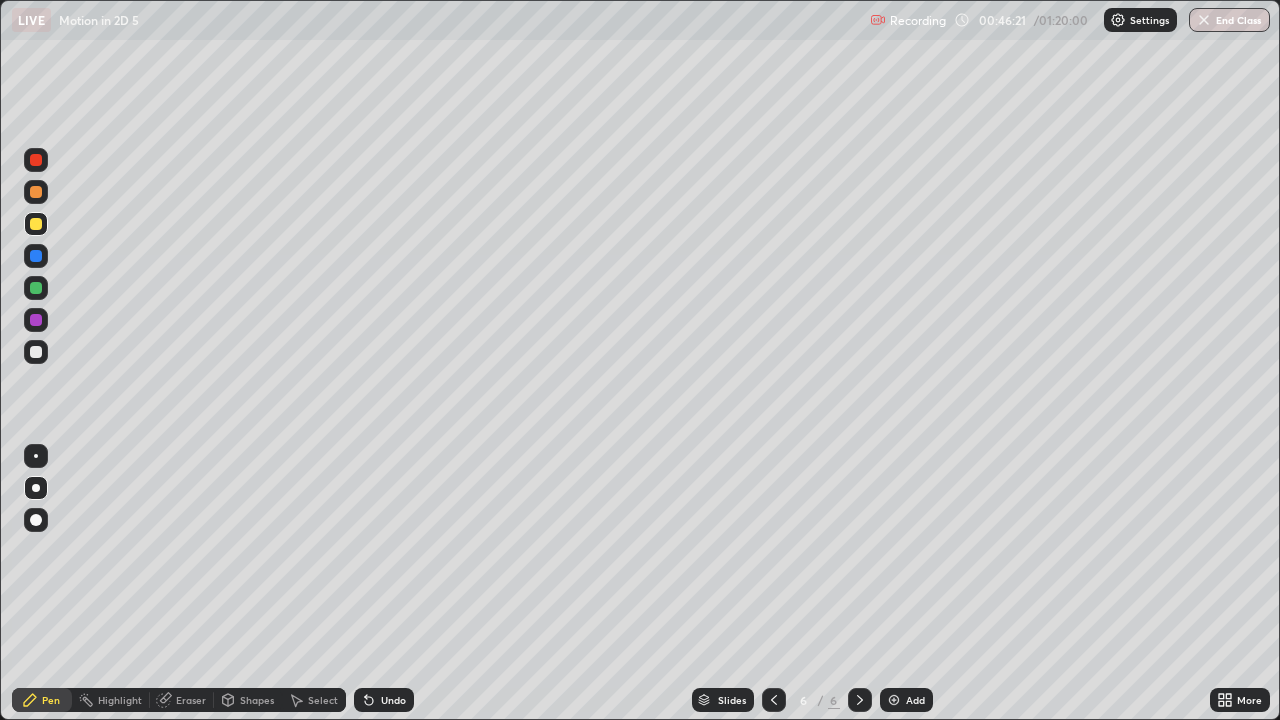 click at bounding box center [36, 352] 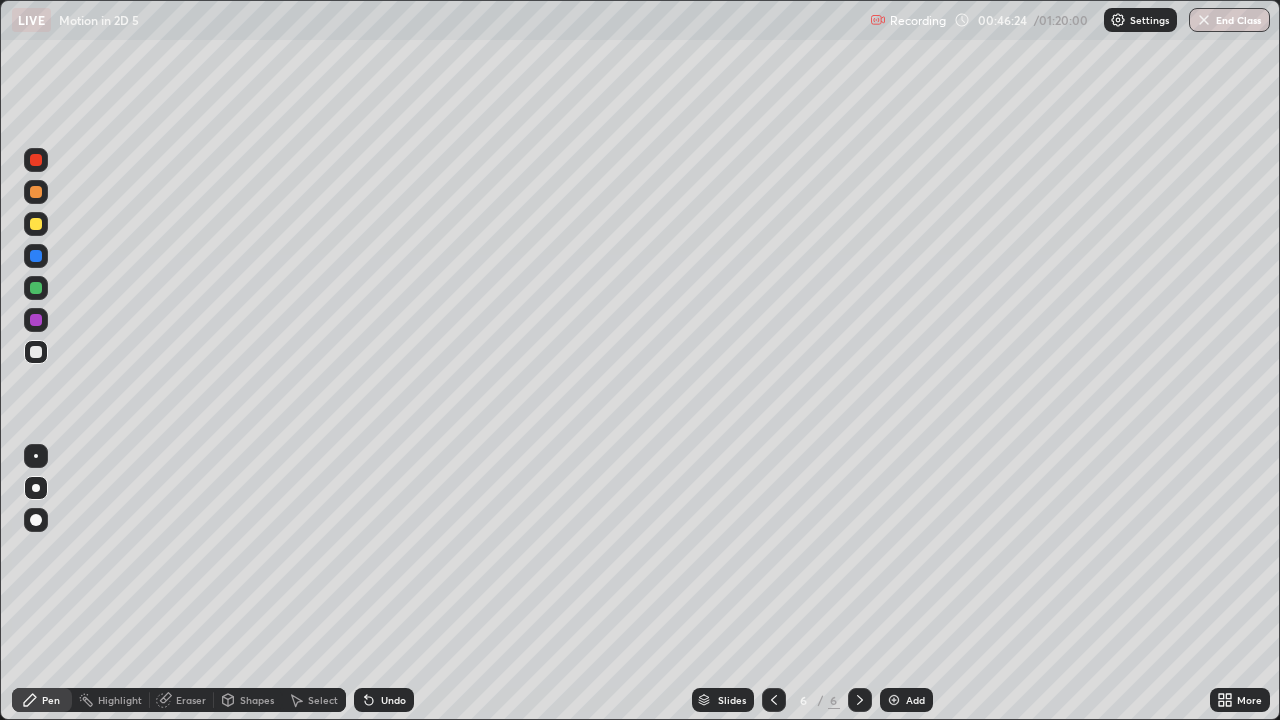 click at bounding box center [36, 488] 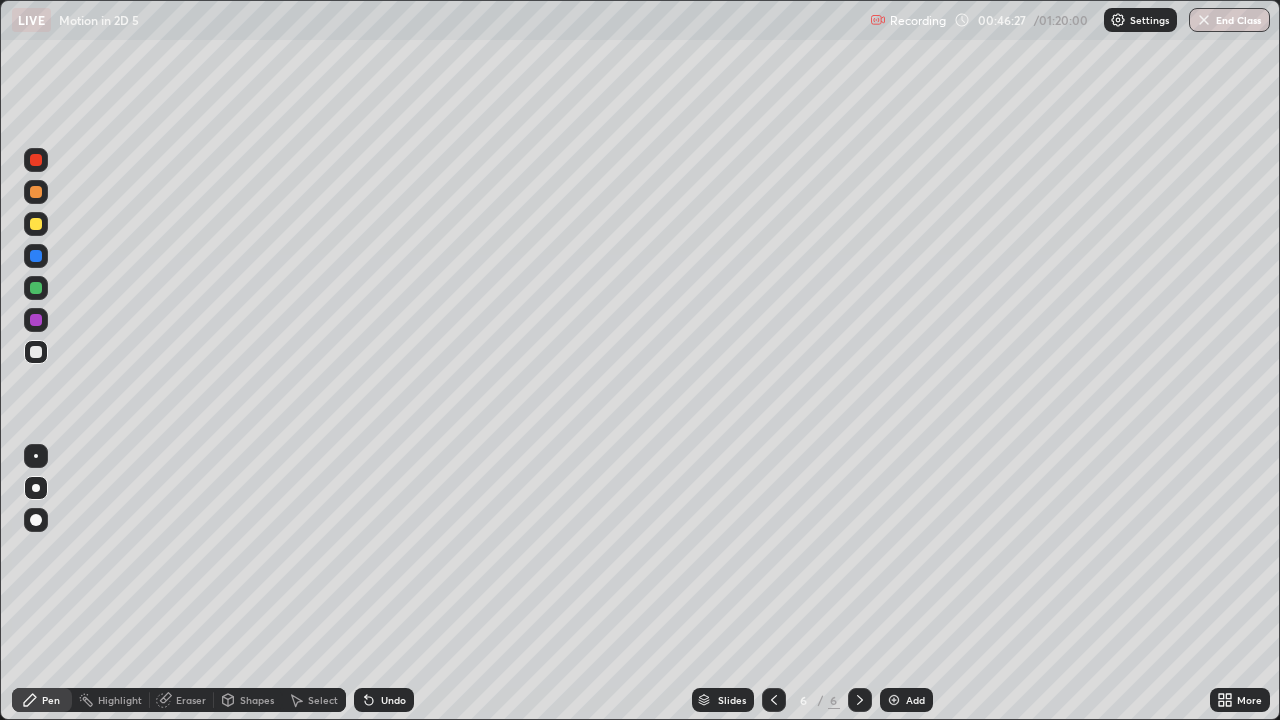 click on "Shapes" at bounding box center [257, 700] 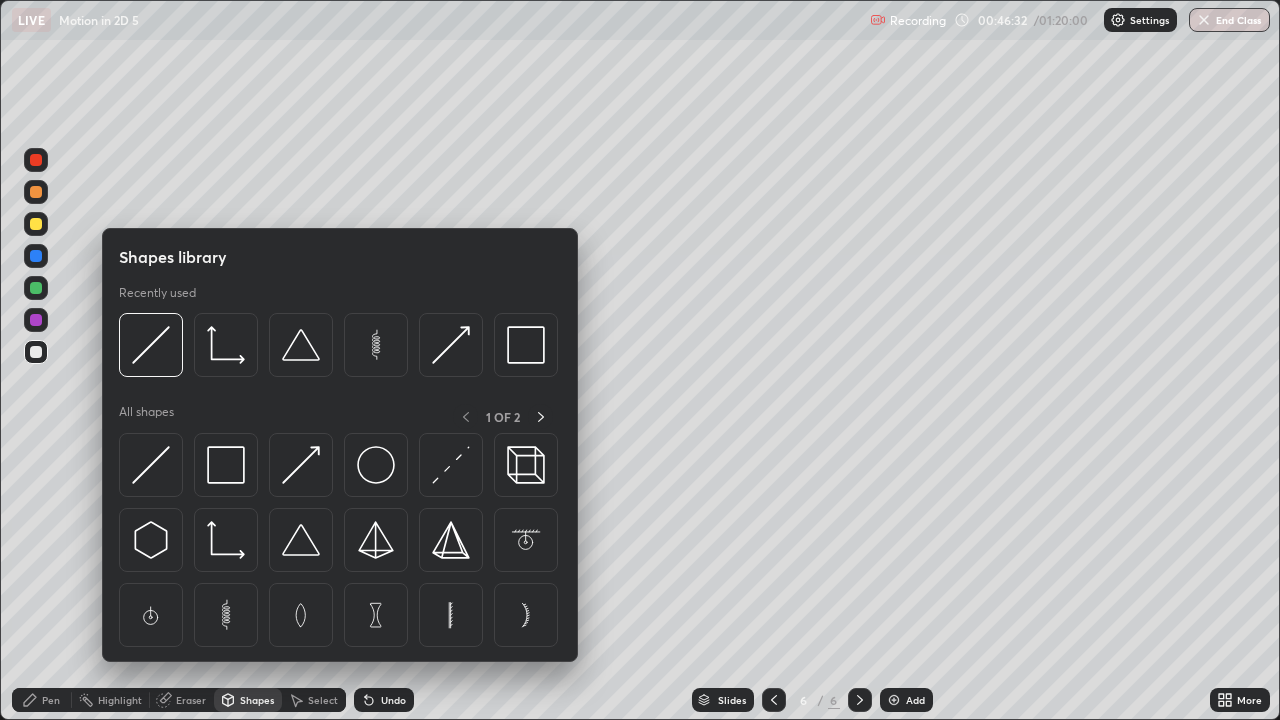 click at bounding box center (36, 412) 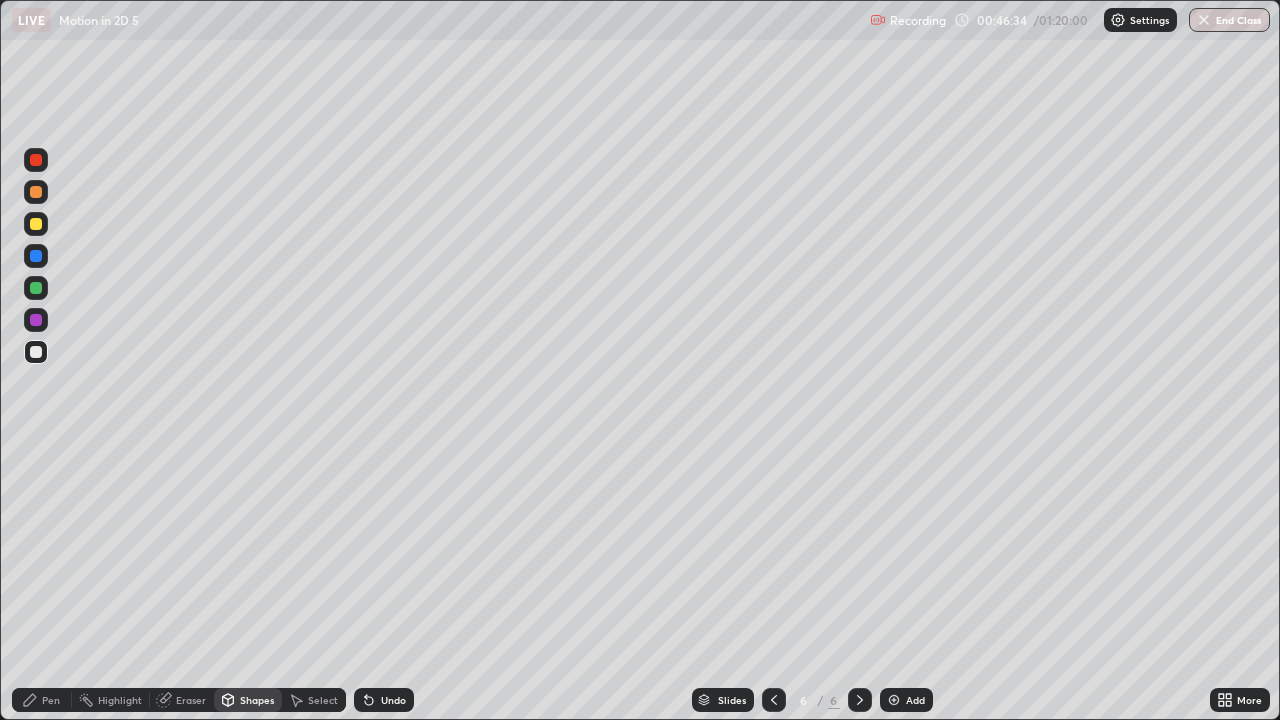 click at bounding box center (36, 288) 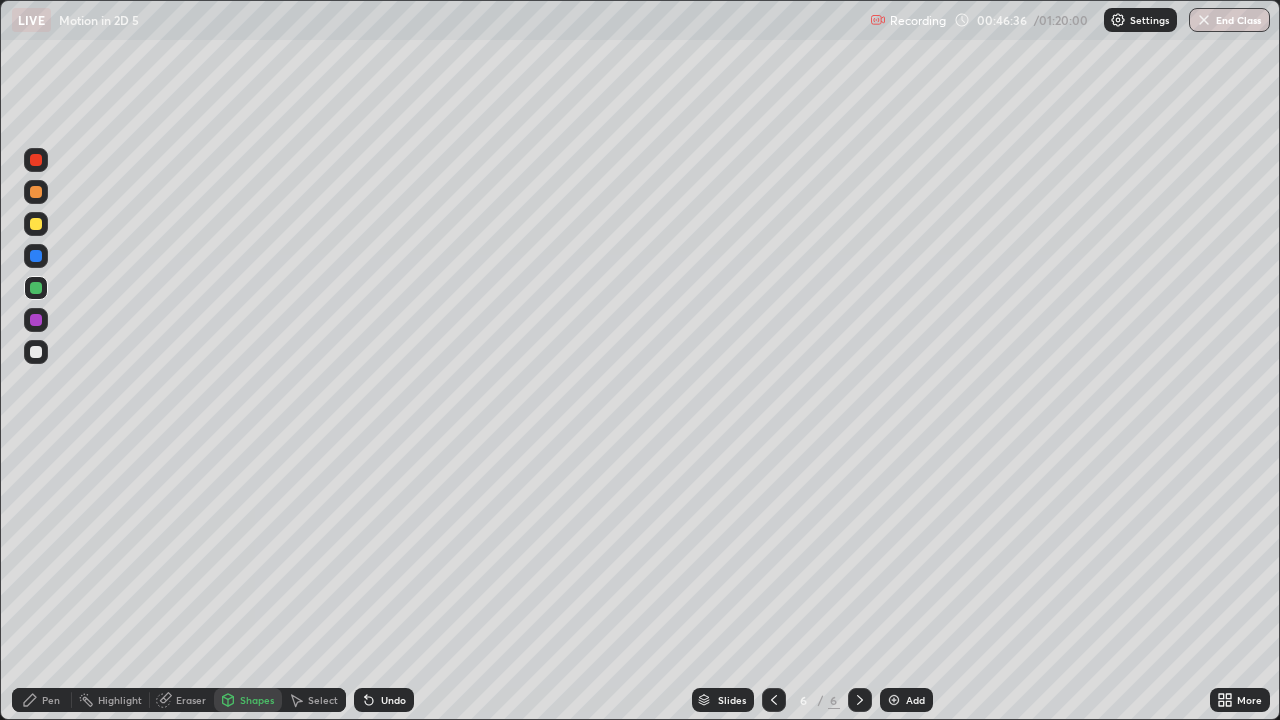 click on "Pen" at bounding box center [51, 700] 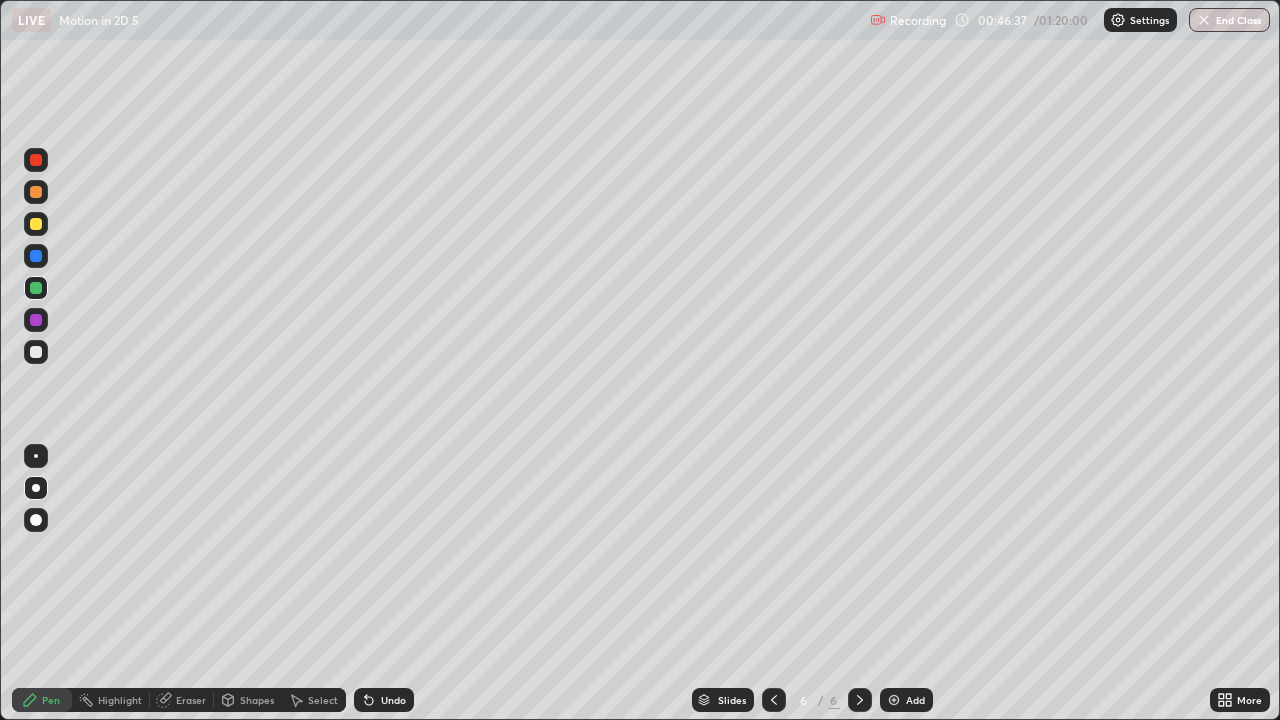 click at bounding box center [36, 488] 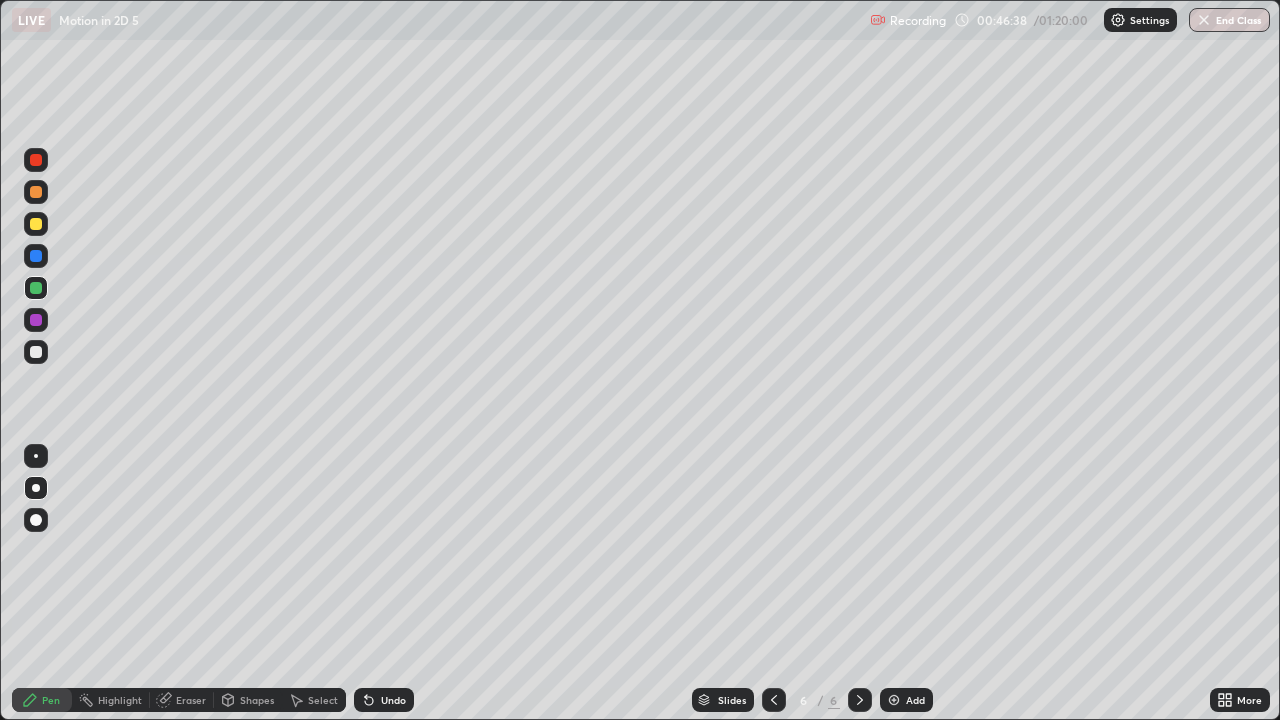 click at bounding box center (36, 352) 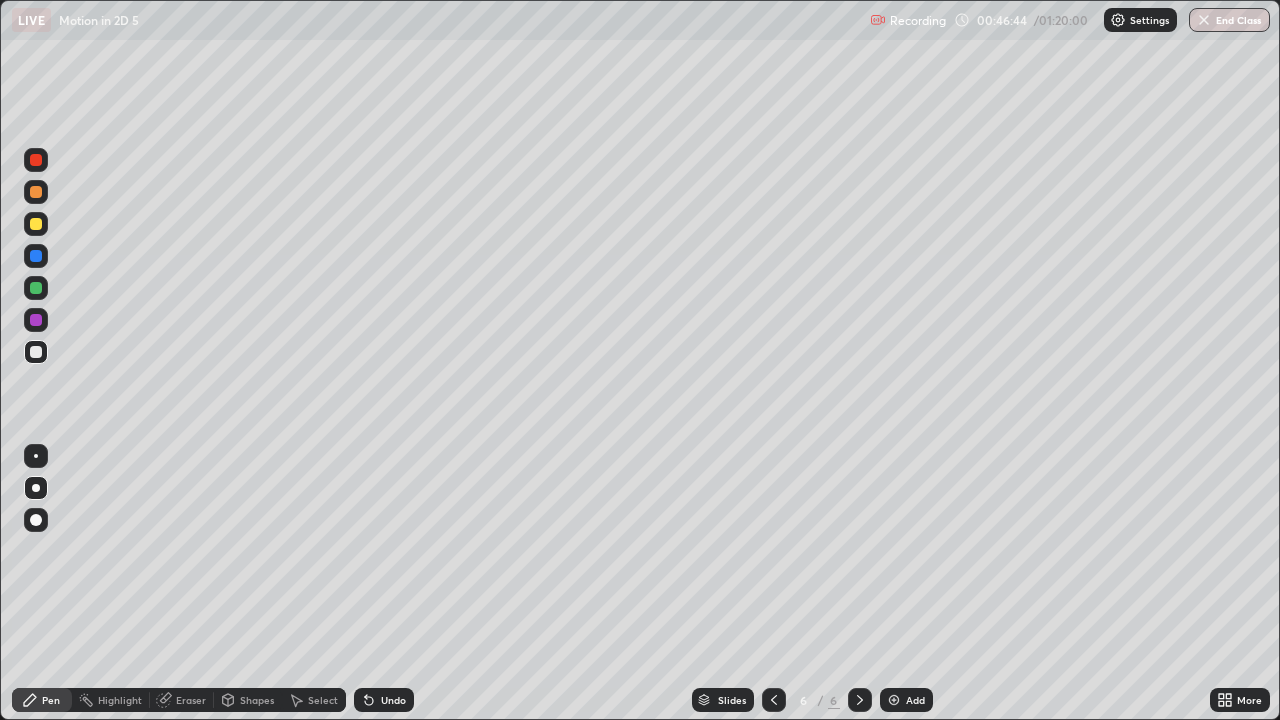 click at bounding box center [36, 256] 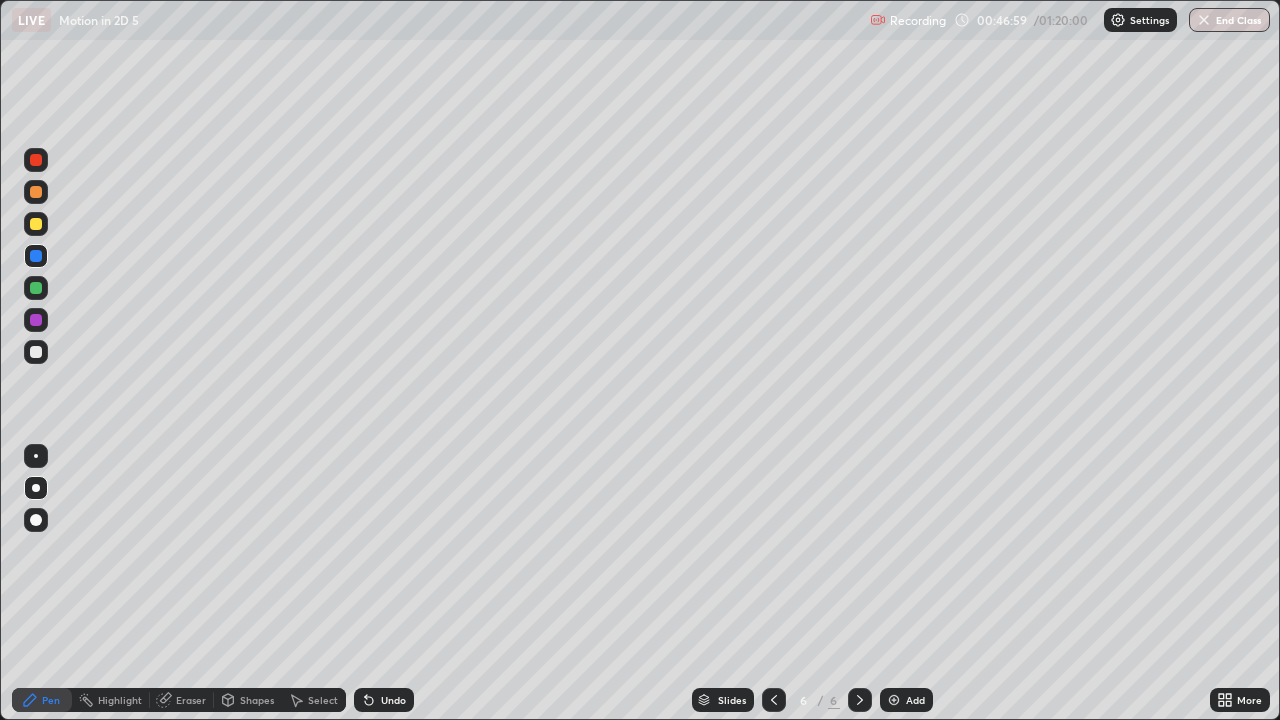 click at bounding box center [36, 352] 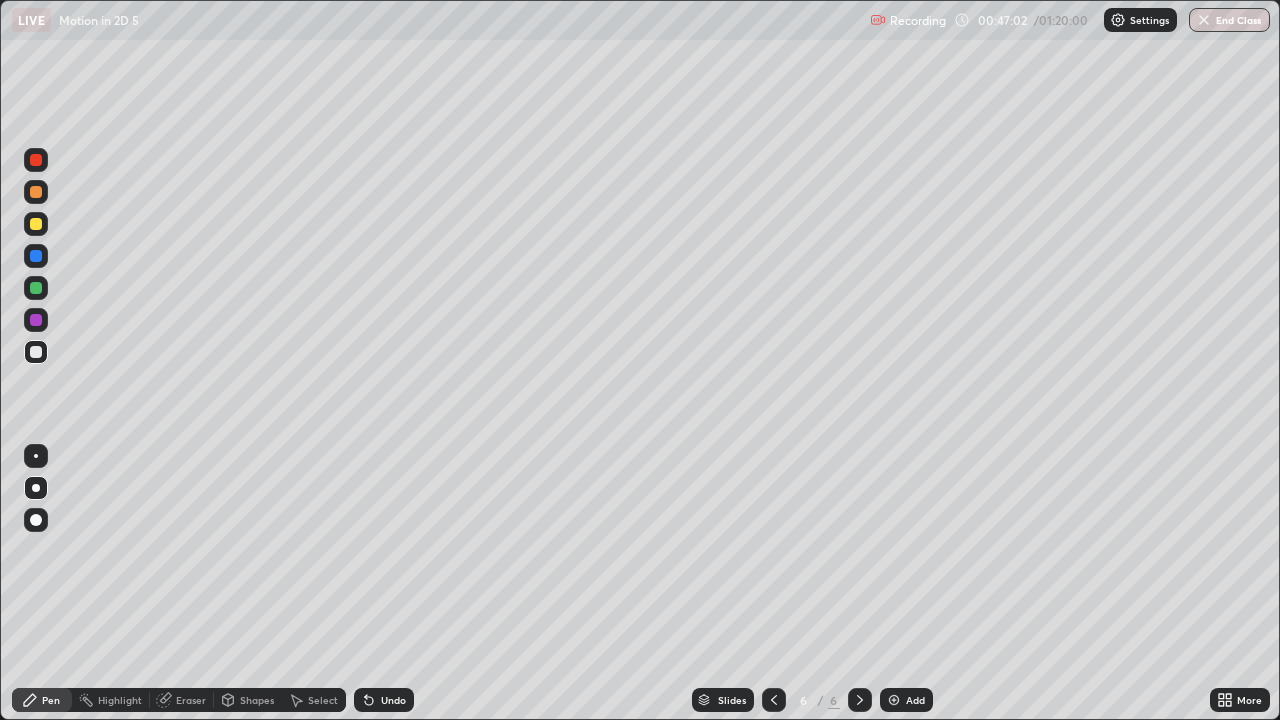 click at bounding box center (36, 256) 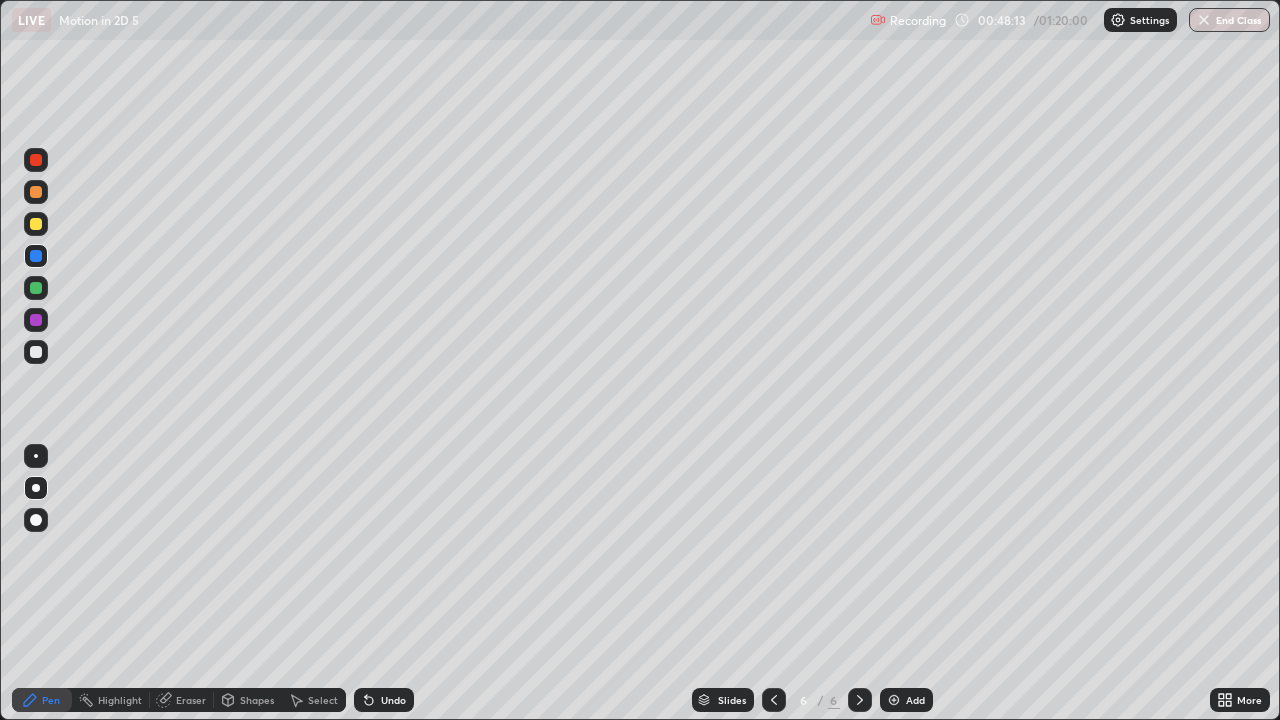 click at bounding box center [36, 352] 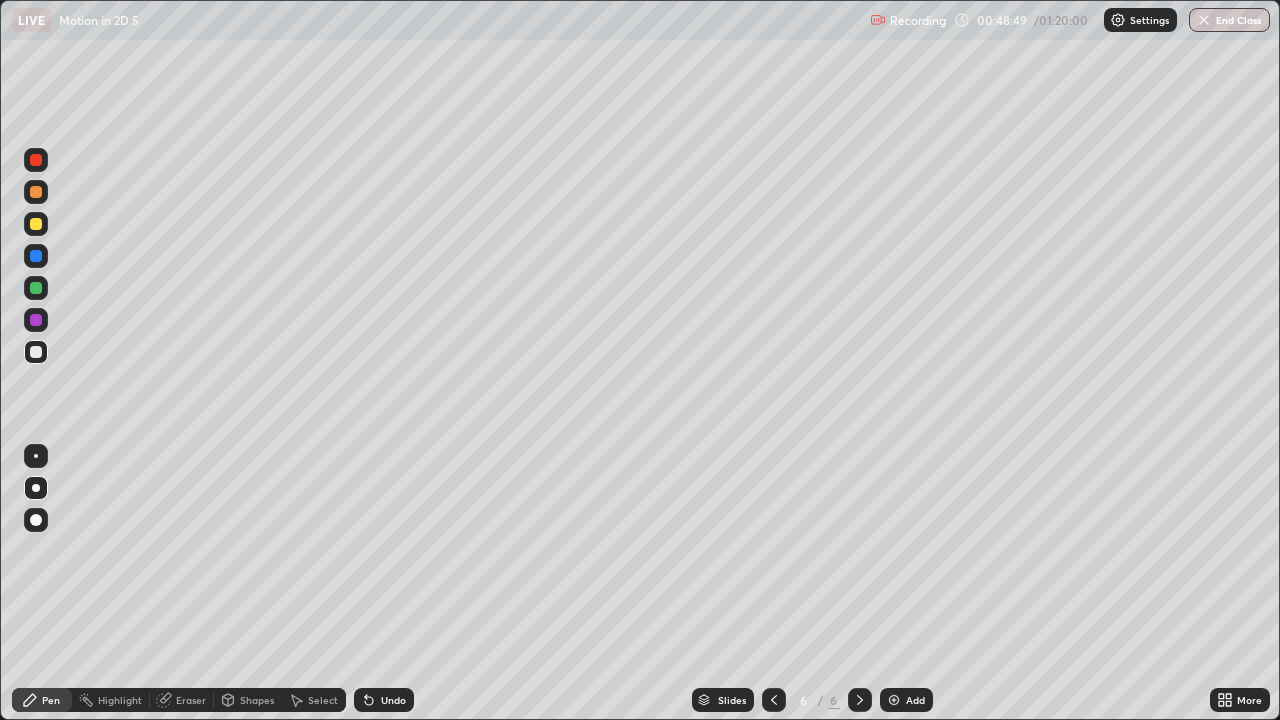 click on "Undo" at bounding box center (393, 700) 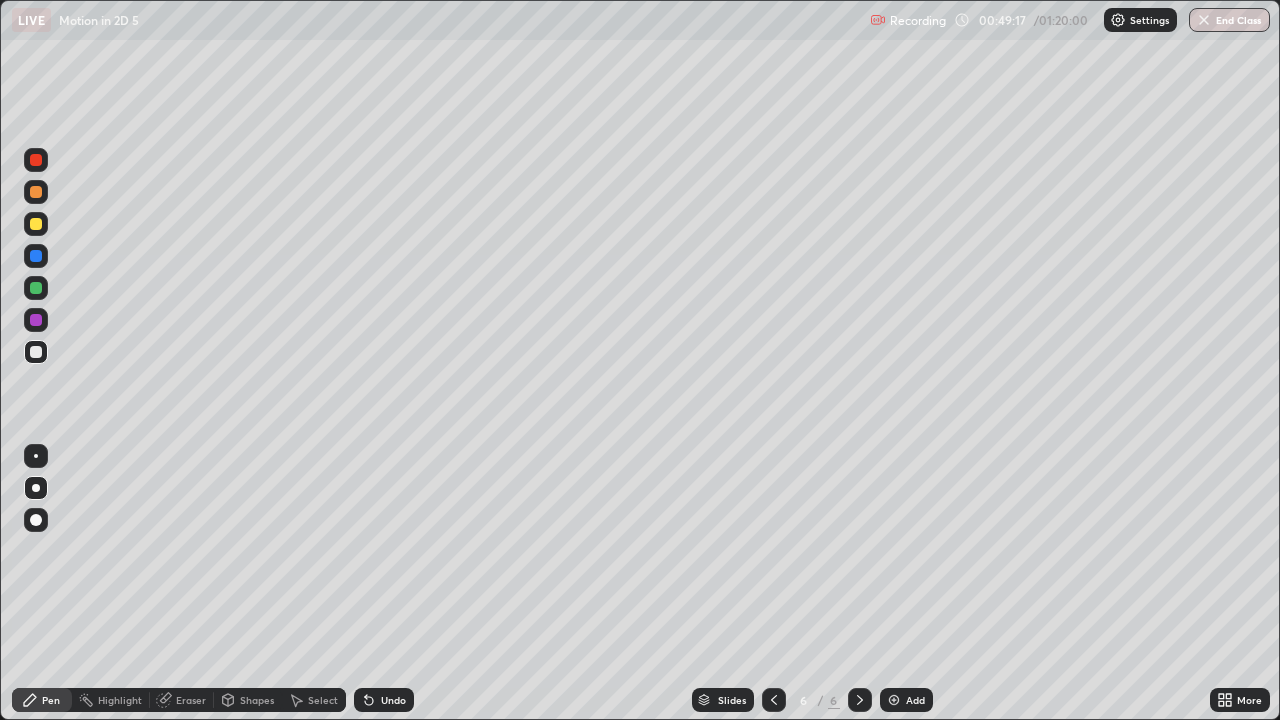 click at bounding box center (36, 224) 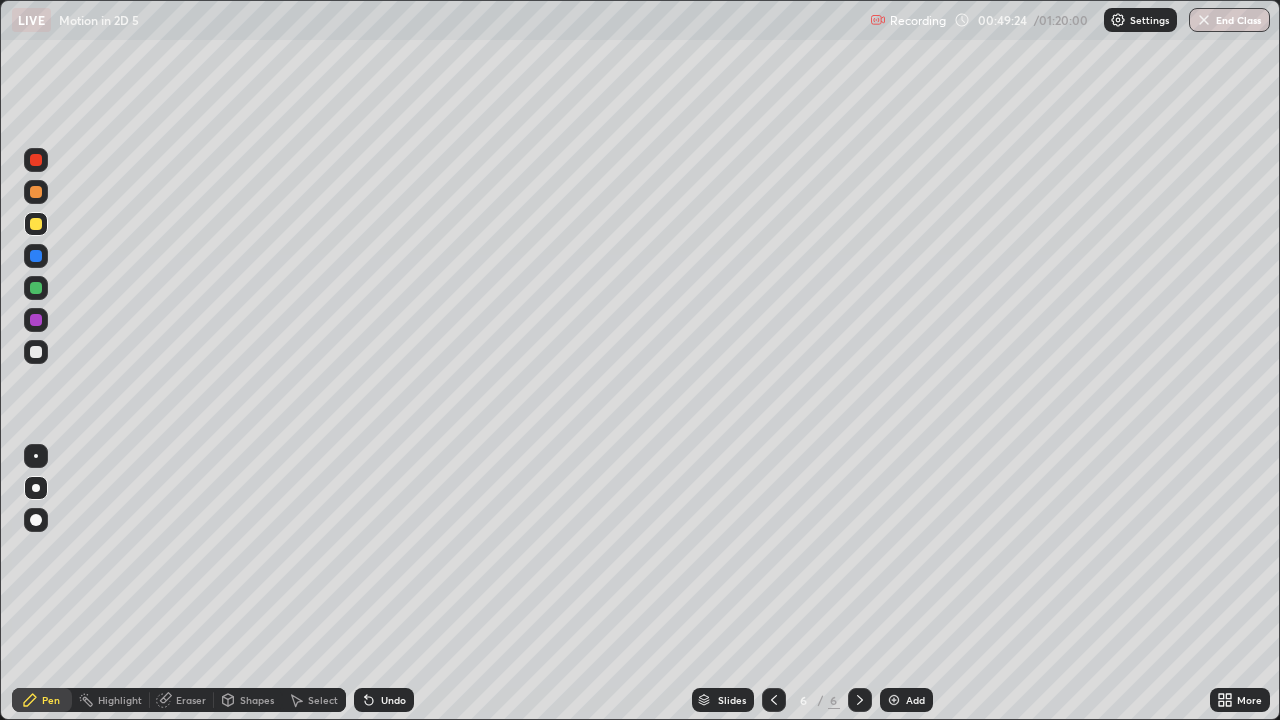 click at bounding box center (36, 320) 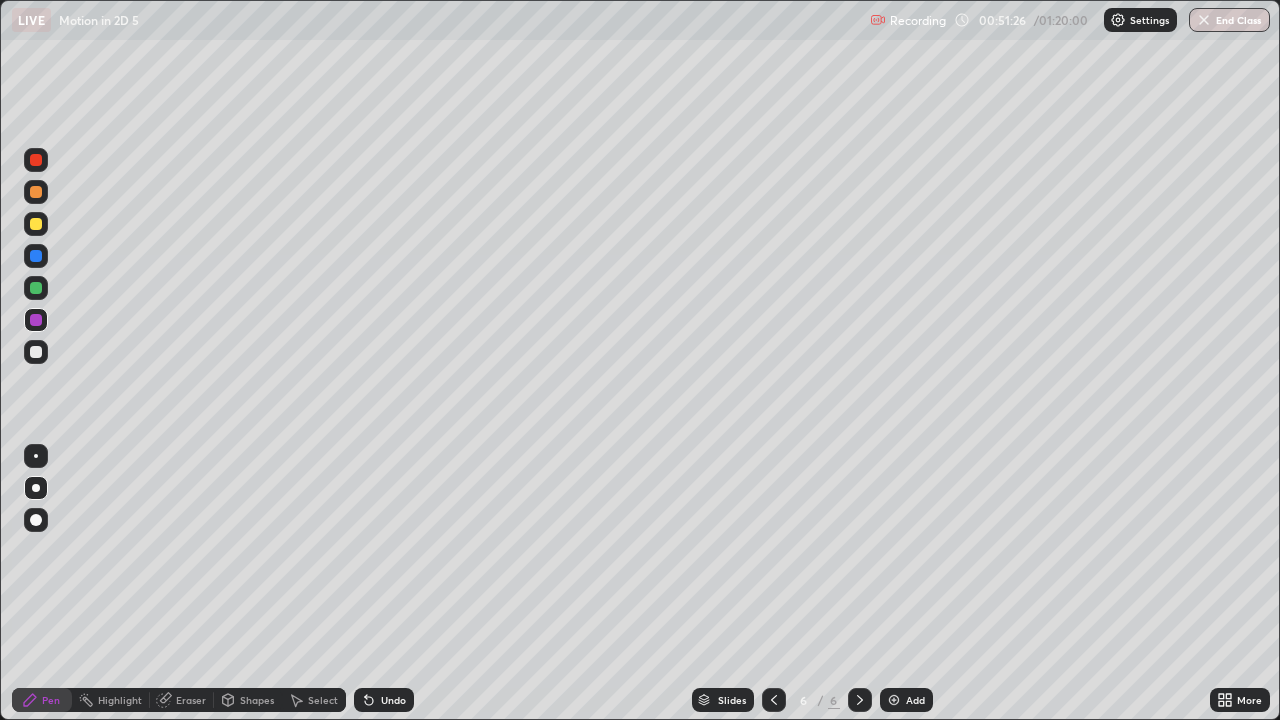 click at bounding box center (36, 352) 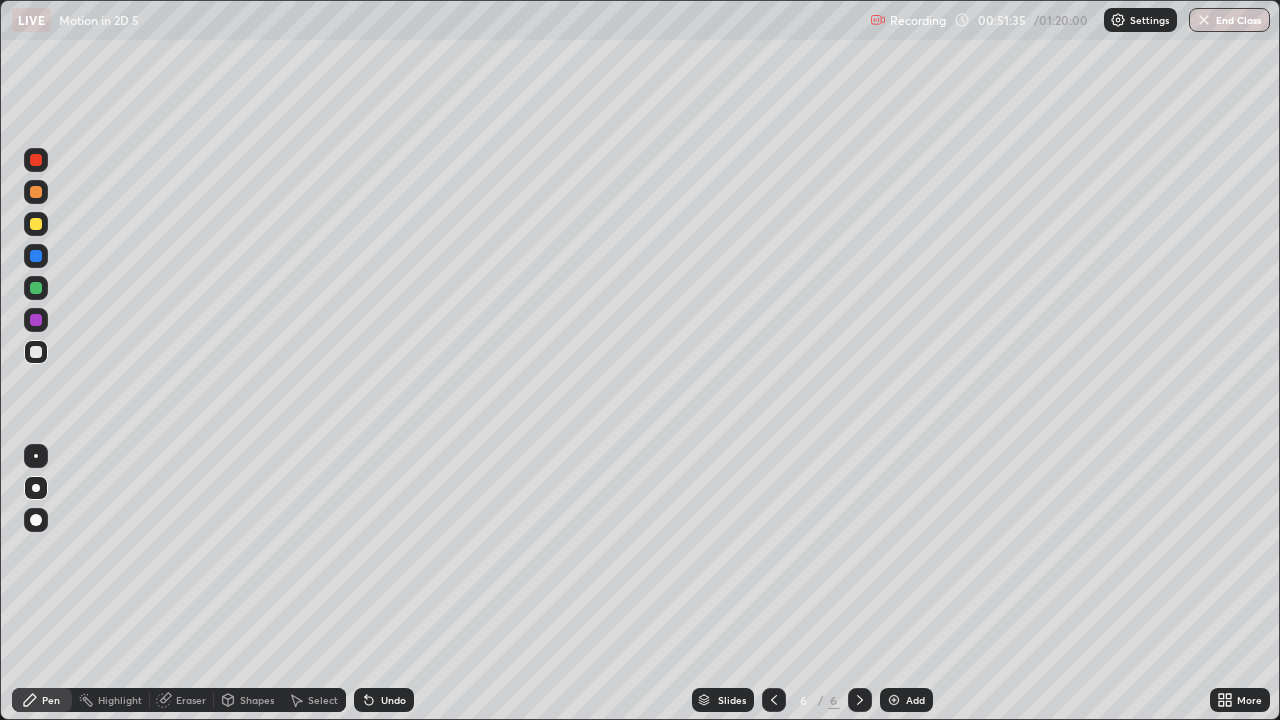 click at bounding box center (36, 160) 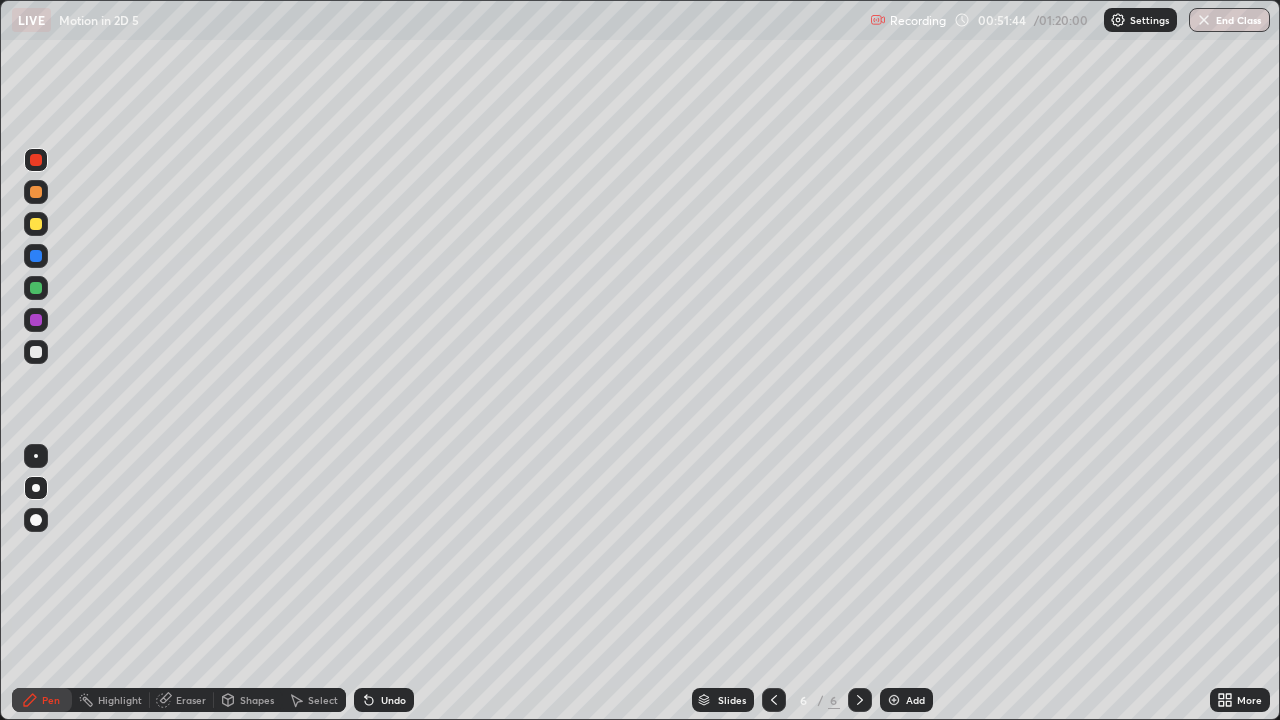 click at bounding box center [36, 352] 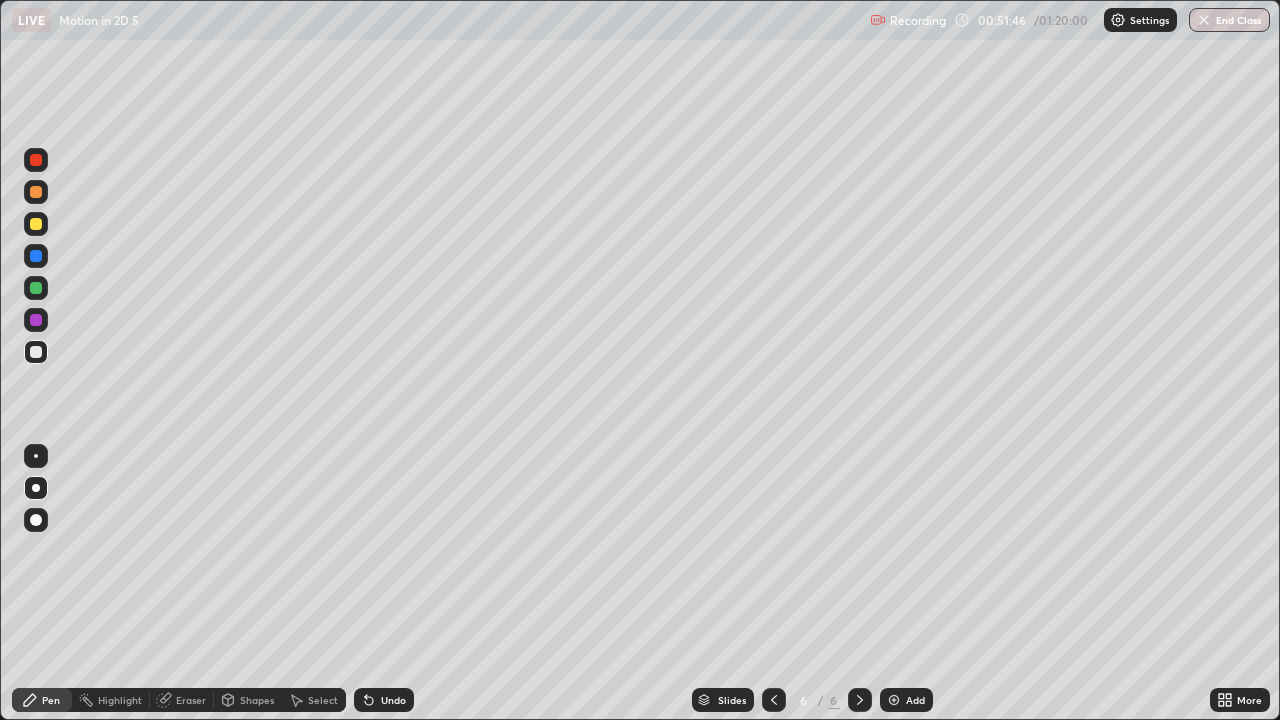 click at bounding box center (36, 256) 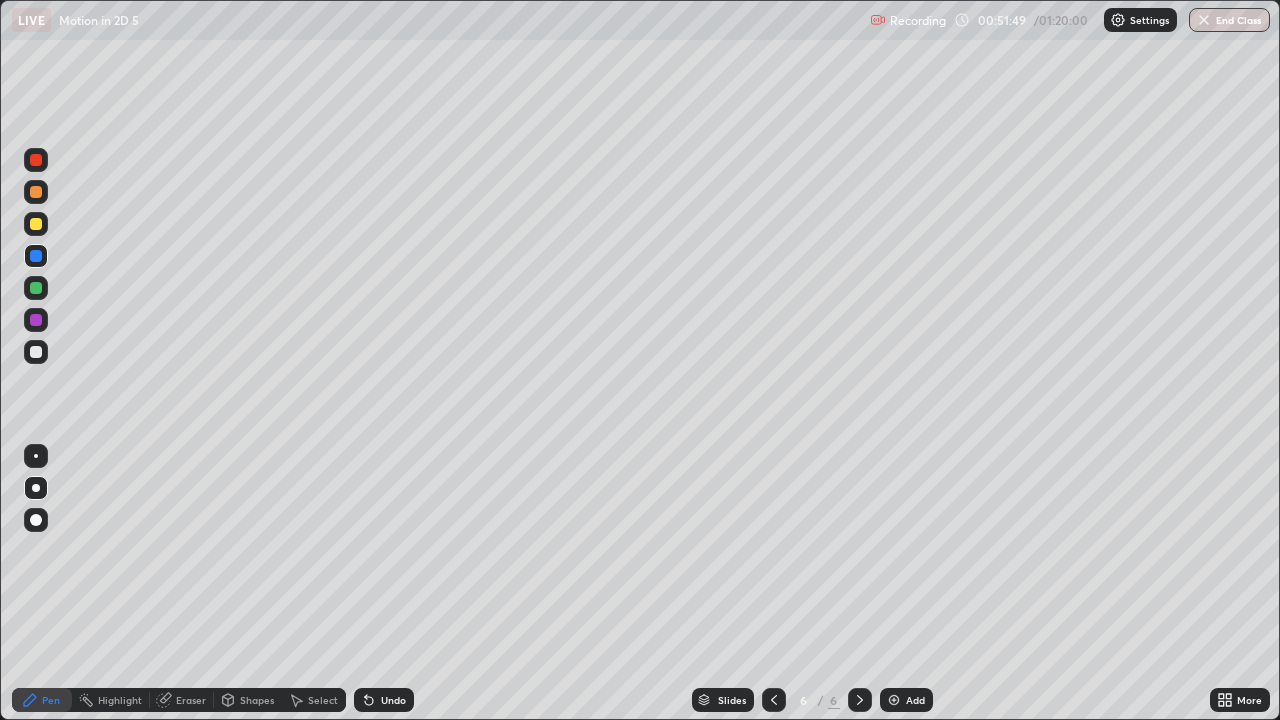 click at bounding box center [36, 352] 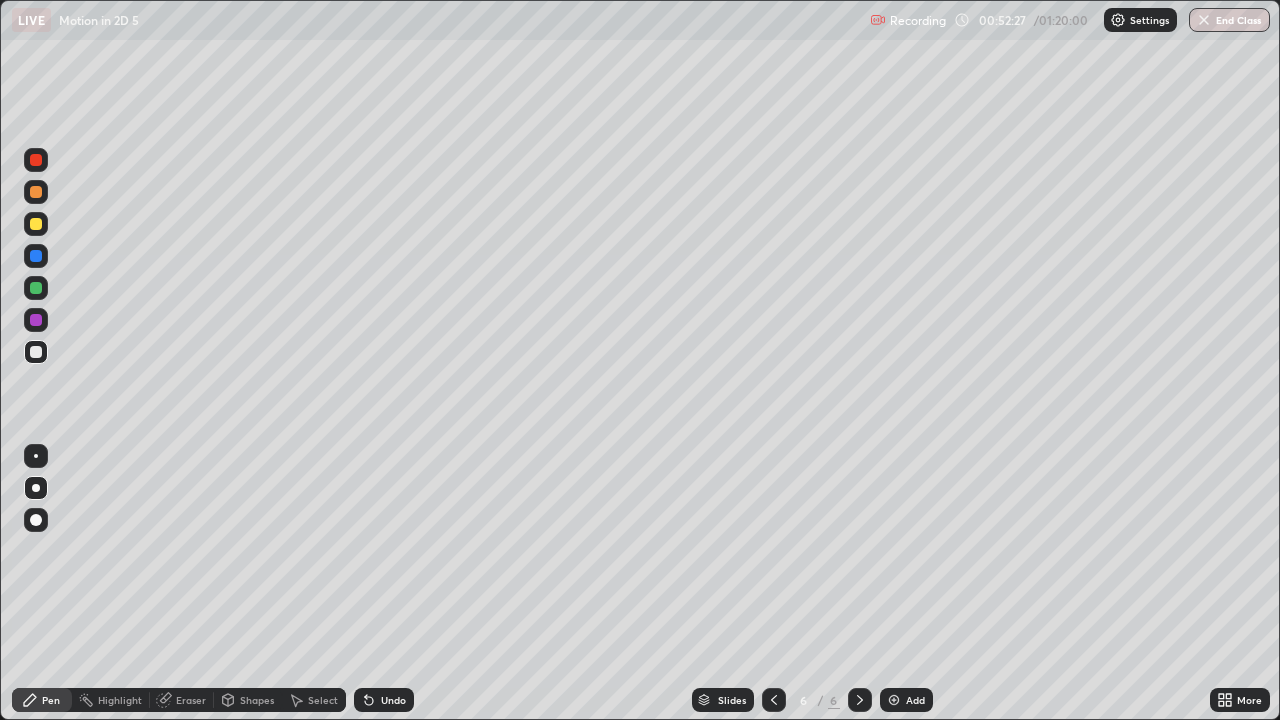 click at bounding box center [36, 160] 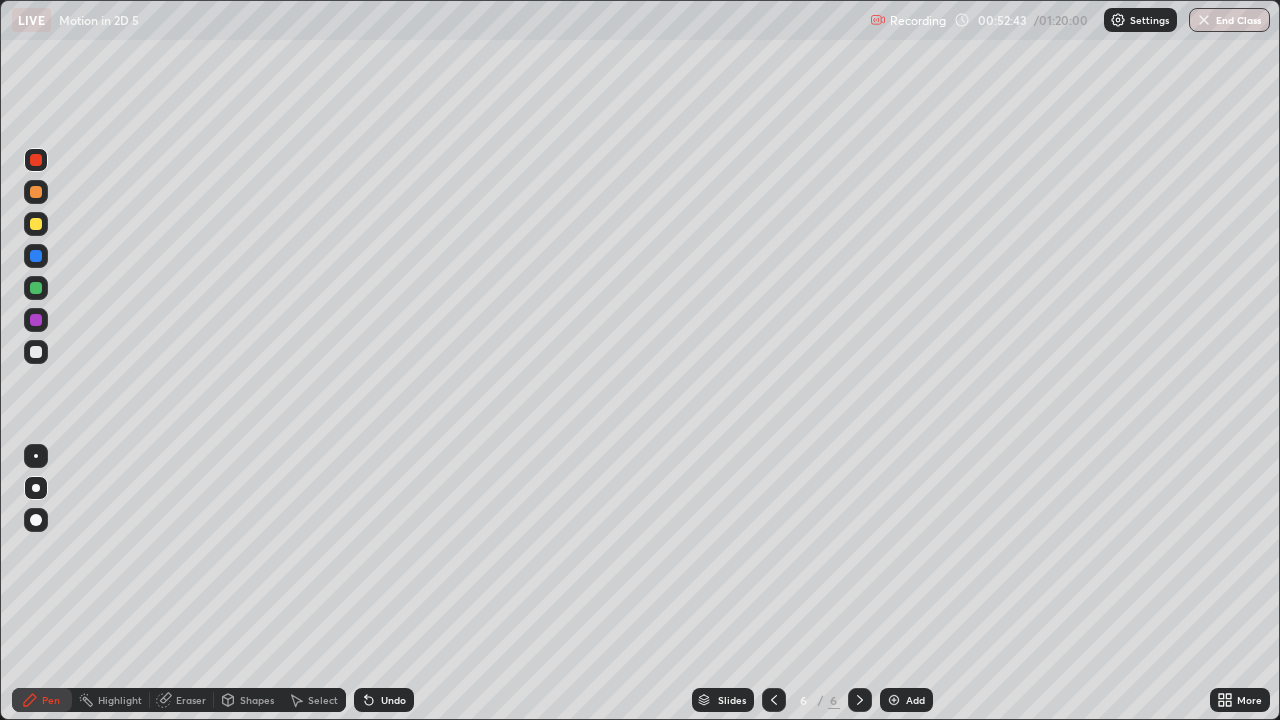 click at bounding box center [36, 352] 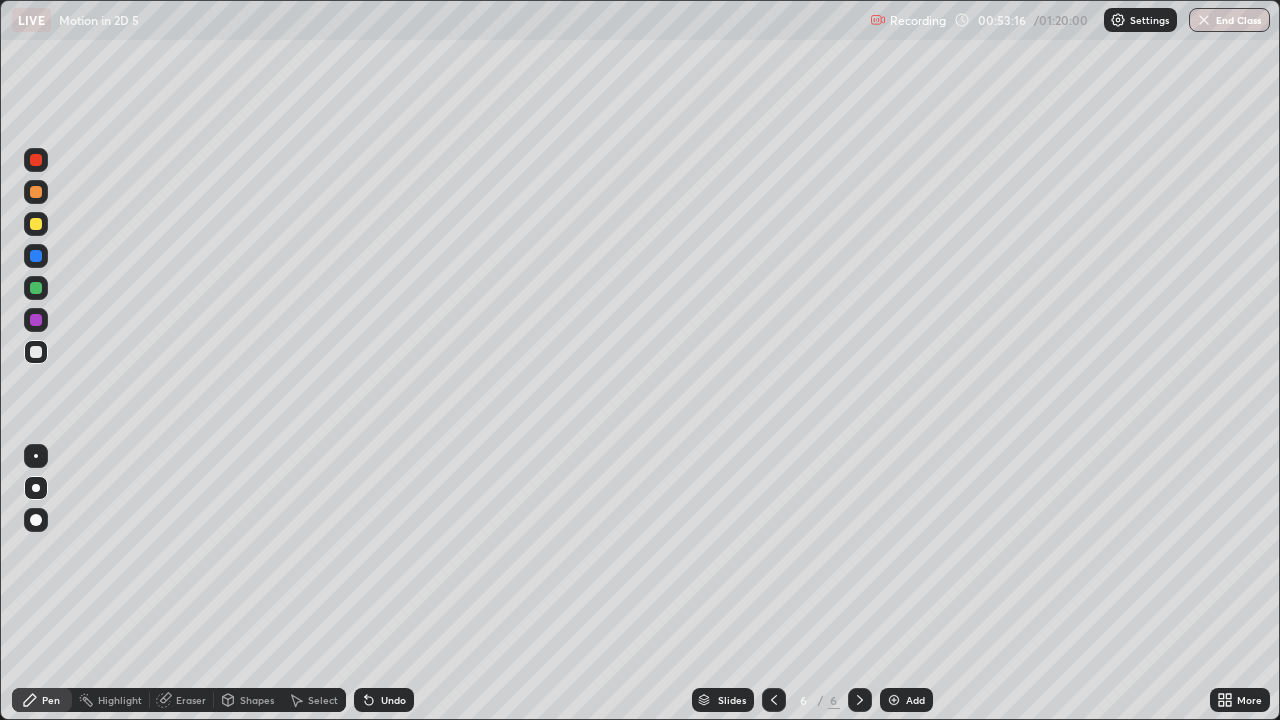 click on "Undo" at bounding box center (384, 700) 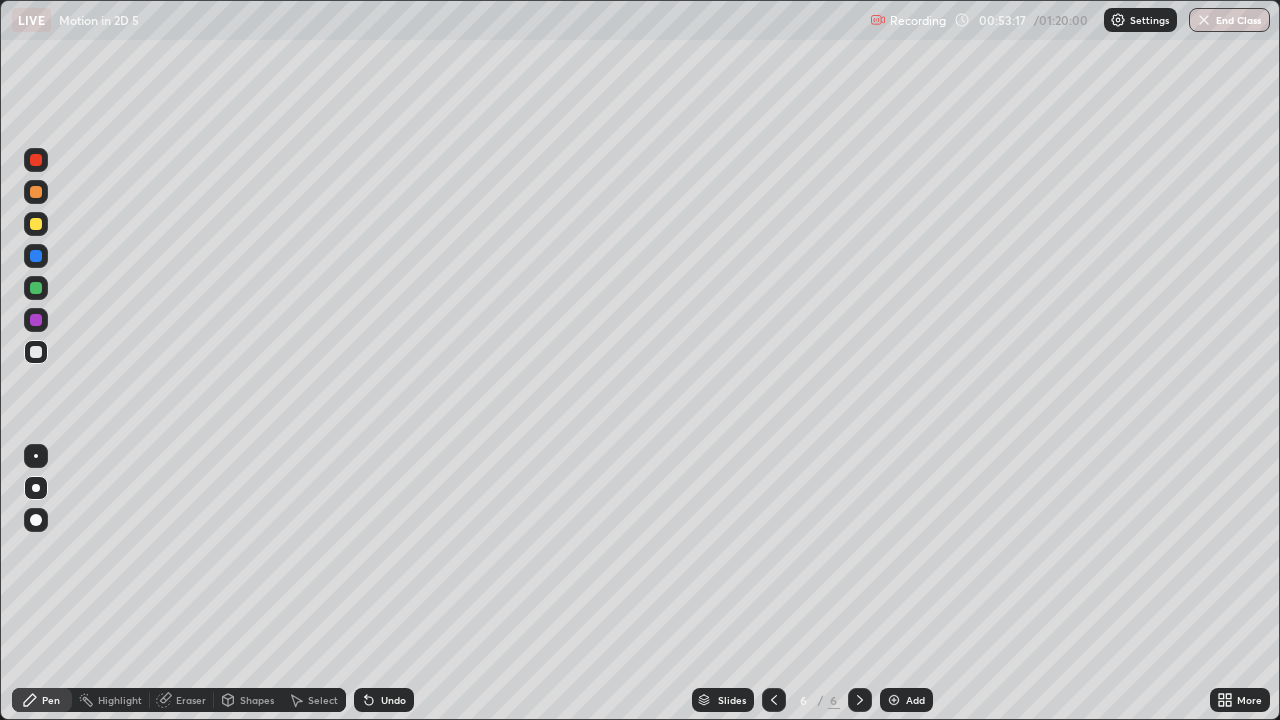 click on "Undo" at bounding box center (393, 700) 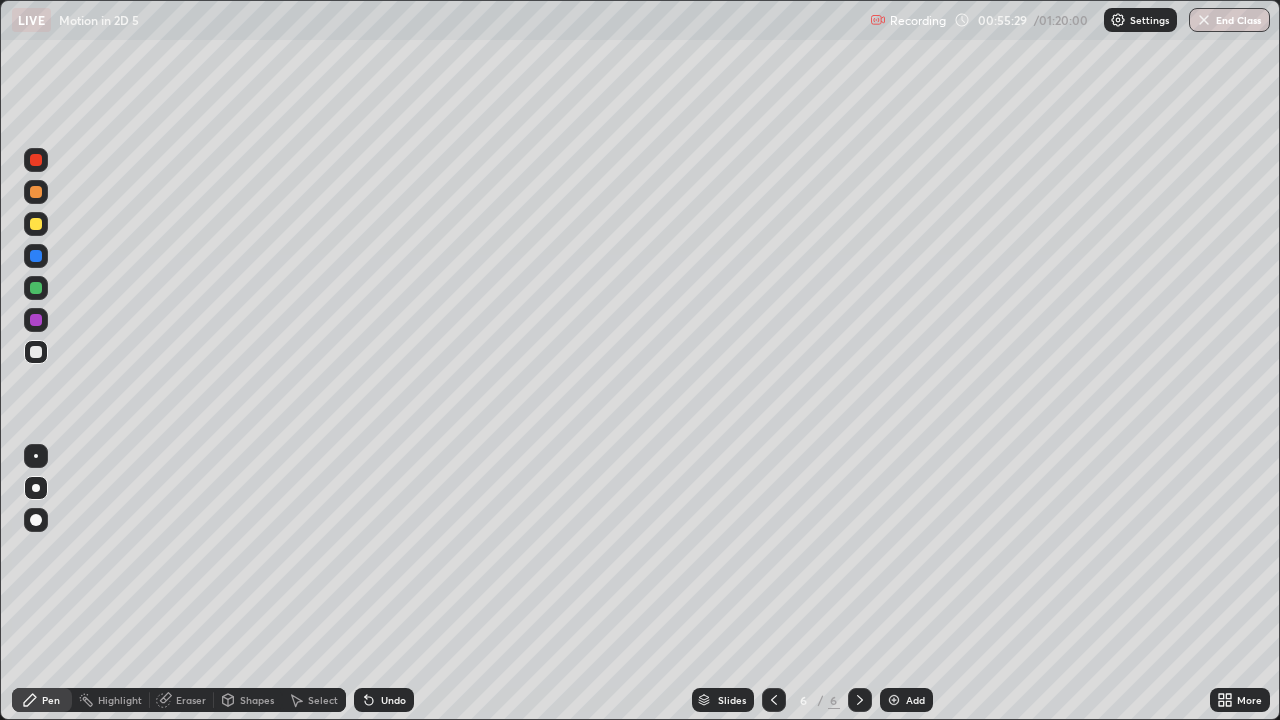 click on "Undo" at bounding box center [393, 700] 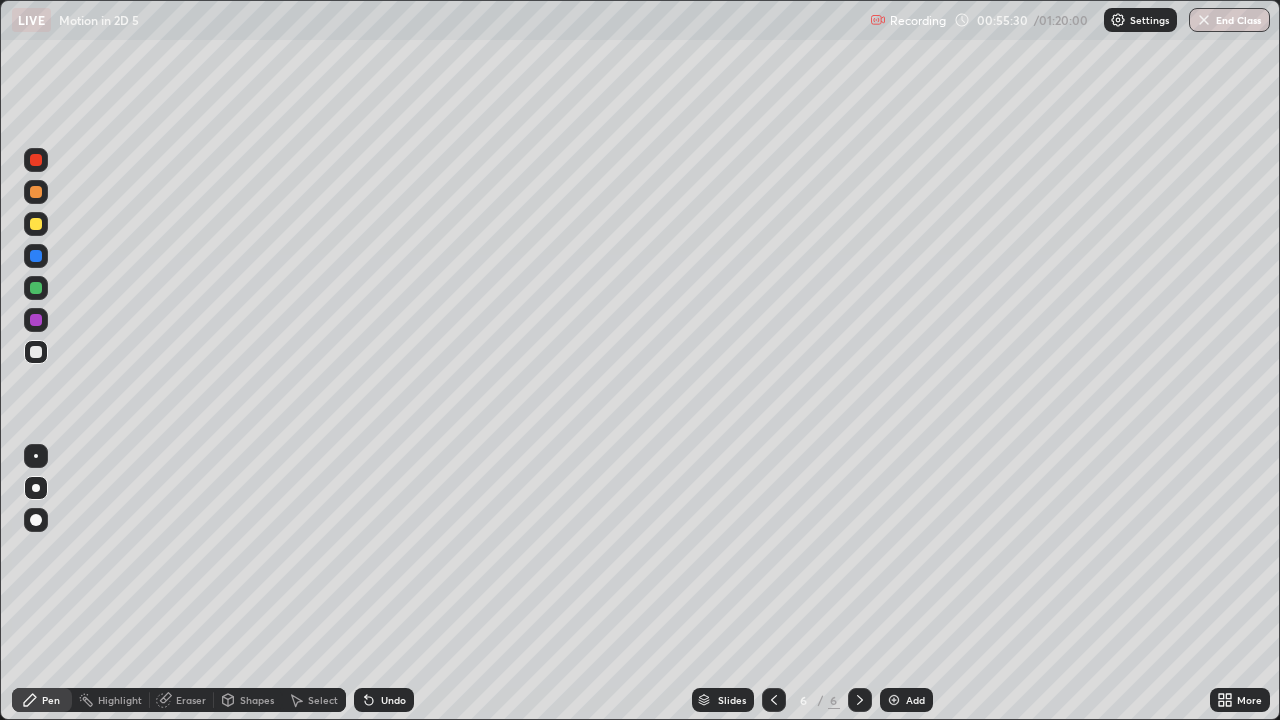 click on "Undo" at bounding box center [393, 700] 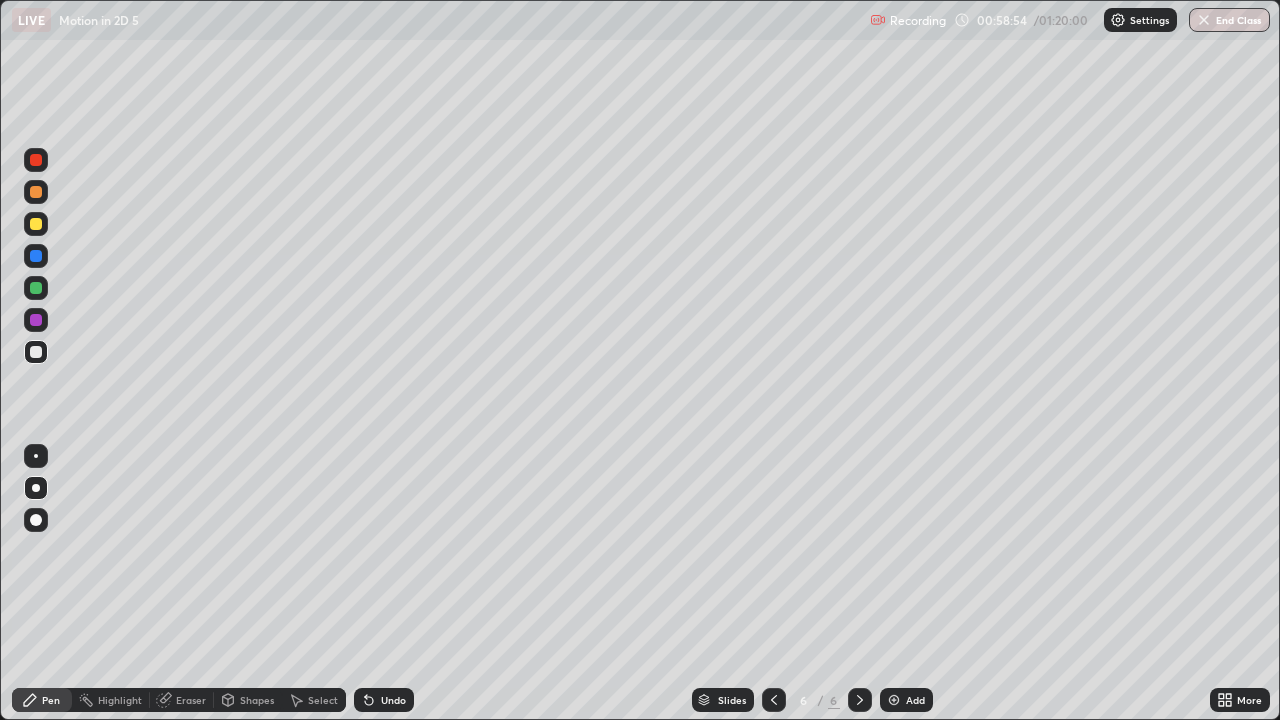 click at bounding box center [36, 192] 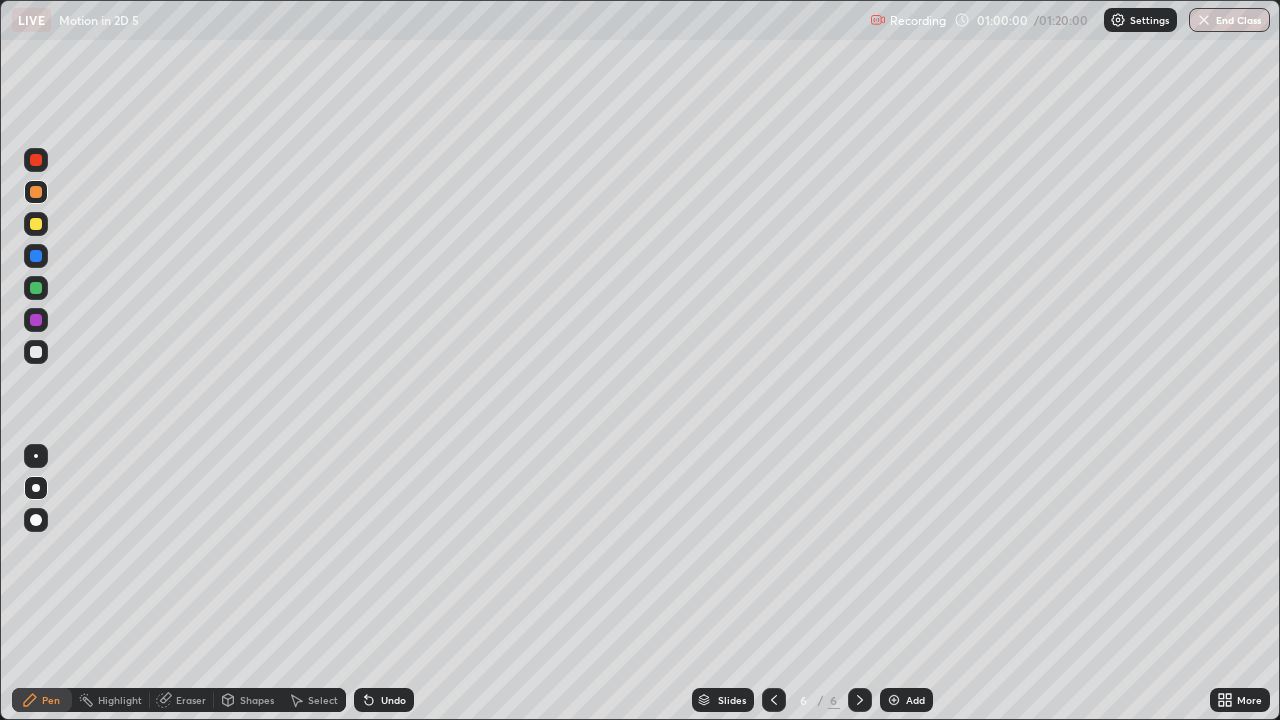 click on "Add" at bounding box center (915, 700) 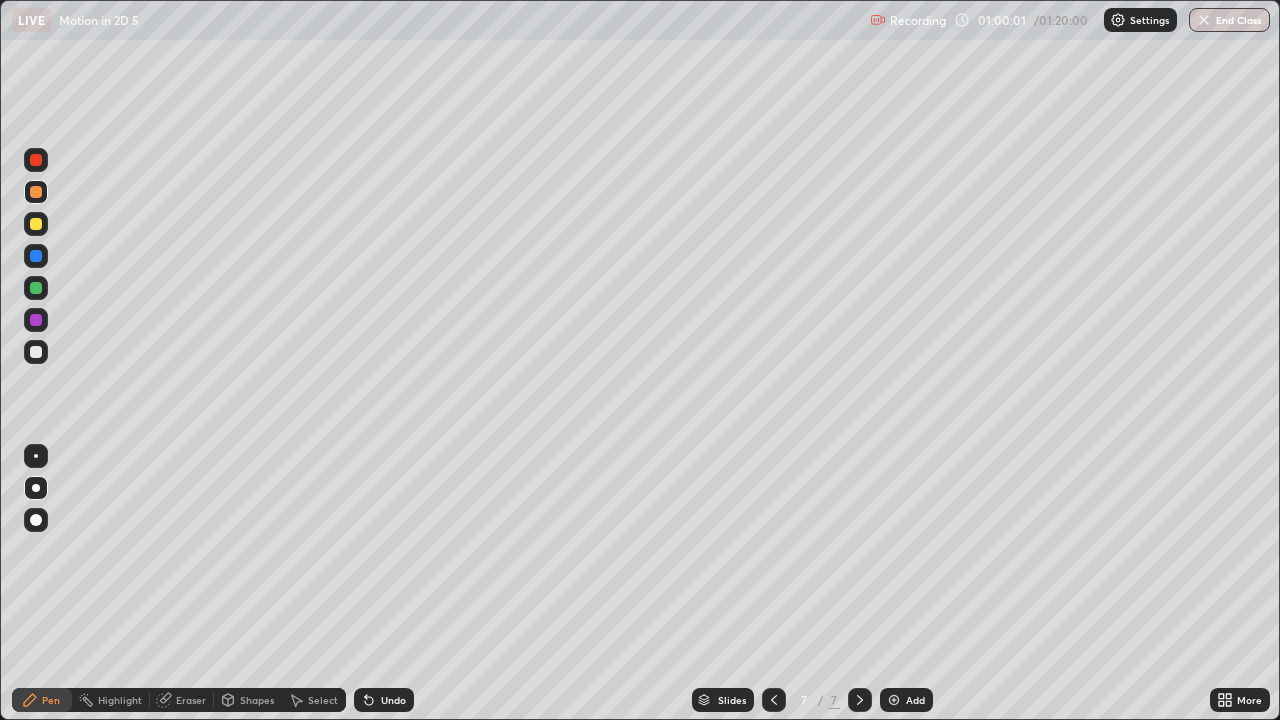 click at bounding box center (36, 352) 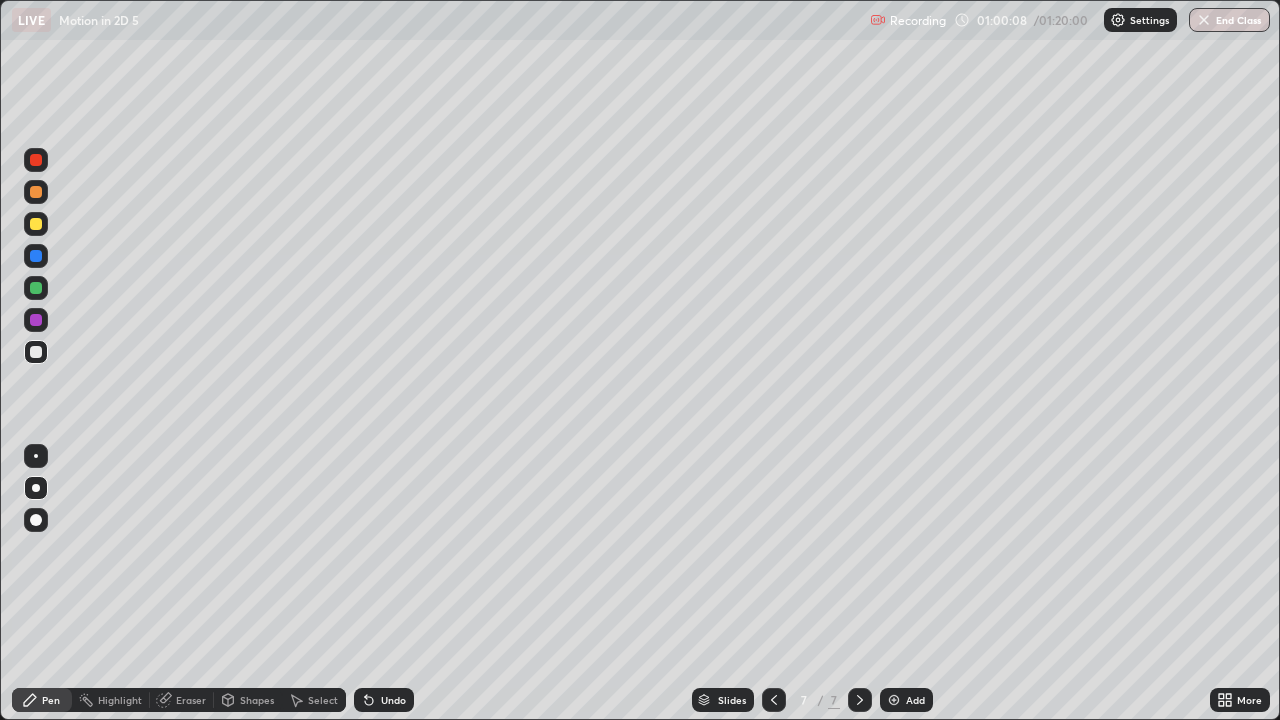 click on "Shapes" at bounding box center (257, 700) 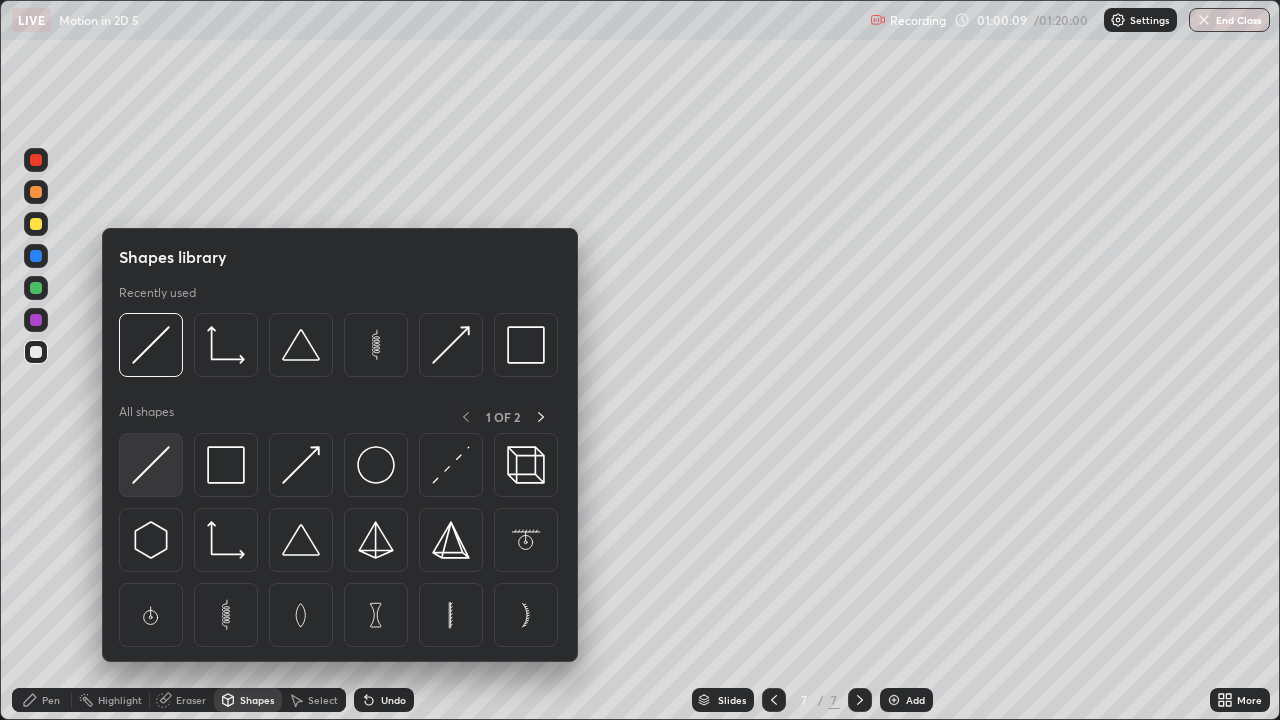 click at bounding box center (151, 465) 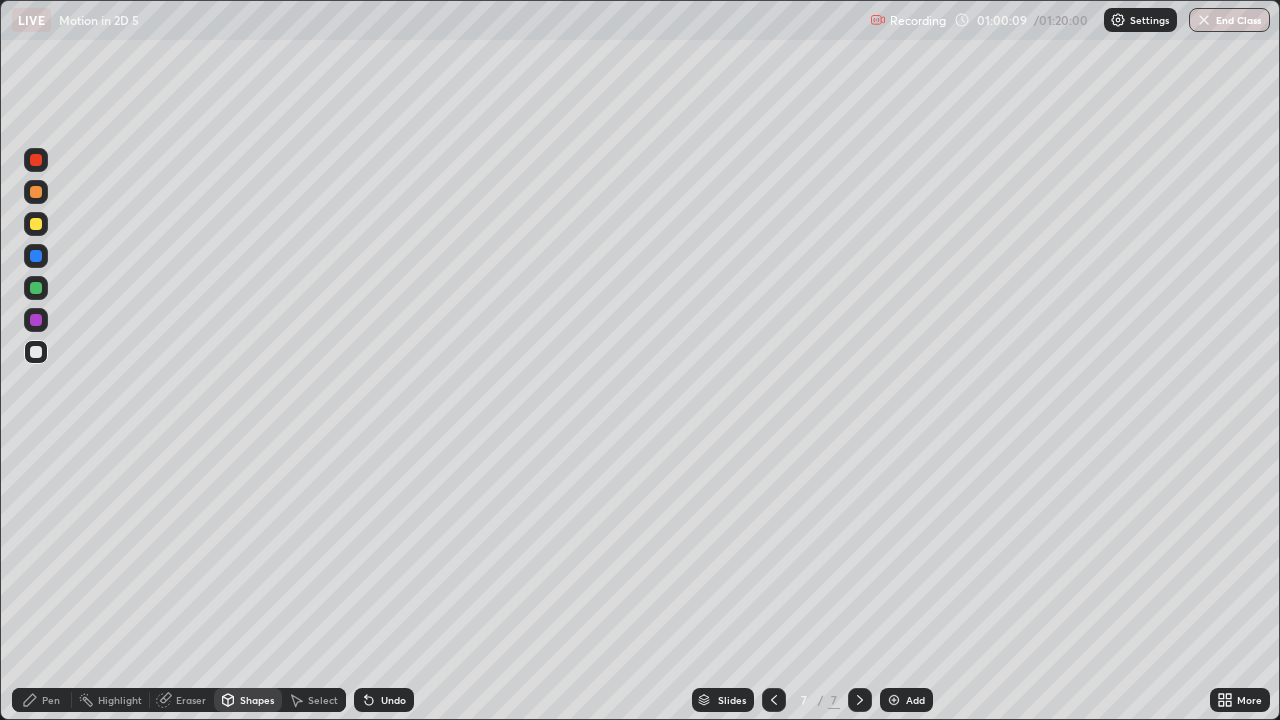 click at bounding box center [36, 352] 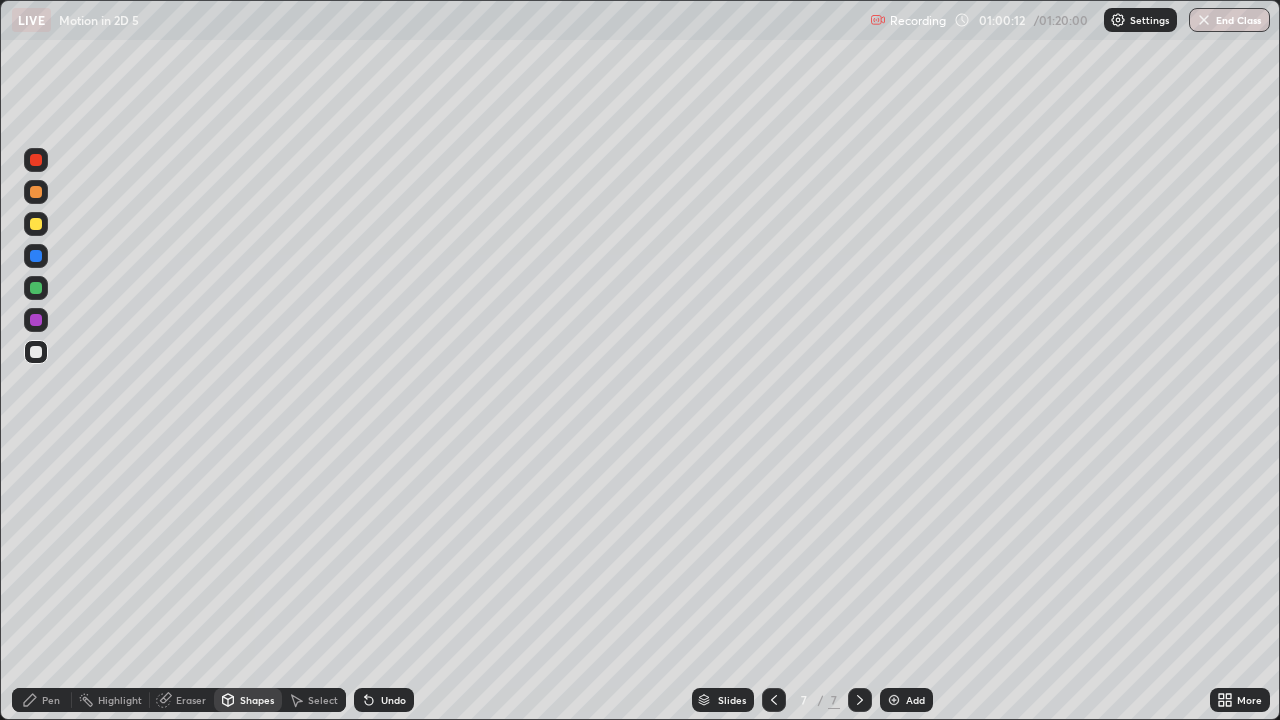 click at bounding box center [36, 224] 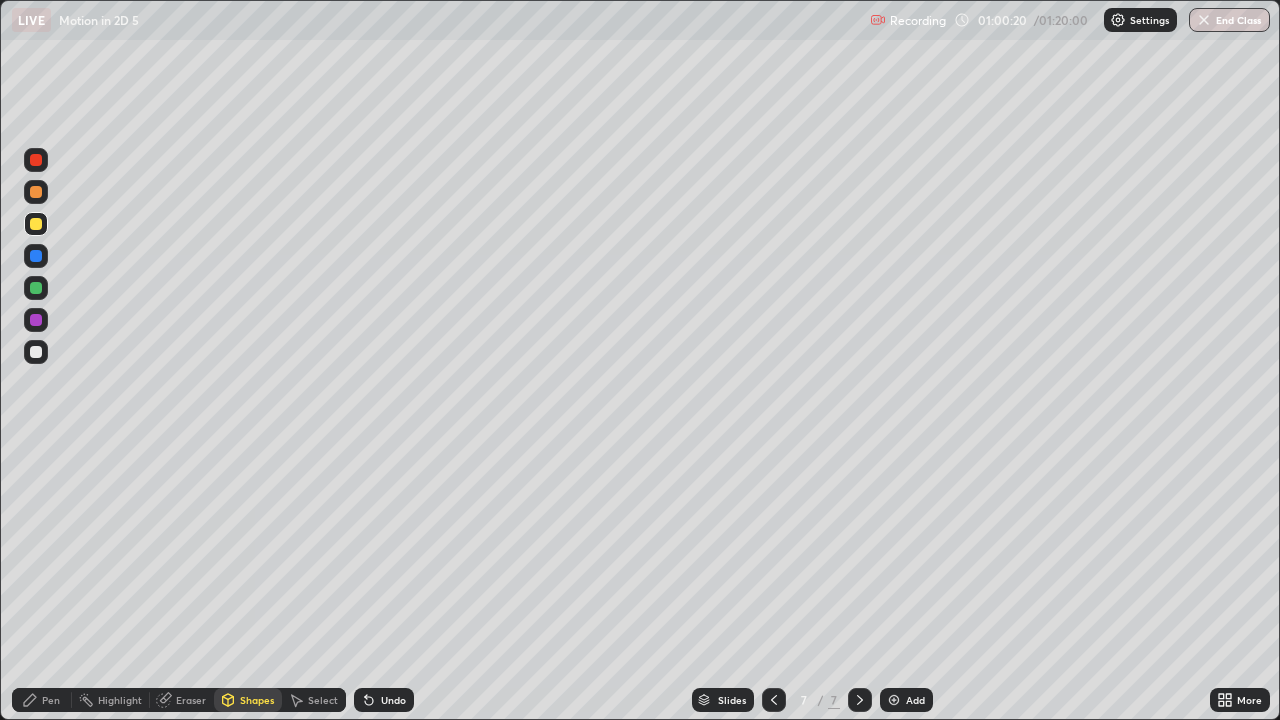 click at bounding box center (36, 224) 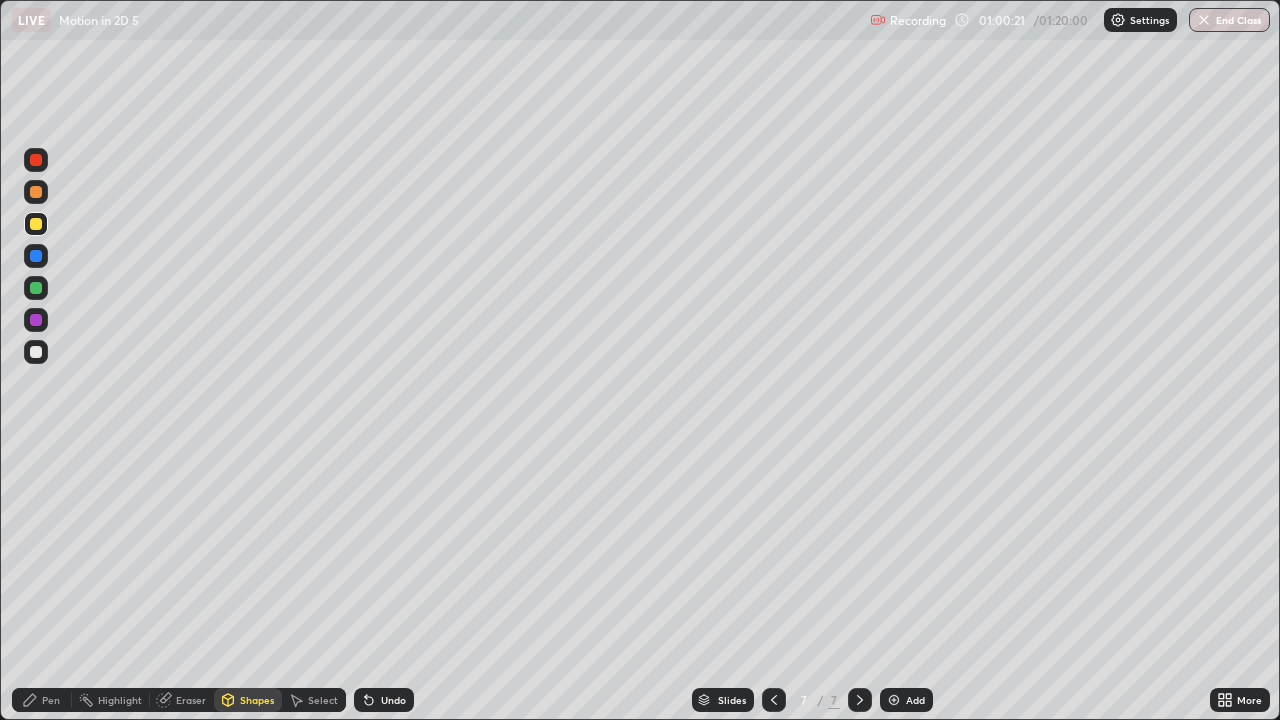 click on "Pen" at bounding box center [51, 700] 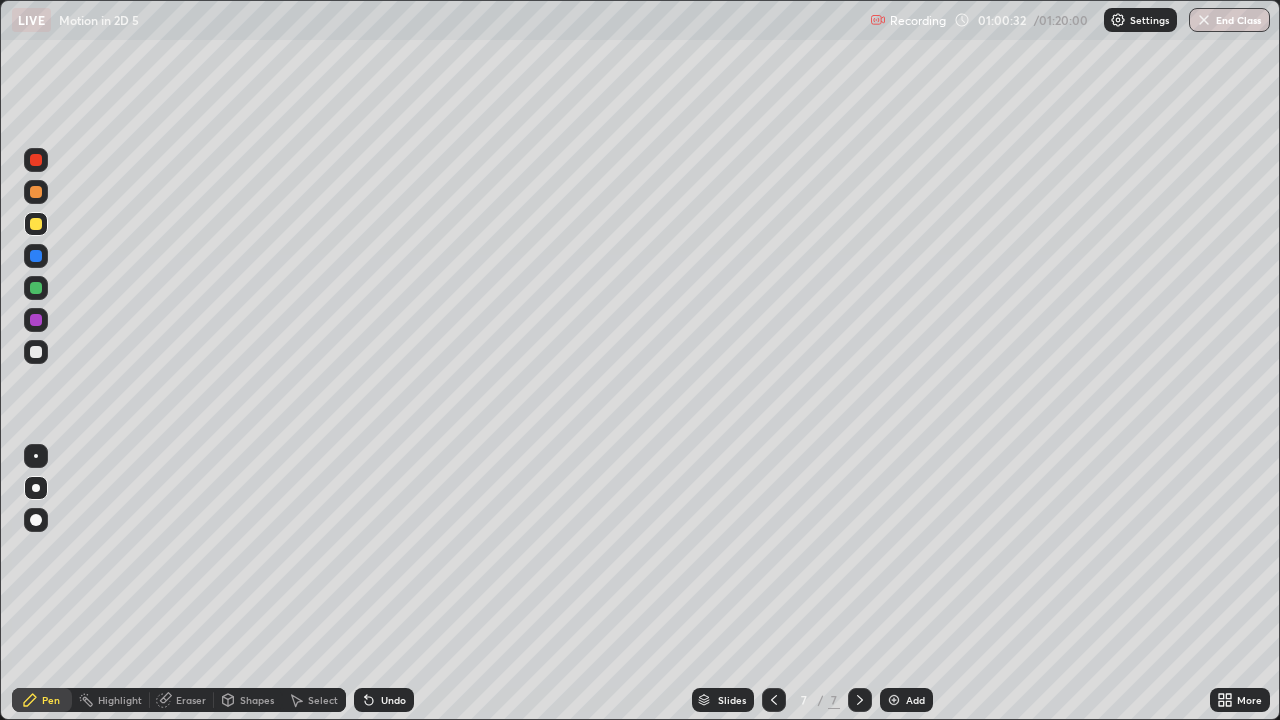 click at bounding box center [36, 352] 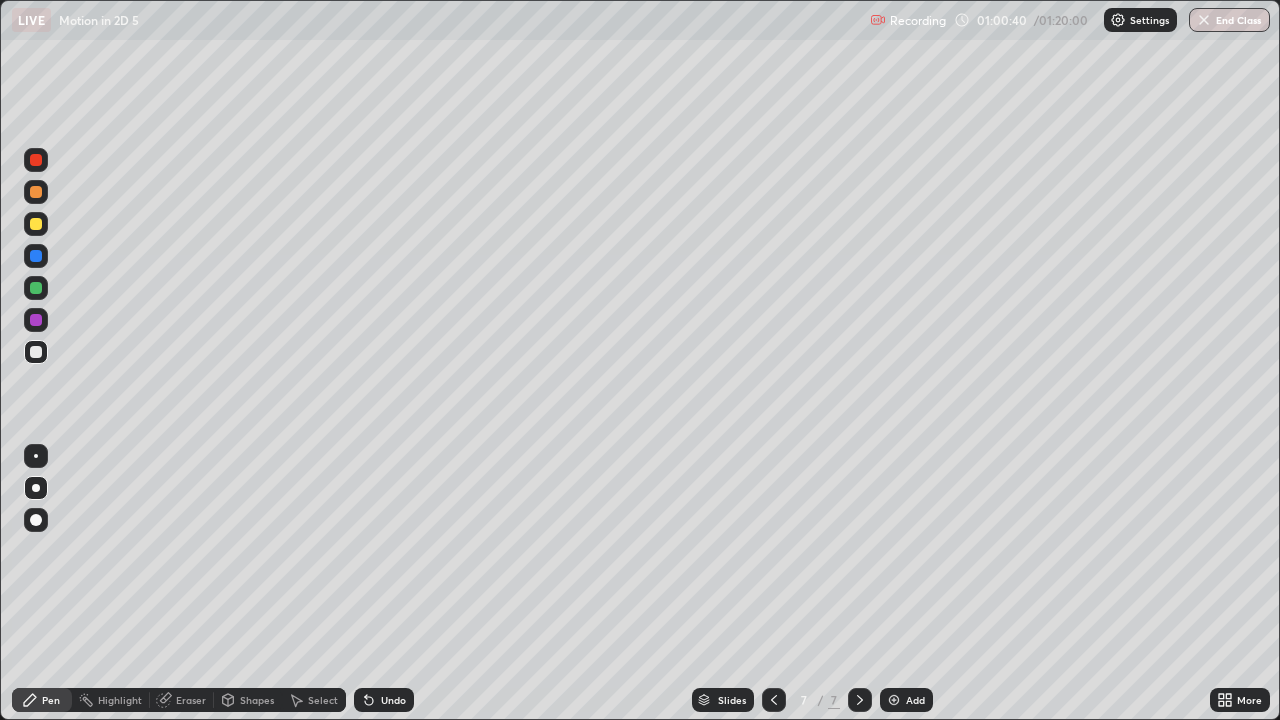click at bounding box center (36, 288) 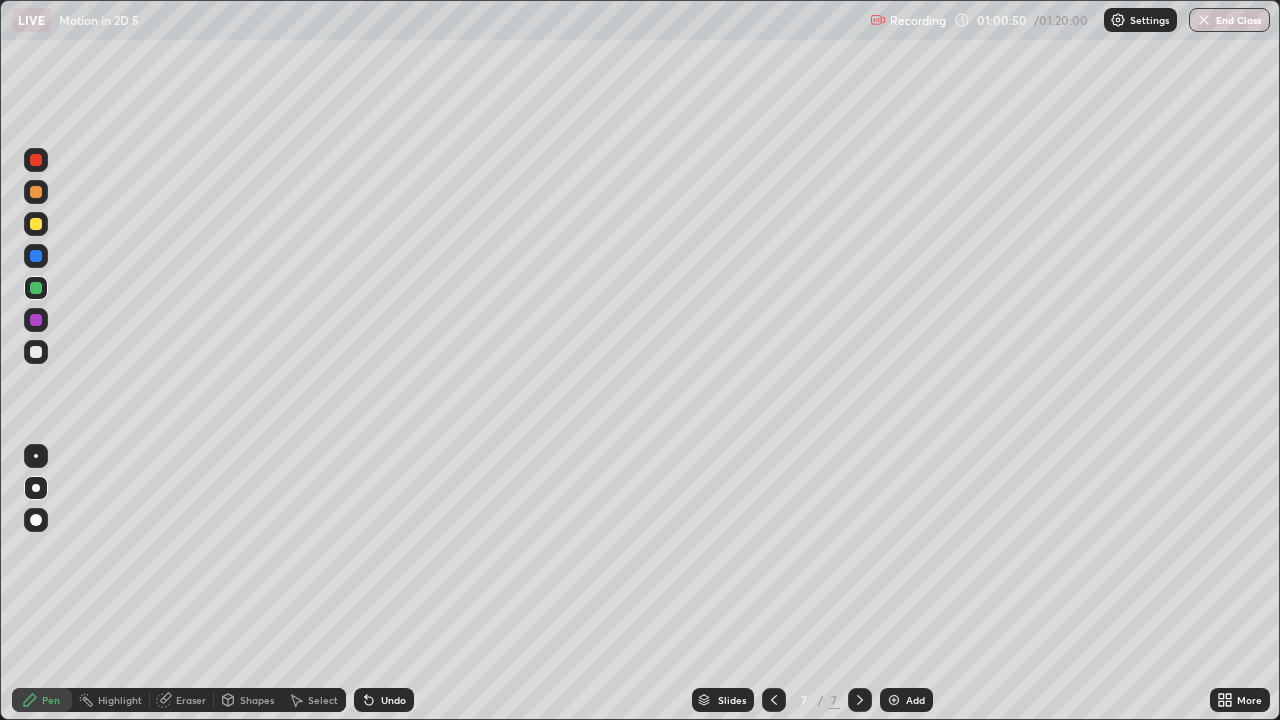 click at bounding box center (36, 192) 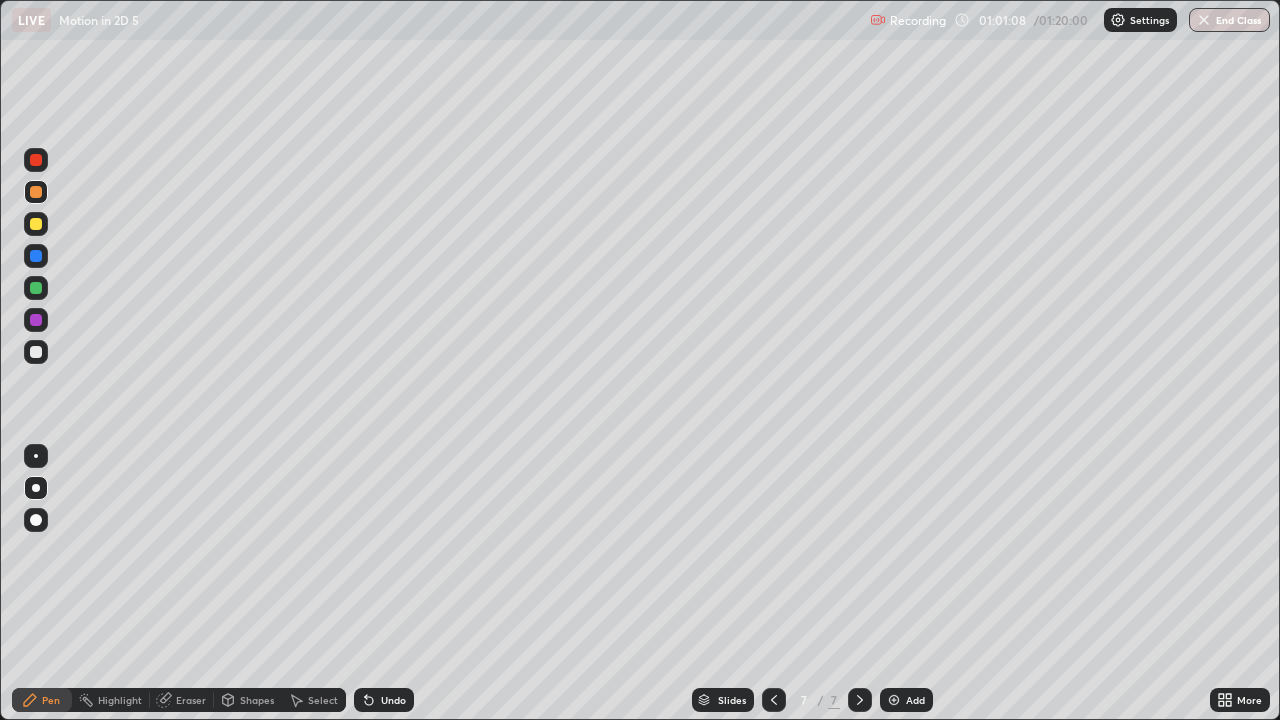 click at bounding box center (36, 352) 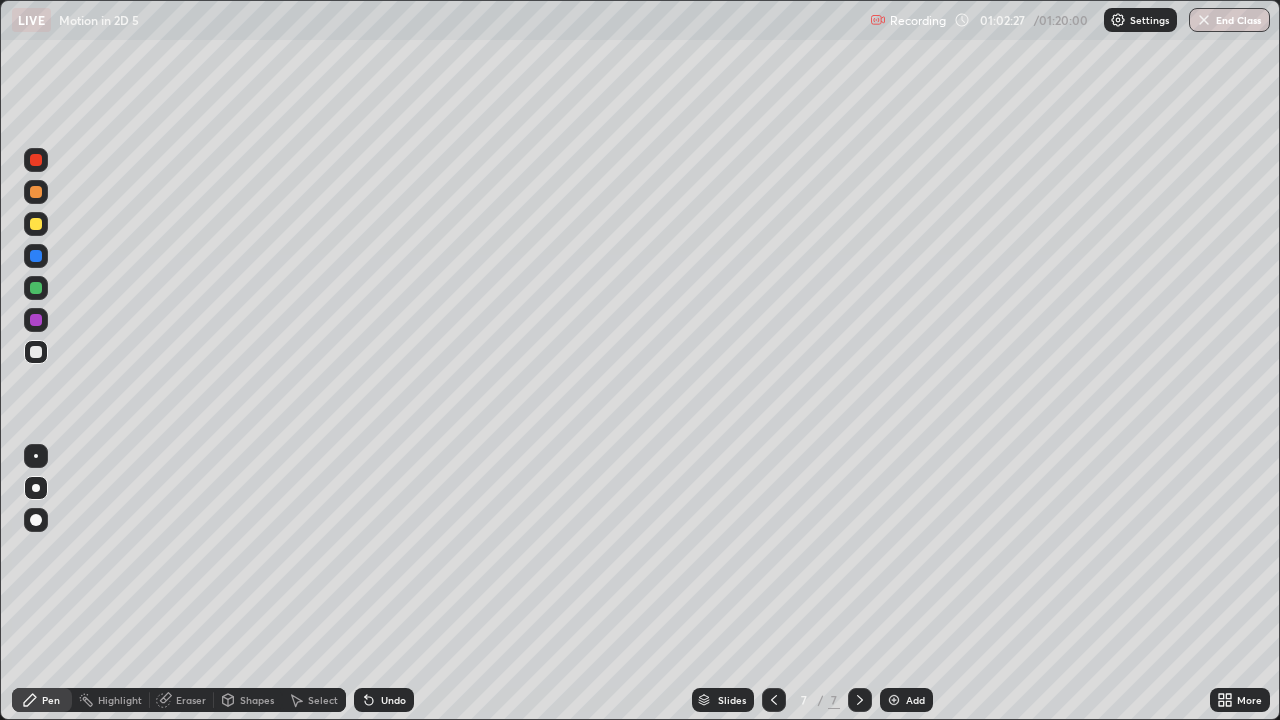 click 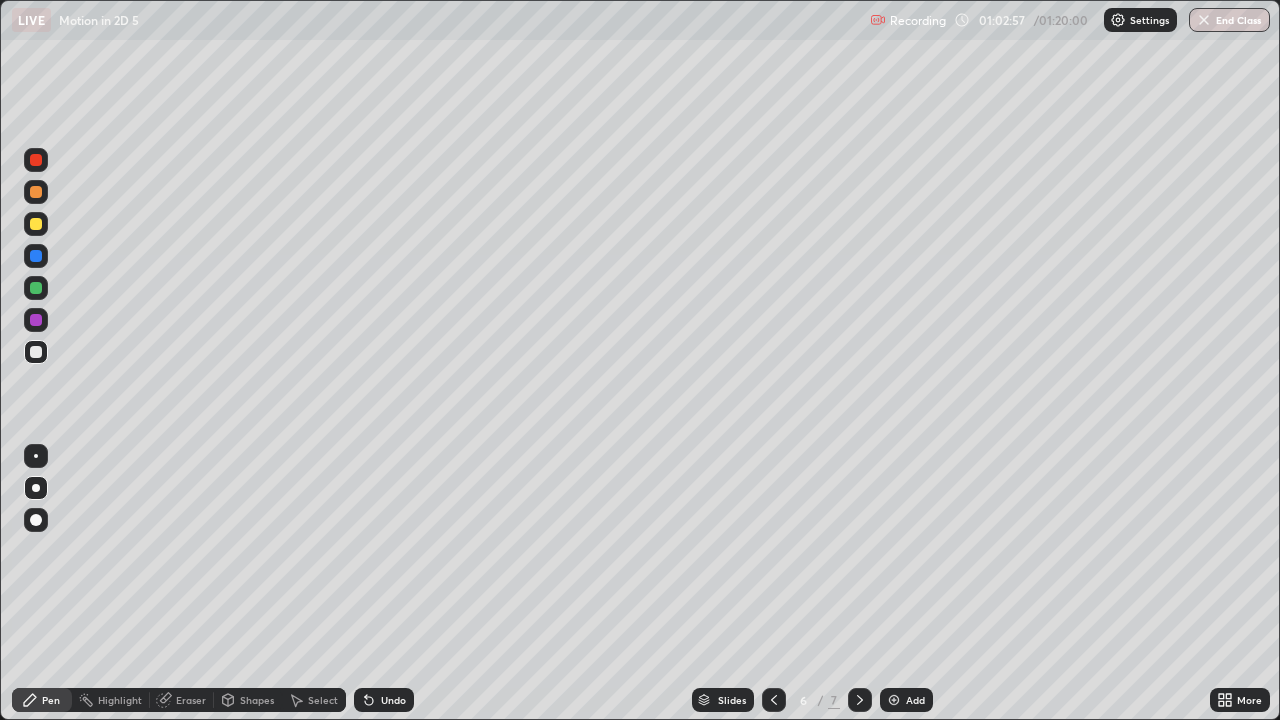 click 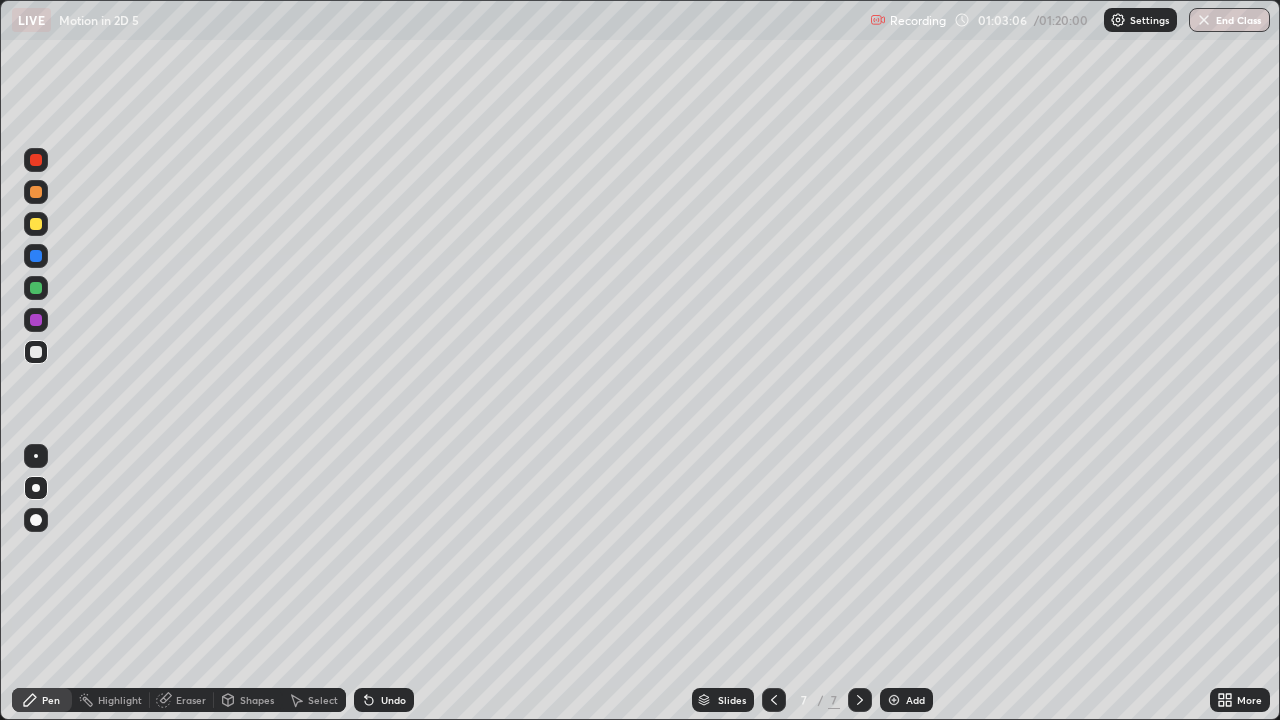 click at bounding box center [36, 256] 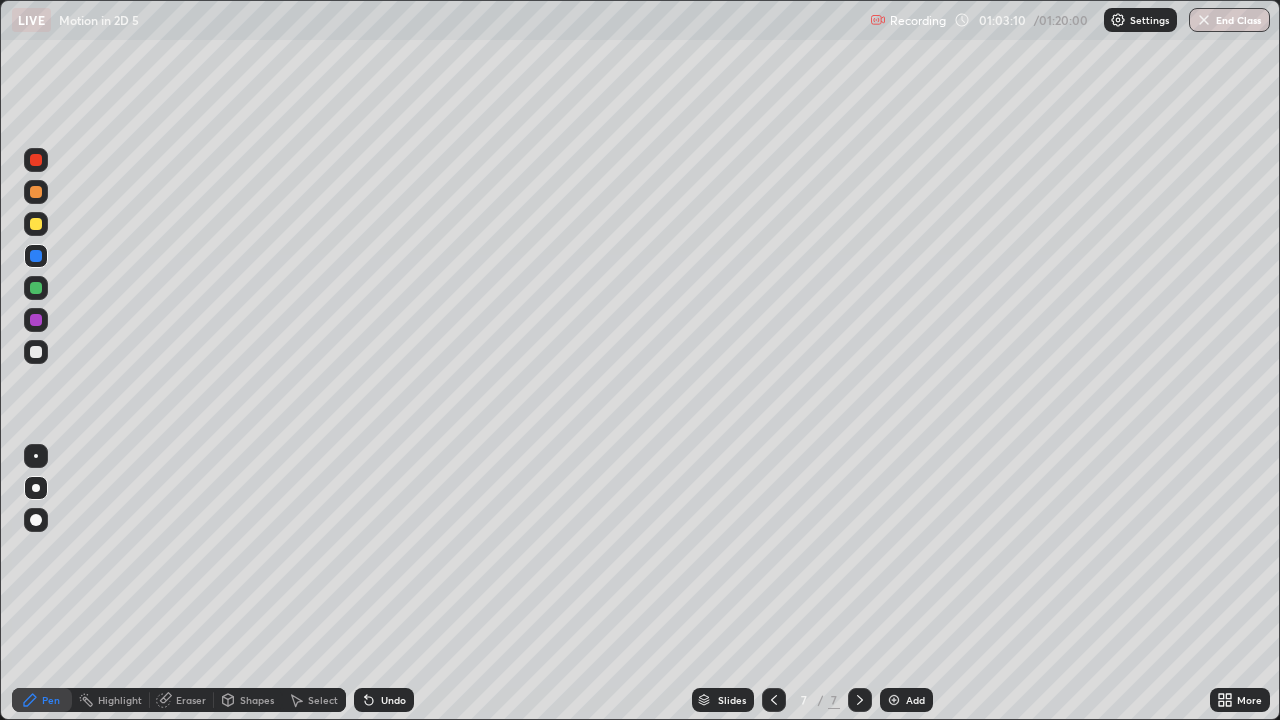 click at bounding box center (36, 256) 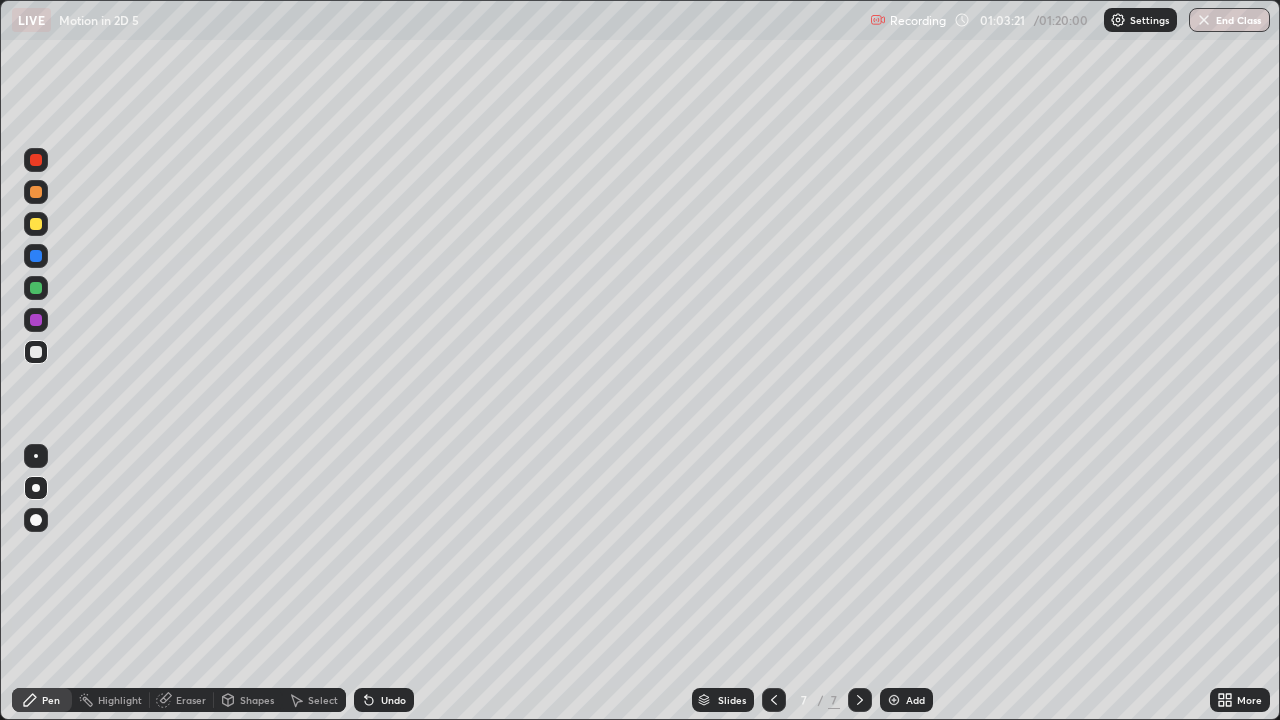 click at bounding box center (36, 160) 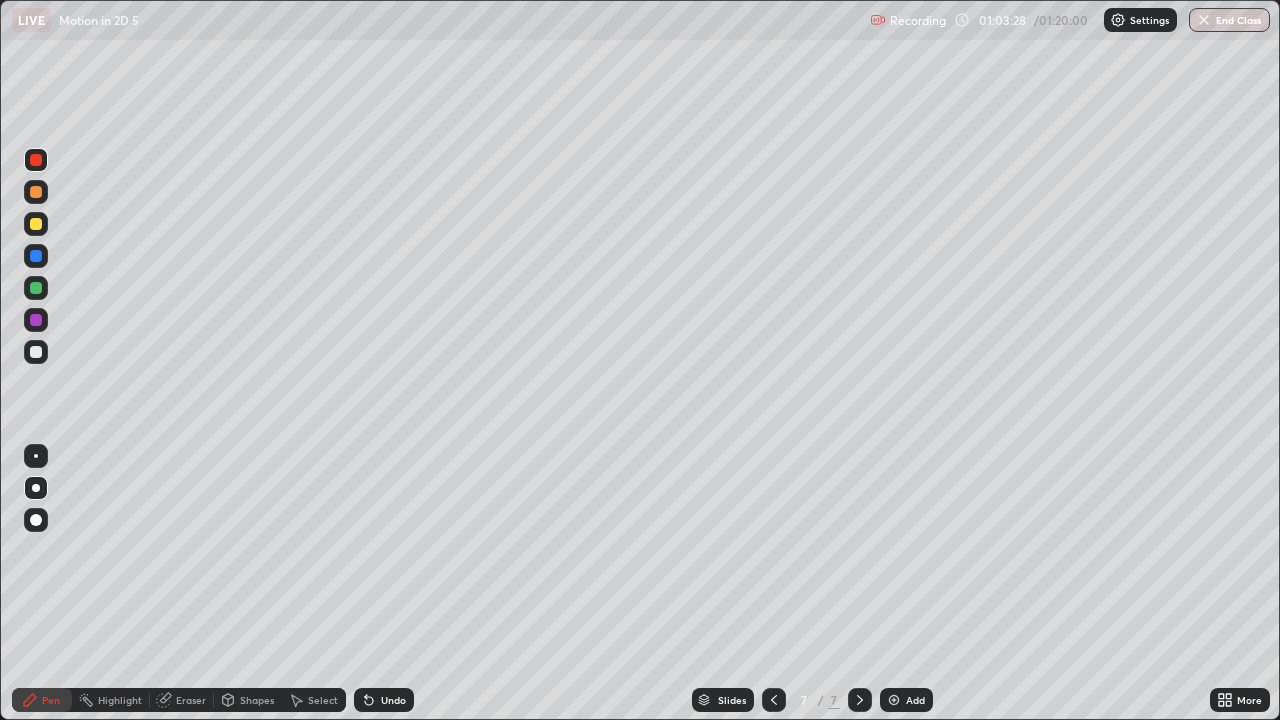click at bounding box center (36, 352) 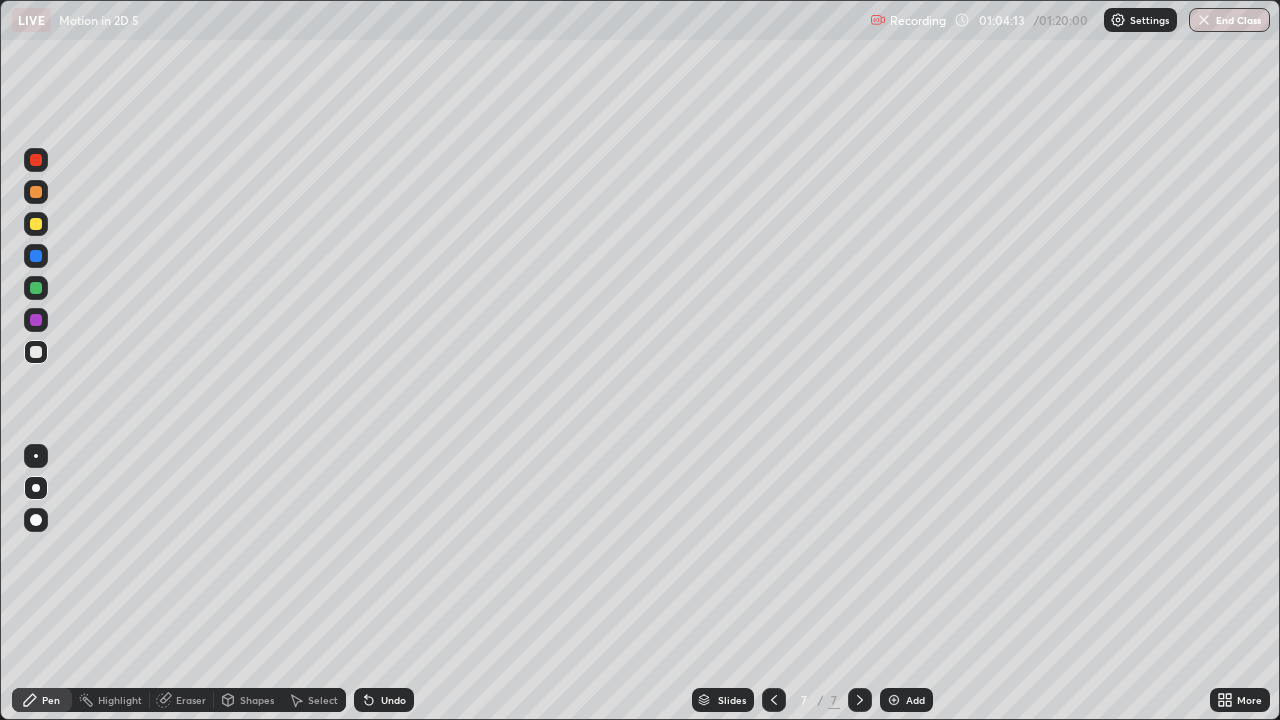 click at bounding box center [36, 352] 